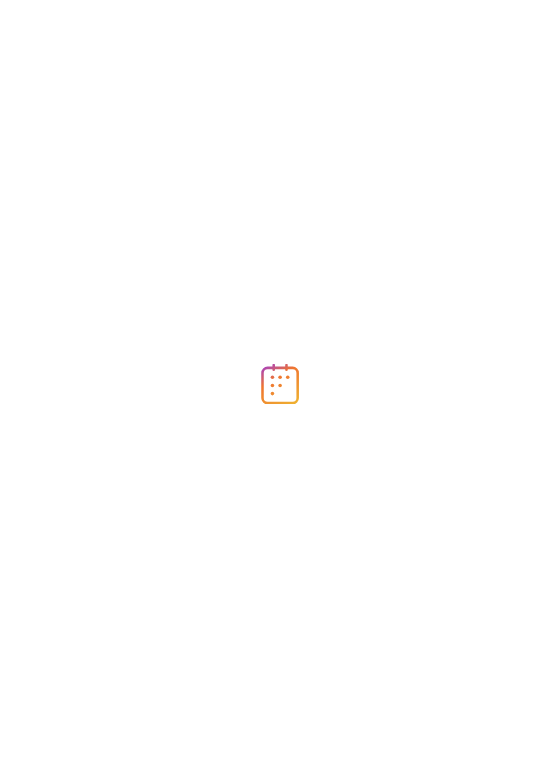 scroll, scrollTop: 0, scrollLeft: 0, axis: both 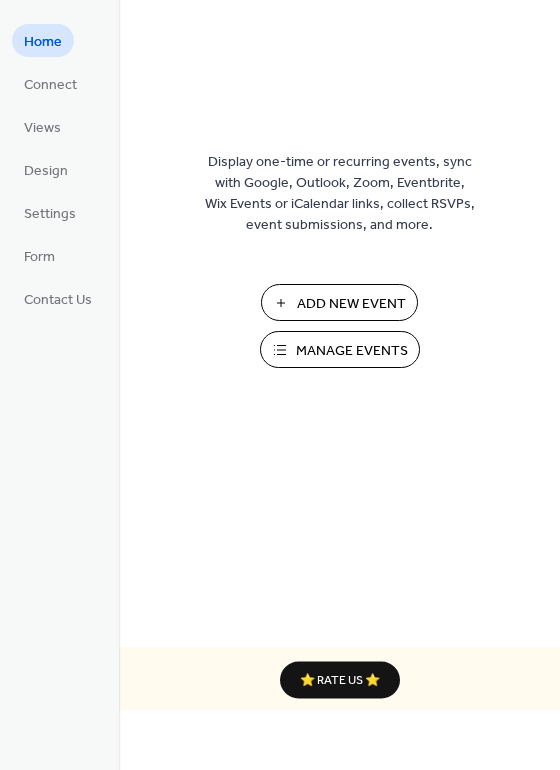 click on "Manage Events" at bounding box center [352, 351] 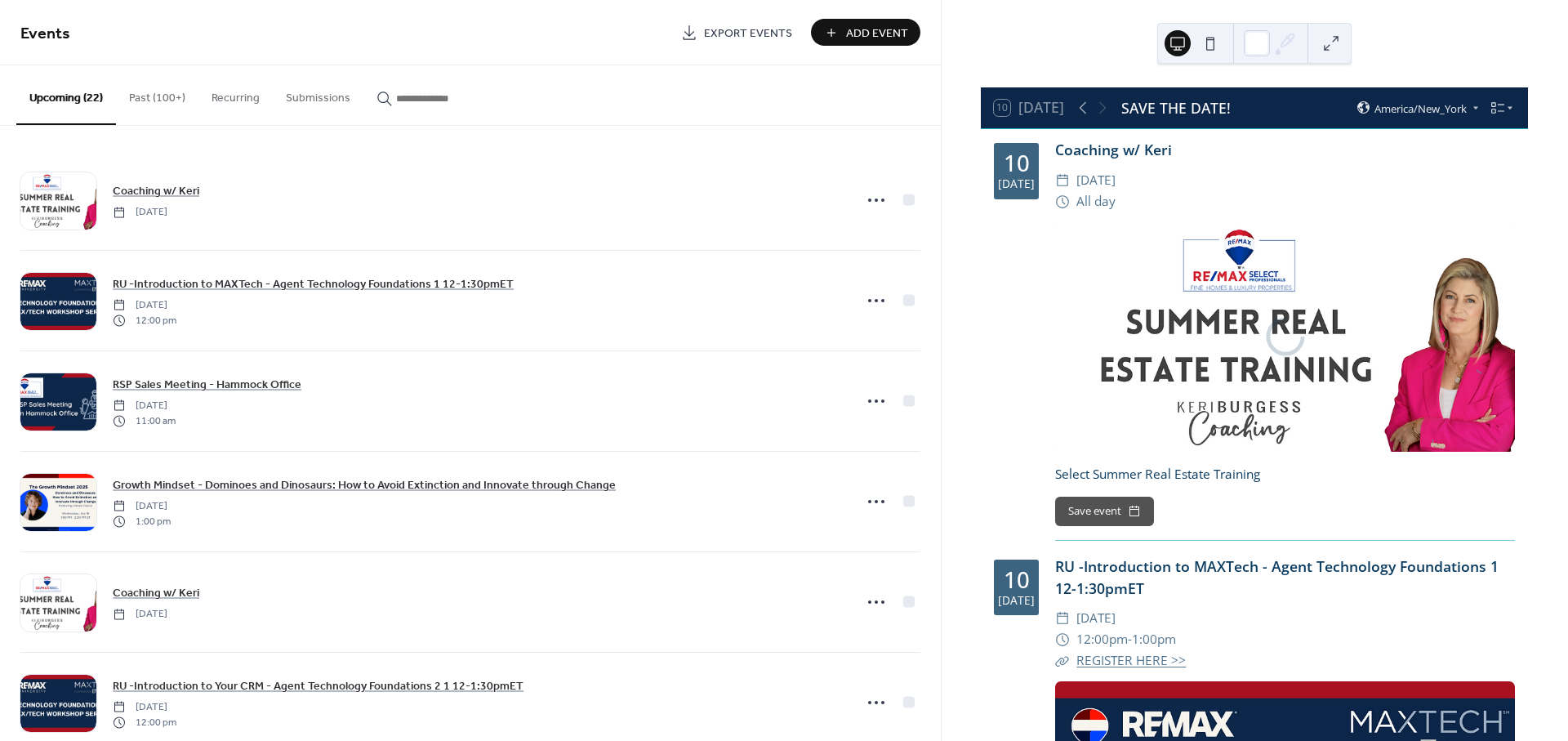 scroll, scrollTop: 0, scrollLeft: 0, axis: both 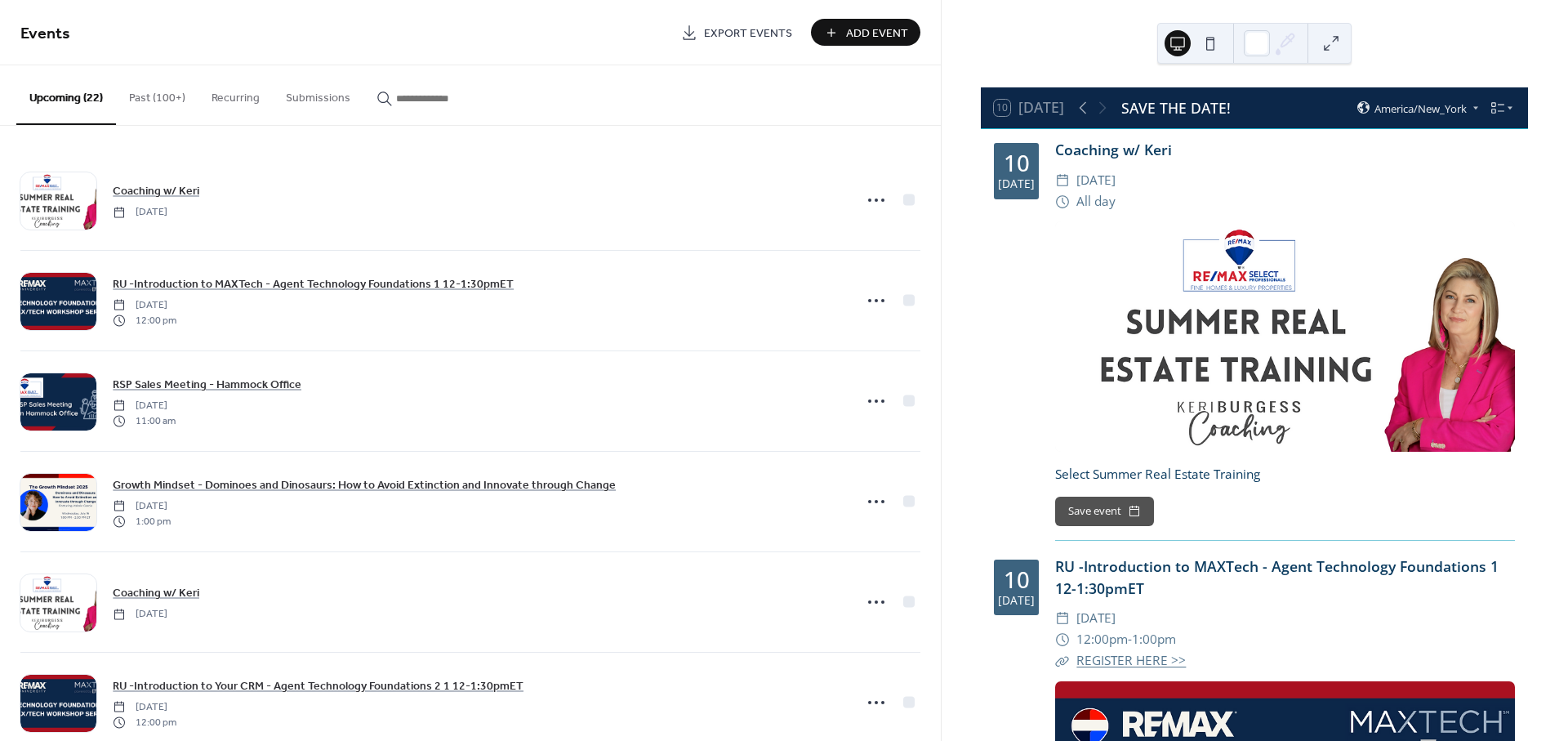 click on "Add Event" at bounding box center [877, 33] 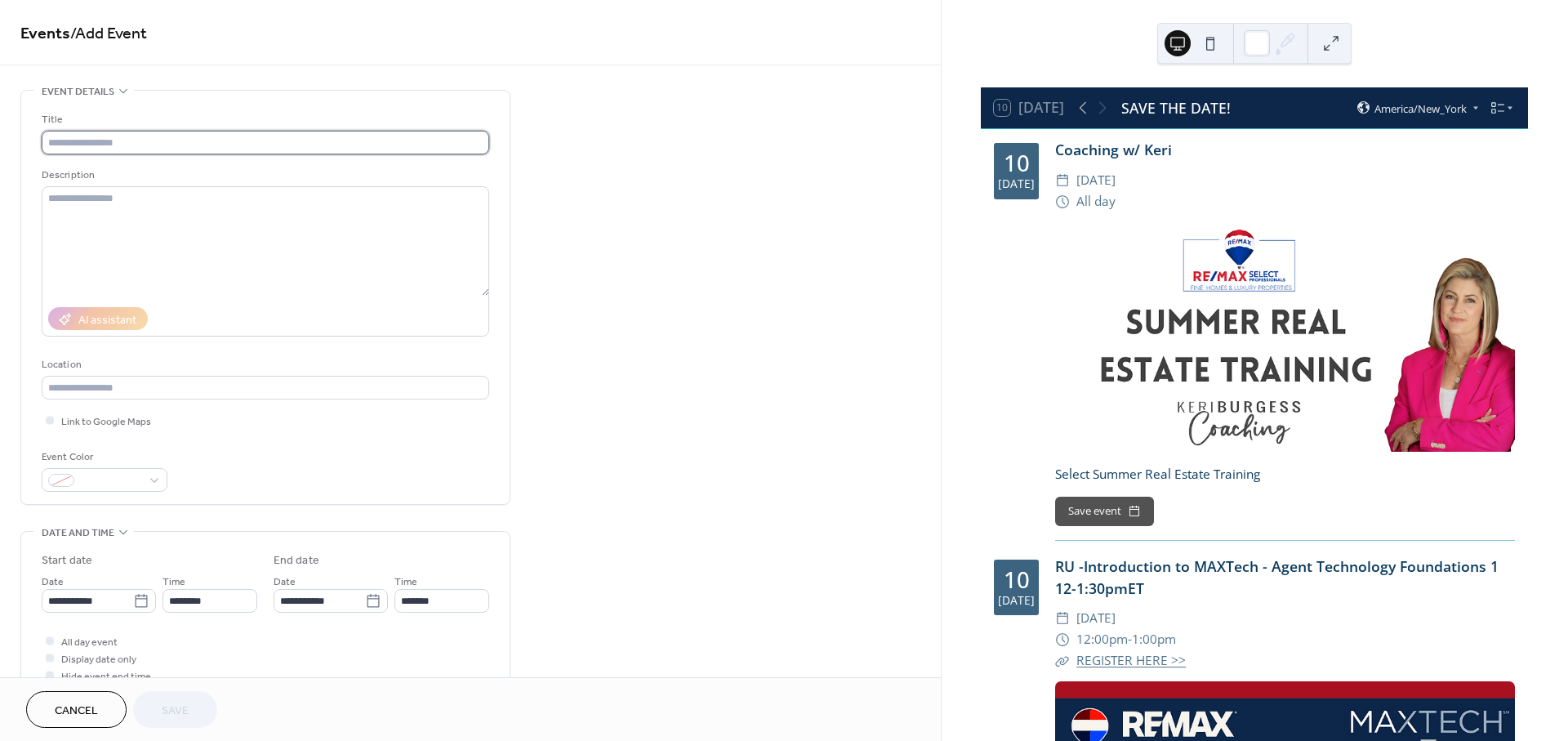 click at bounding box center (265, 142) 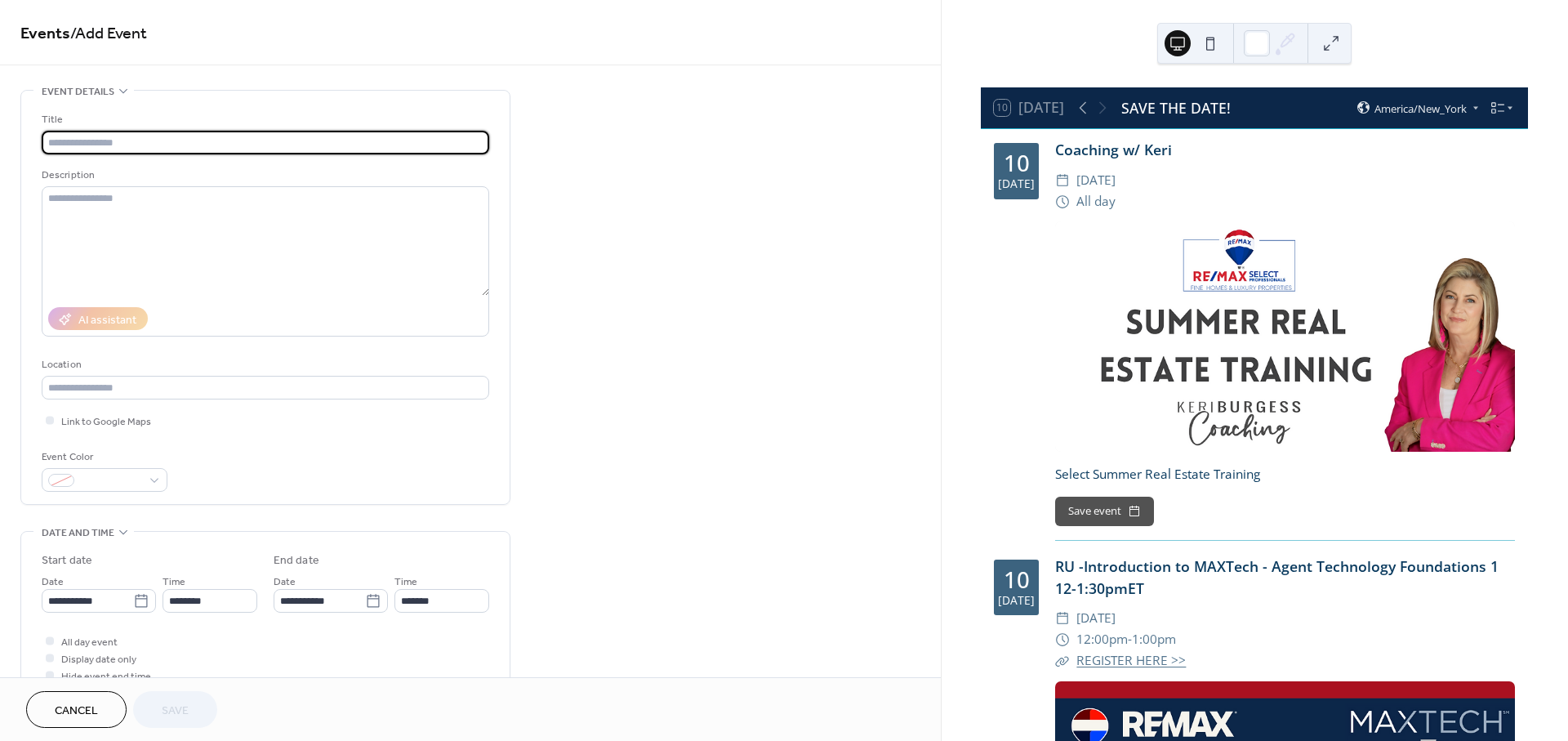 paste on "**********" 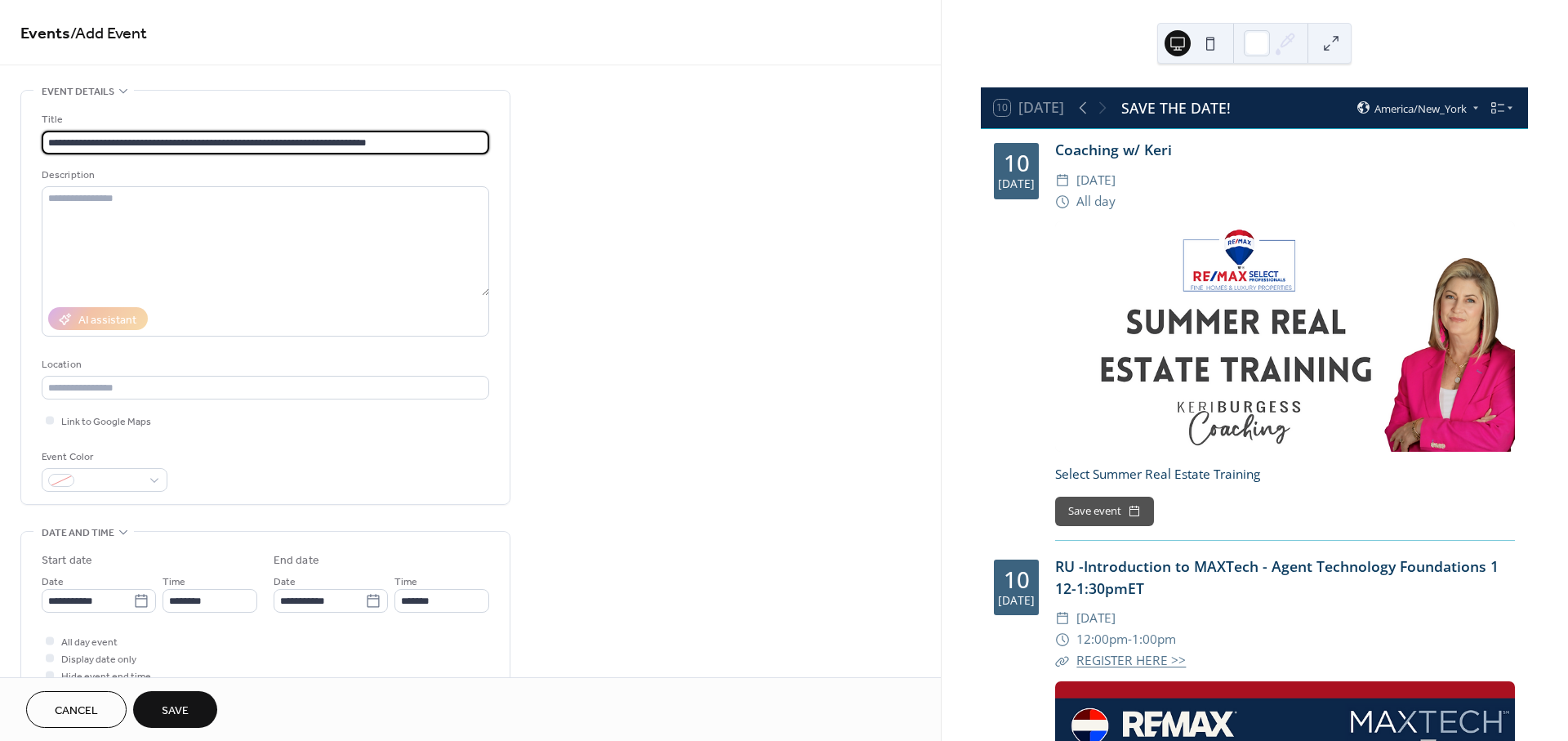 drag, startPoint x: 417, startPoint y: 142, endPoint x: 387, endPoint y: 142, distance: 30 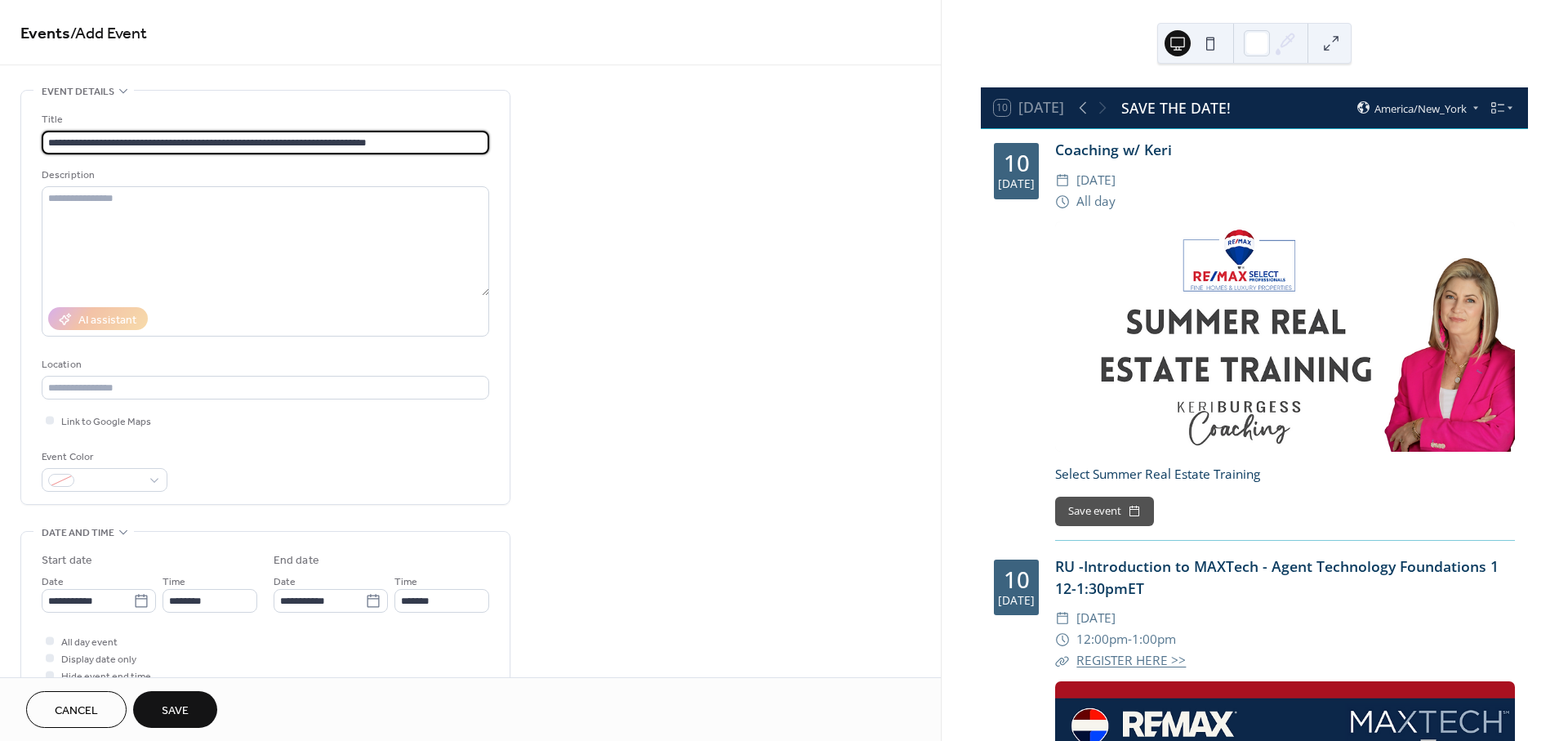 click on "**********" at bounding box center (265, 142) 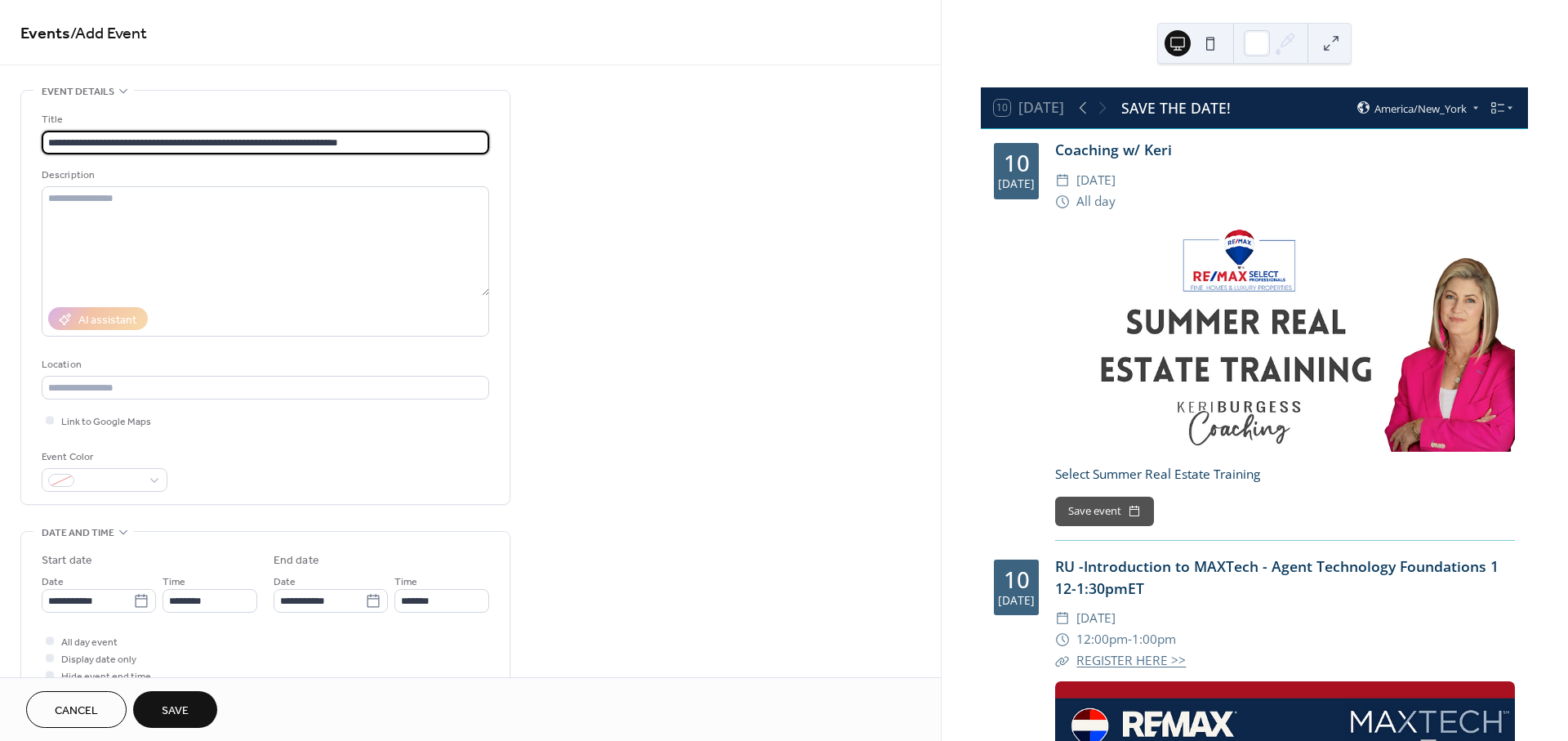 type on "**********" 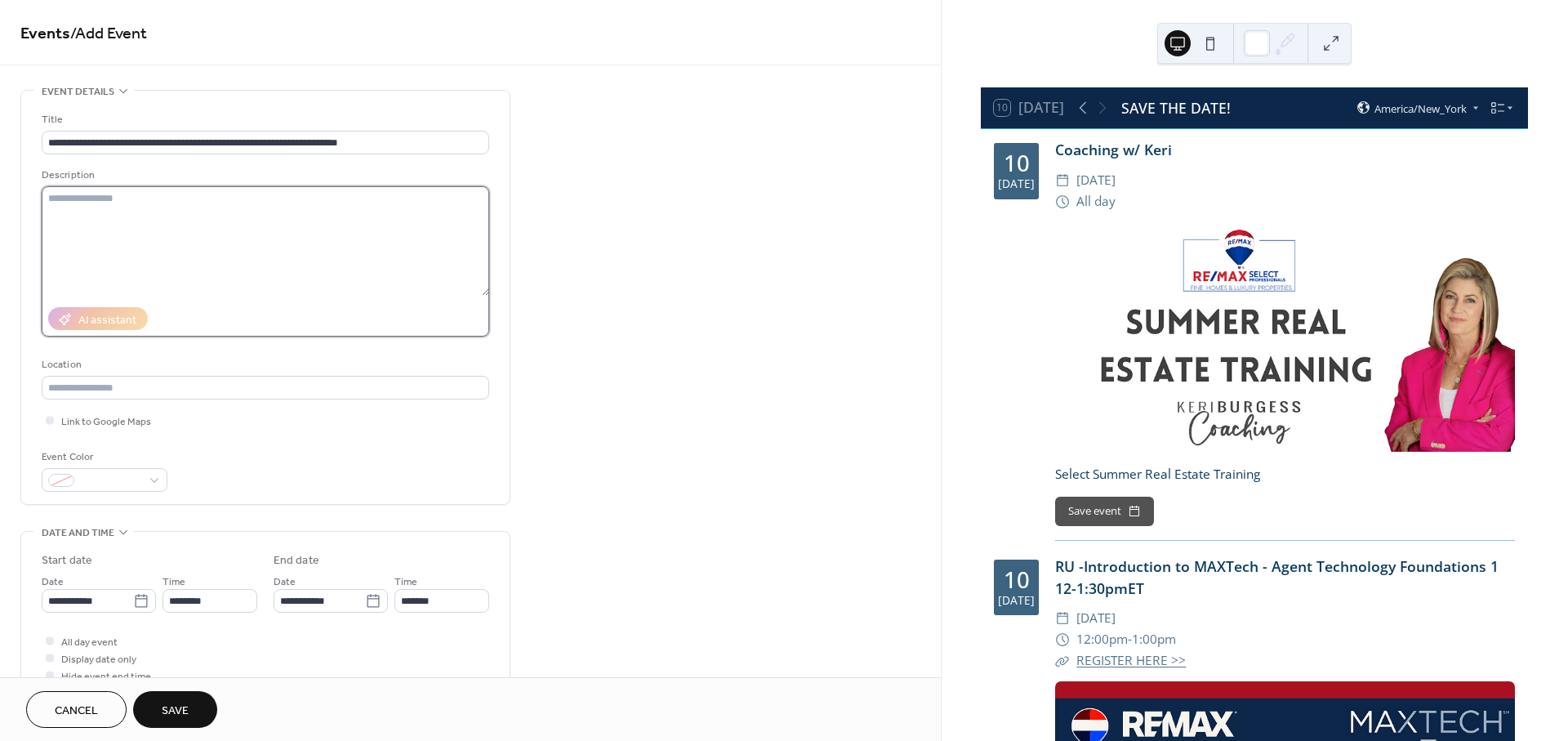 click at bounding box center (265, 241) 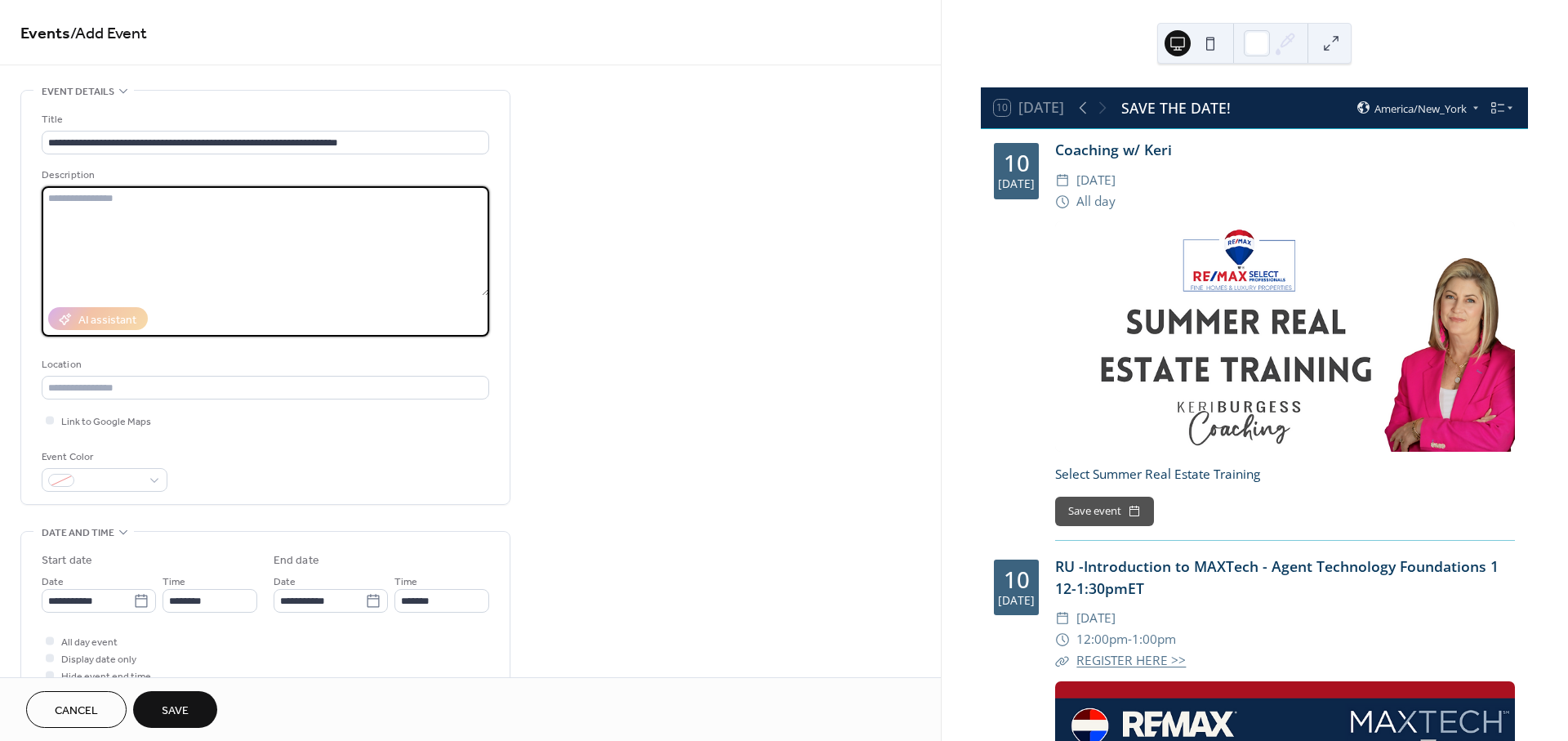 paste on "**********" 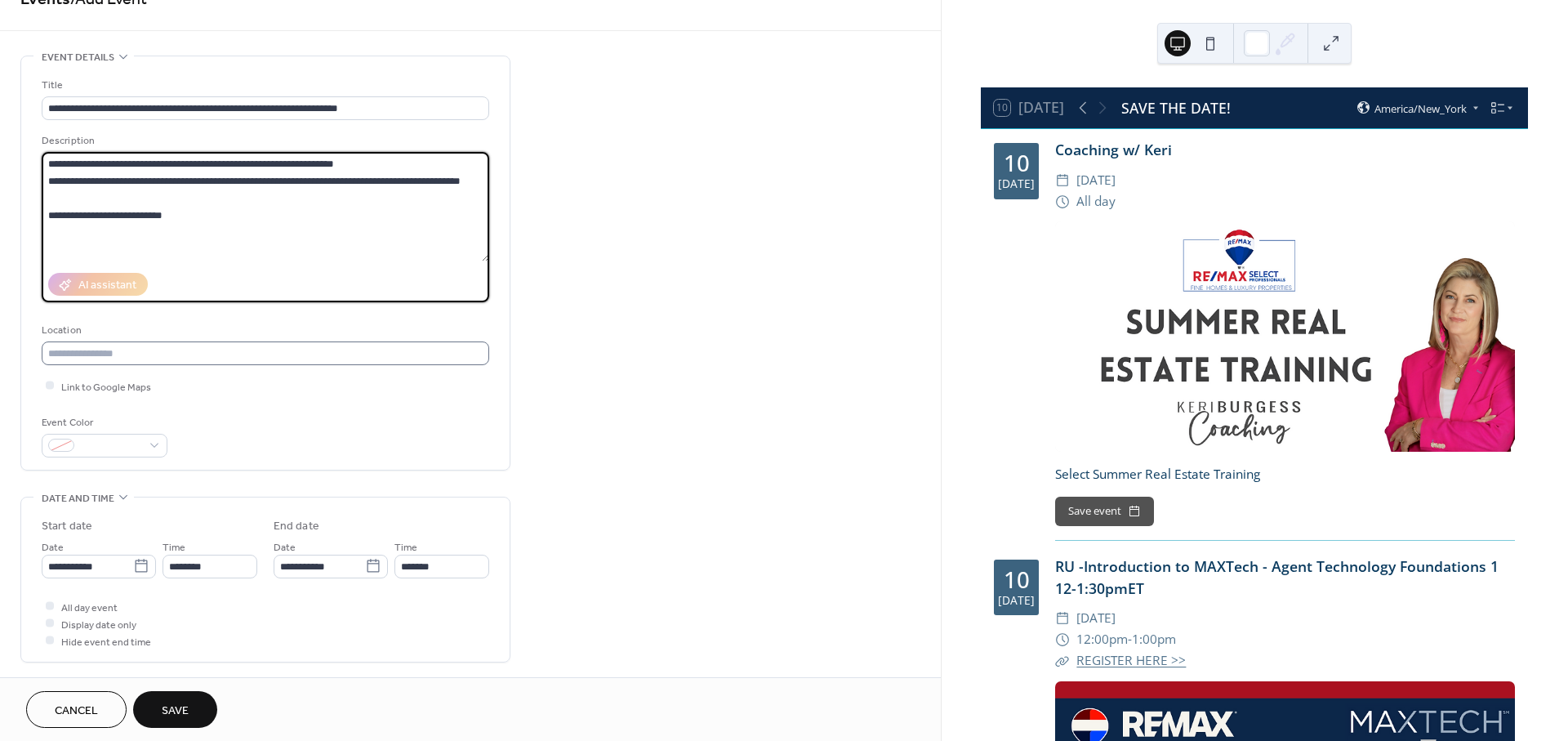 scroll, scrollTop: 181, scrollLeft: 0, axis: vertical 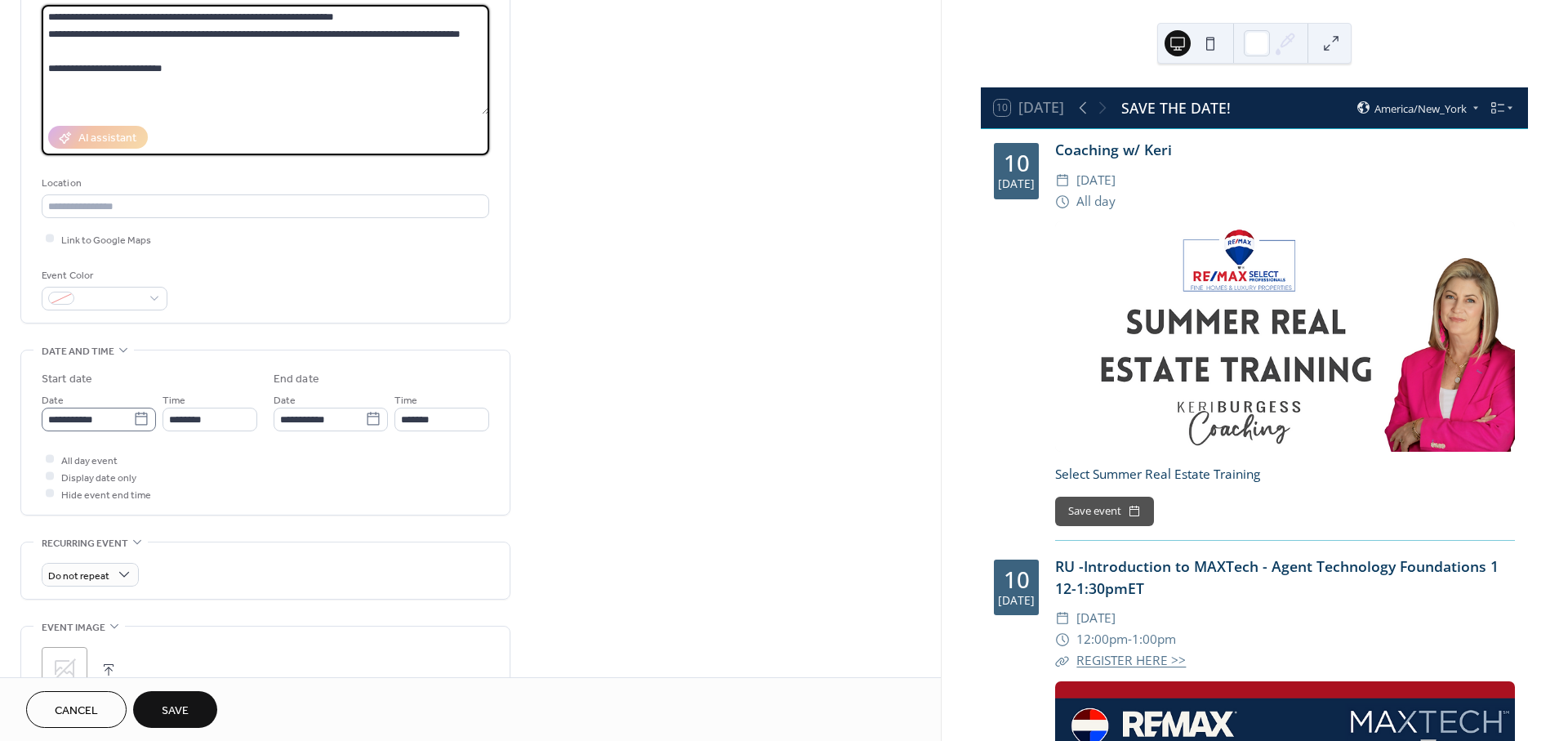 type on "**********" 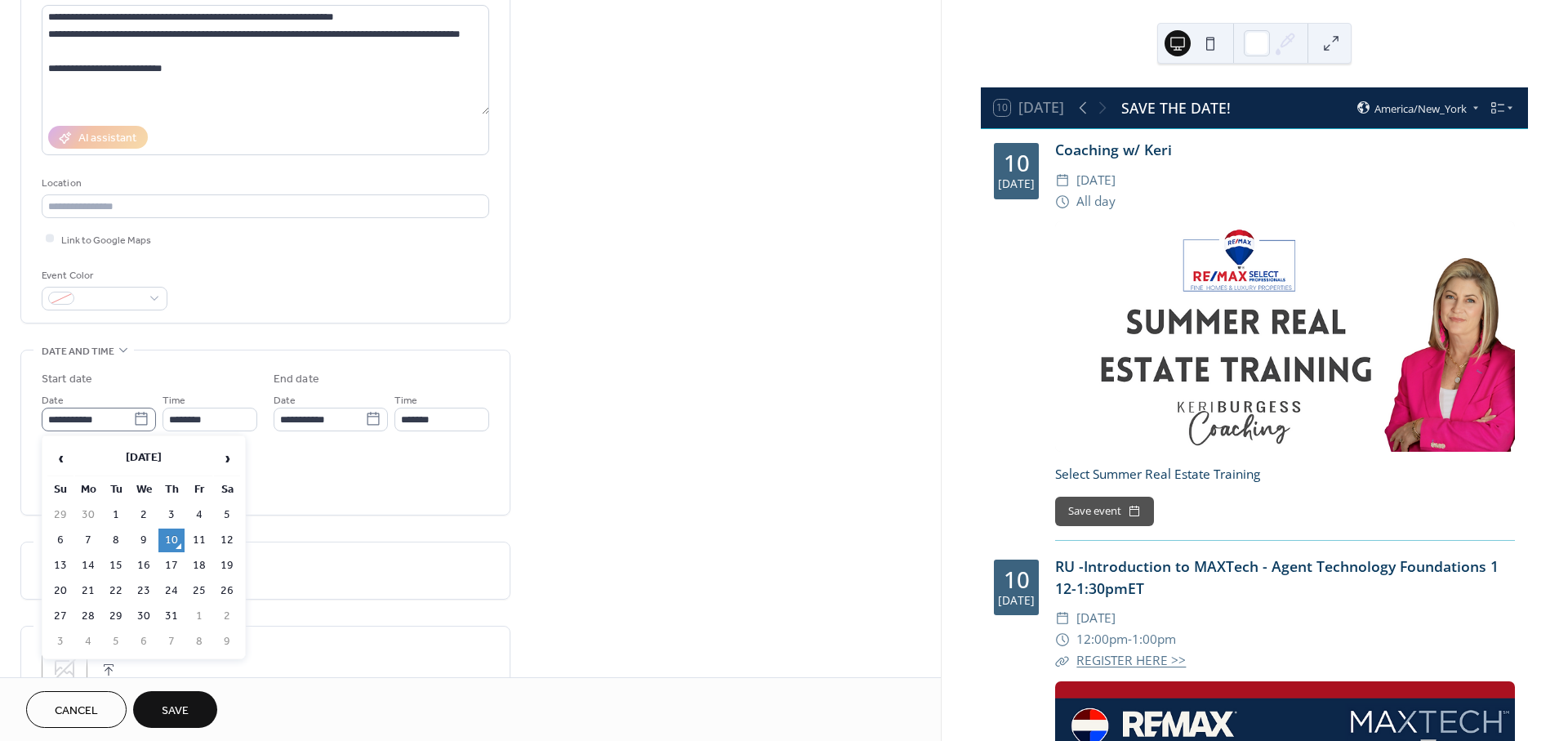 click 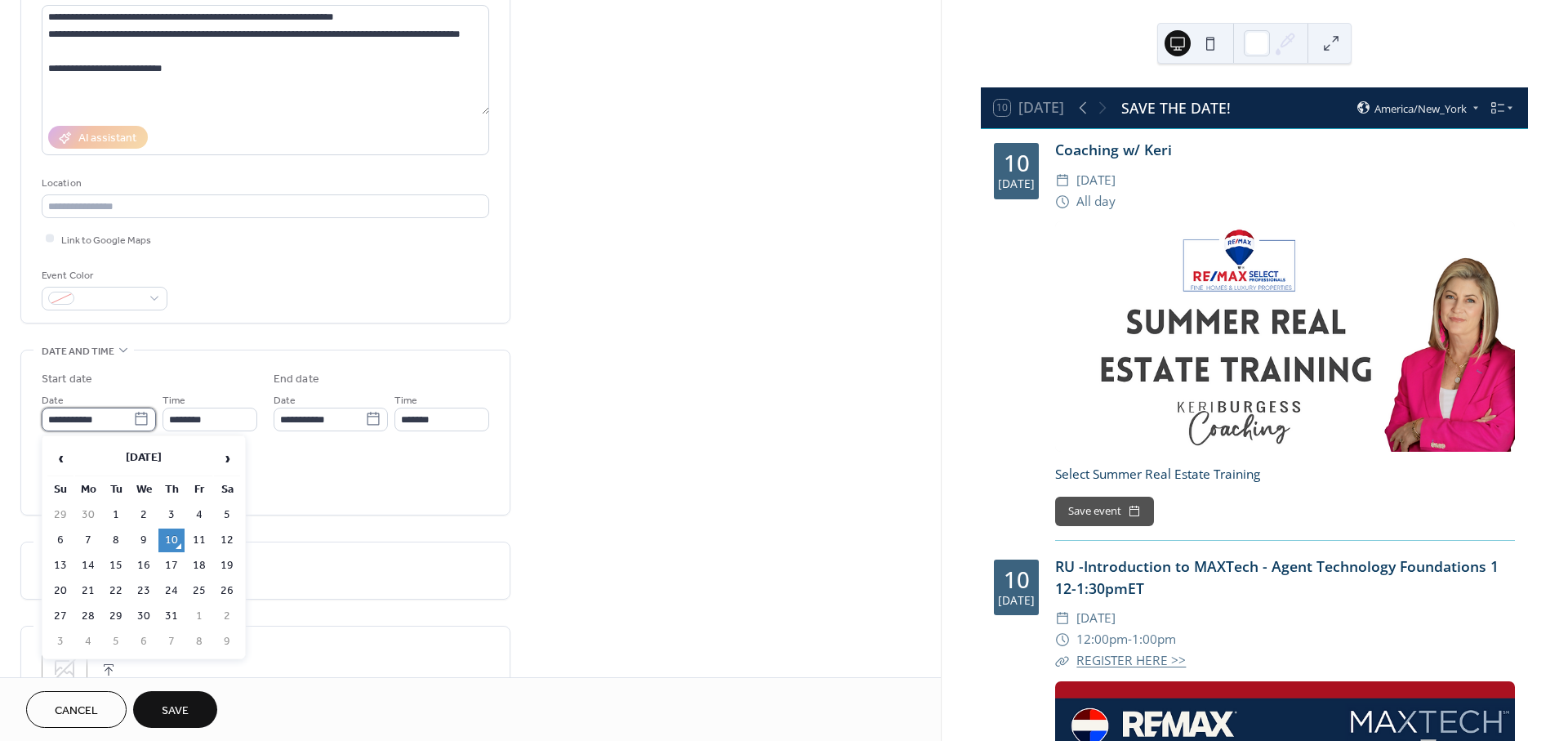 click on "**********" at bounding box center [87, 419] 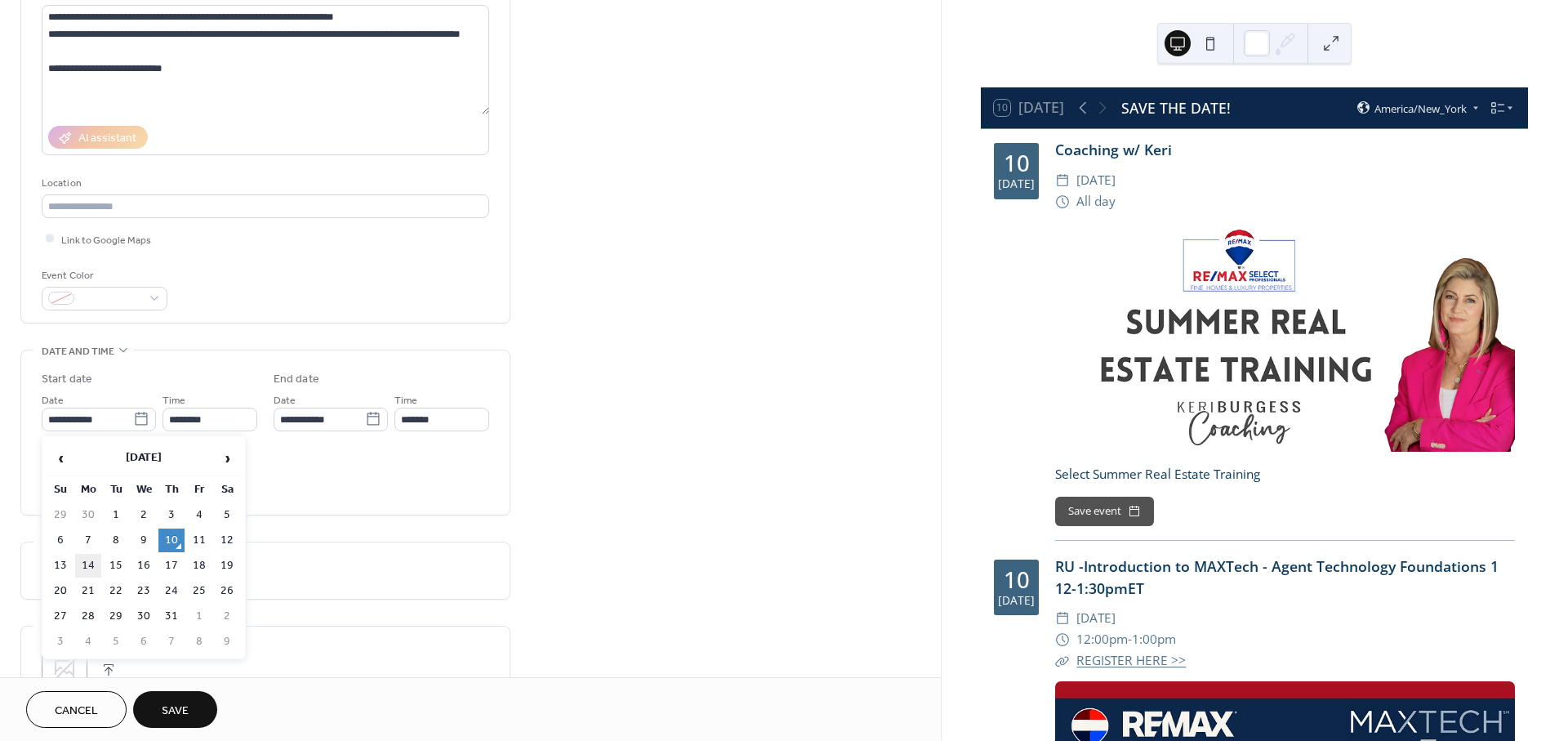 click on "14" at bounding box center (88, 565) 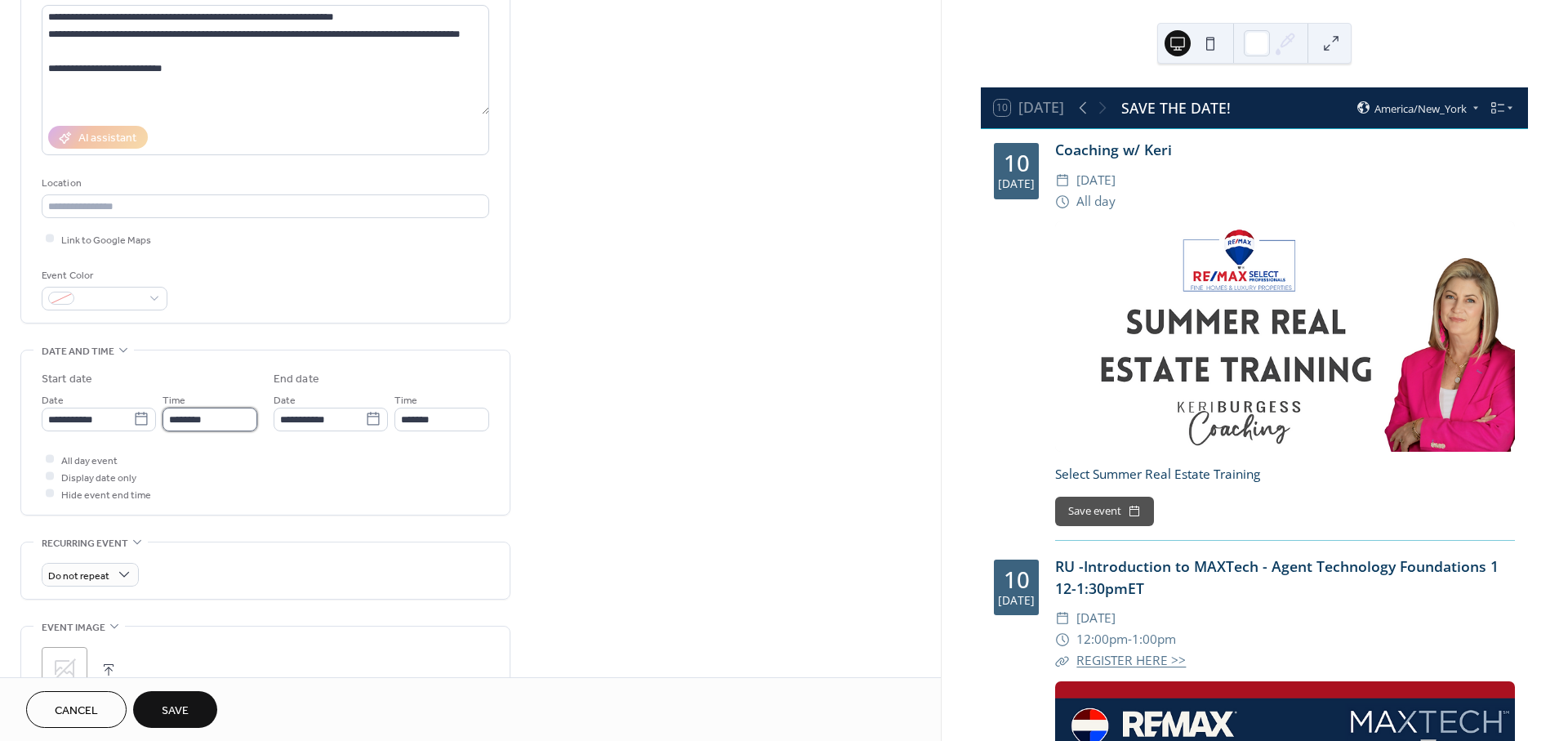 click on "********" at bounding box center [210, 419] 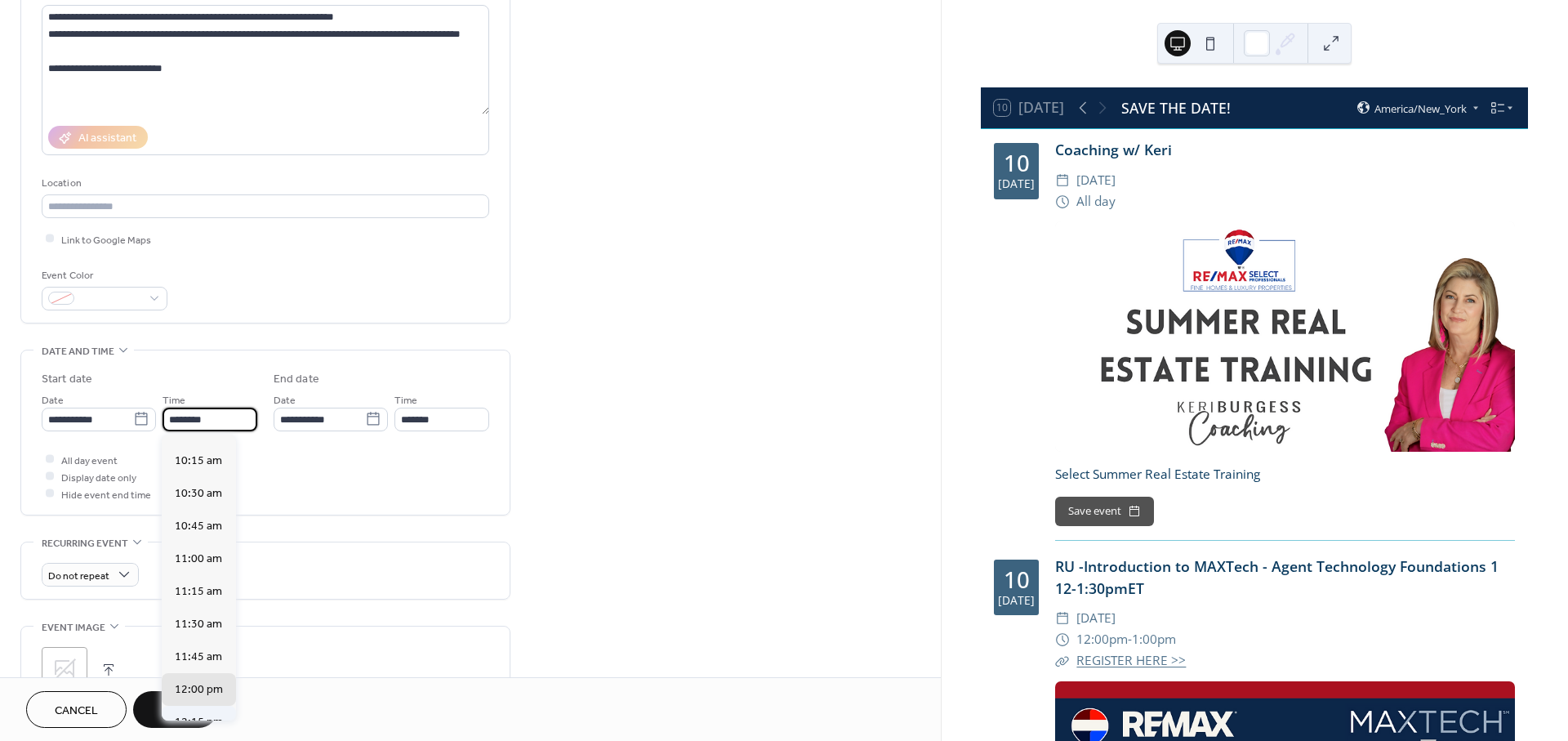 scroll, scrollTop: 1309, scrollLeft: 0, axis: vertical 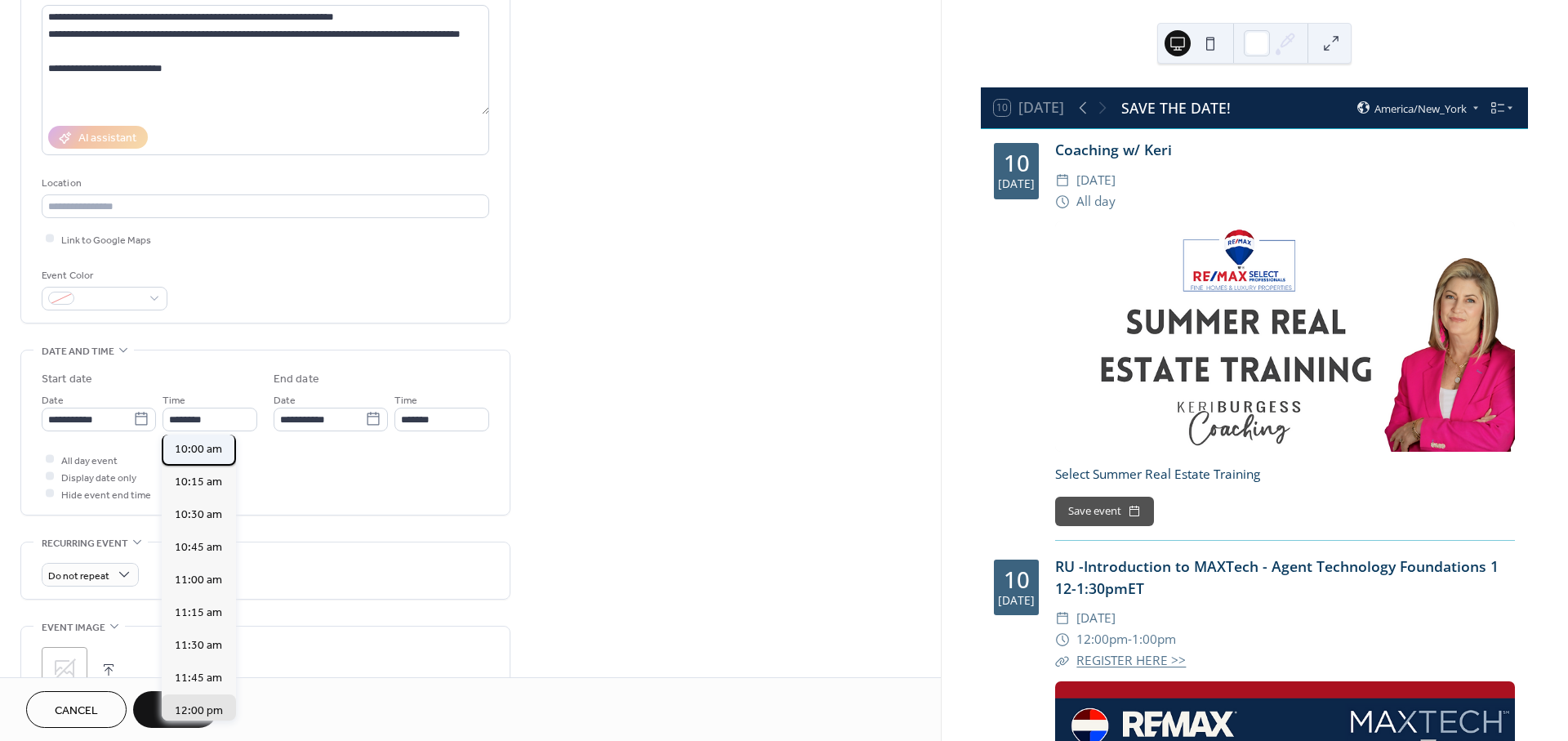click on "10:00 am" at bounding box center (198, 449) 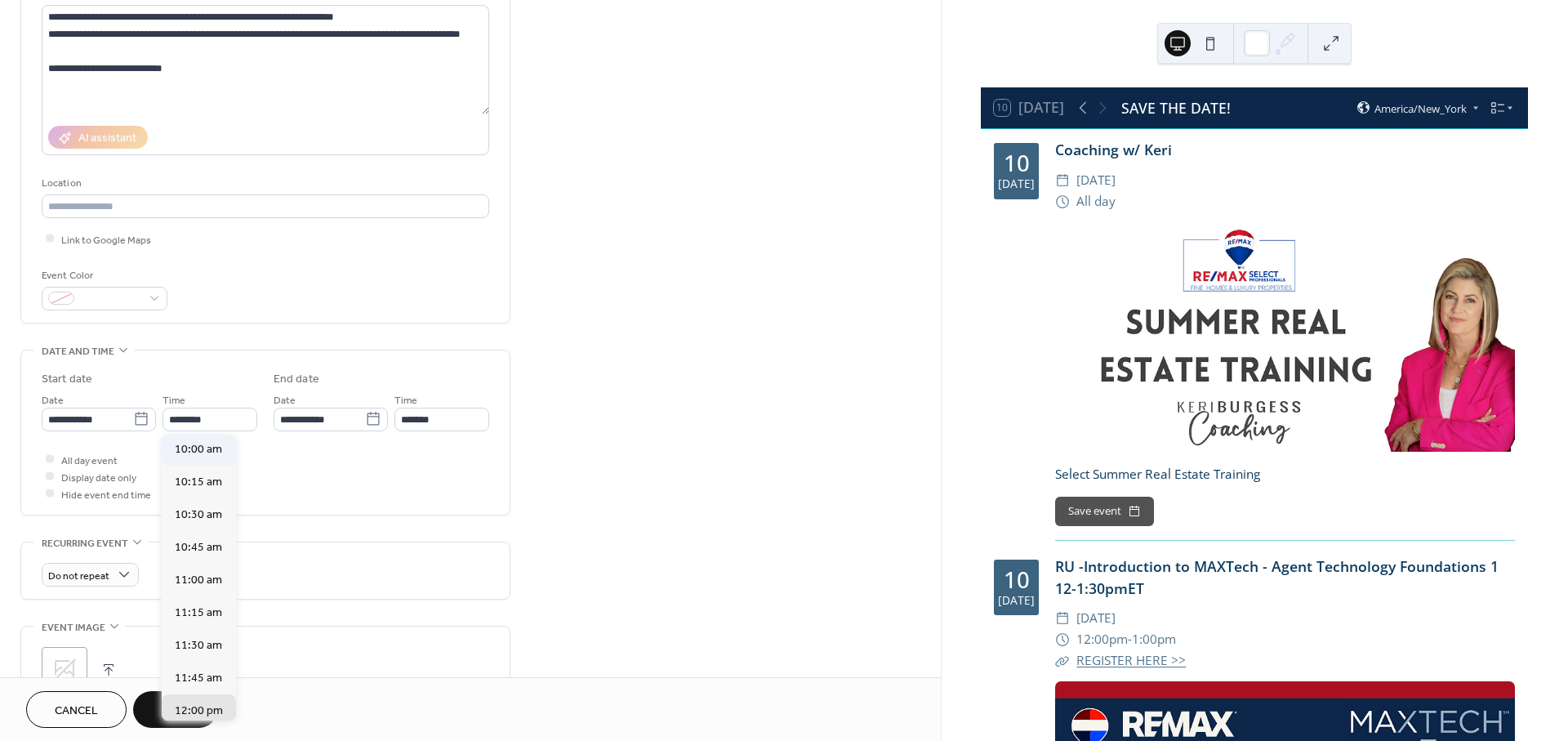 type on "********" 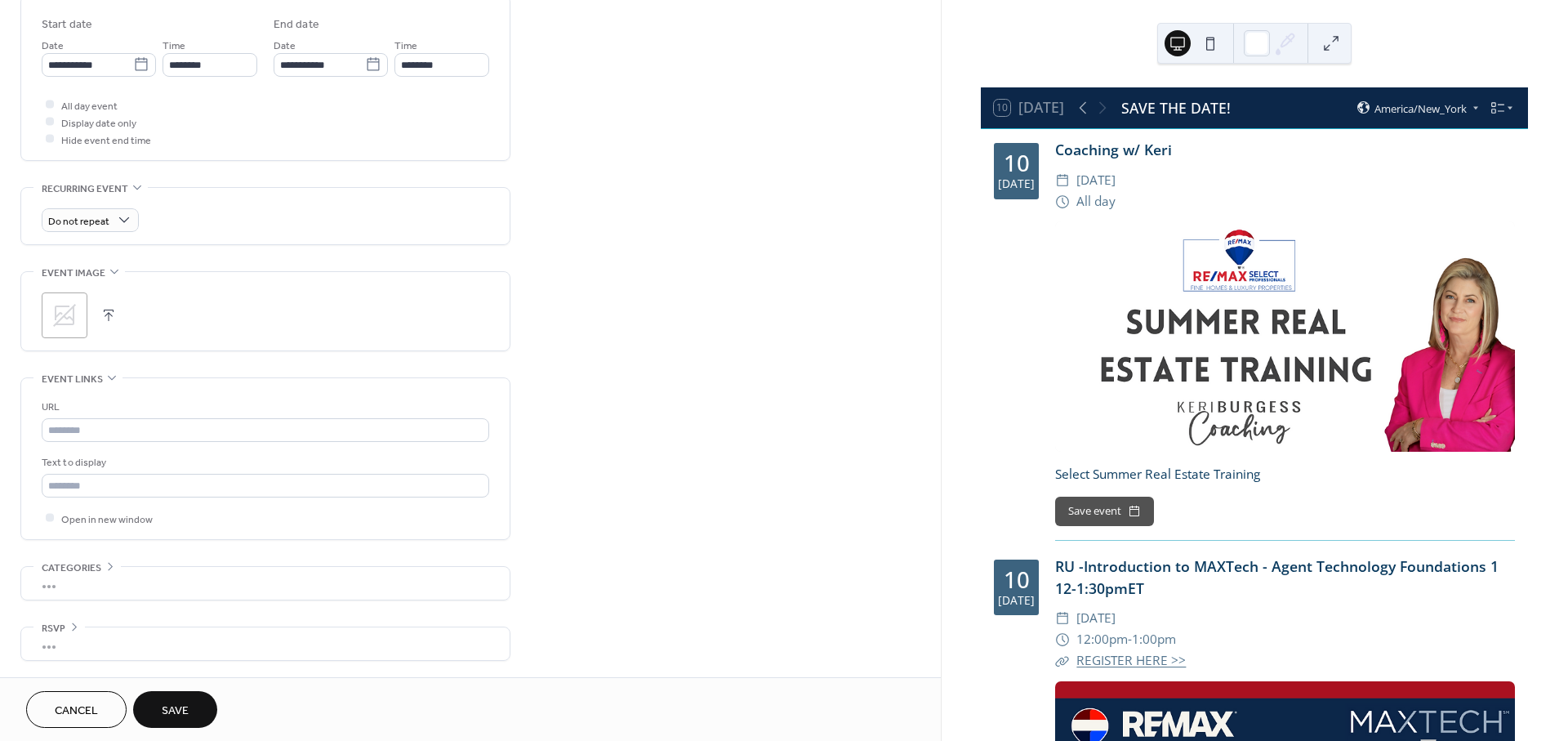 scroll, scrollTop: 540, scrollLeft: 0, axis: vertical 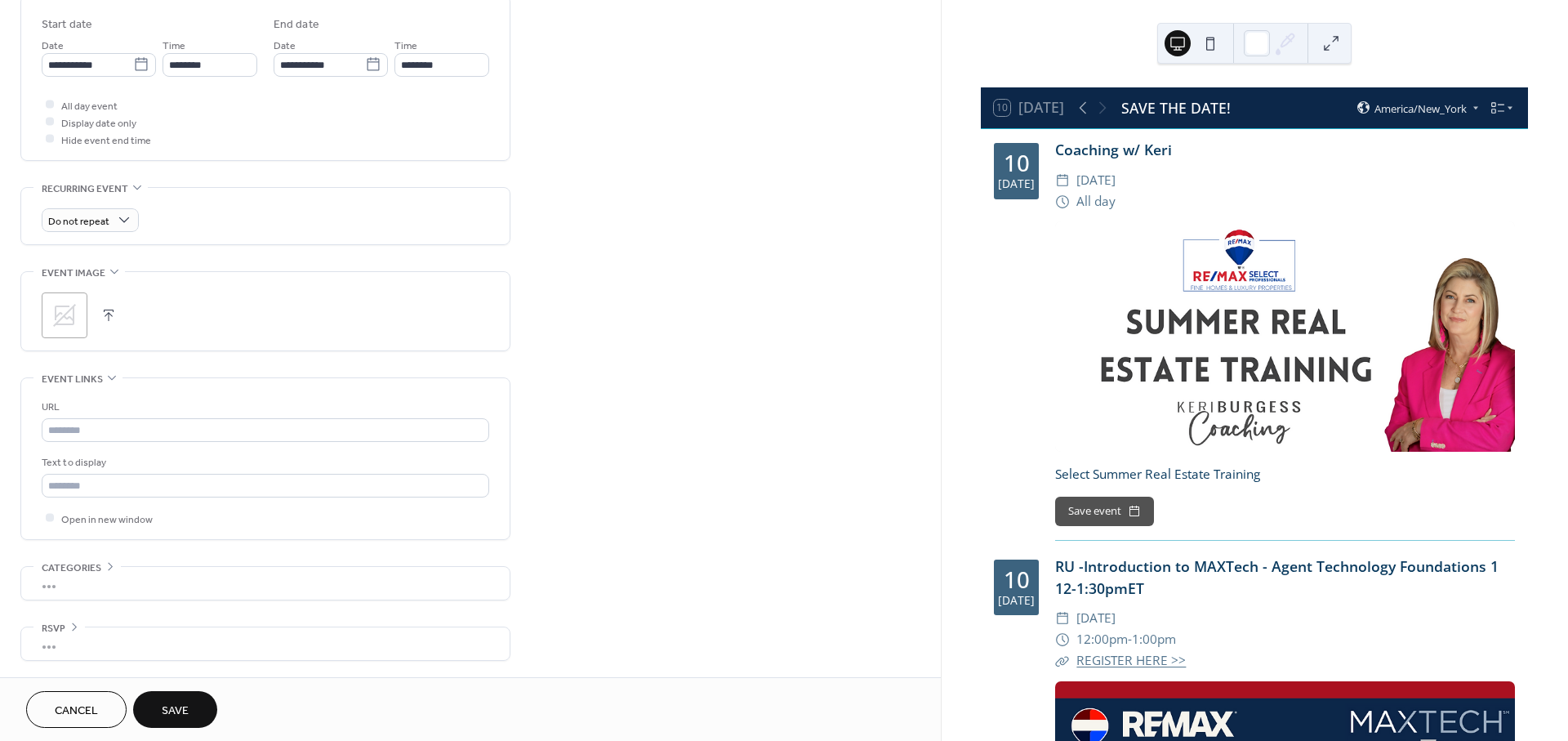 click at bounding box center [109, 315] 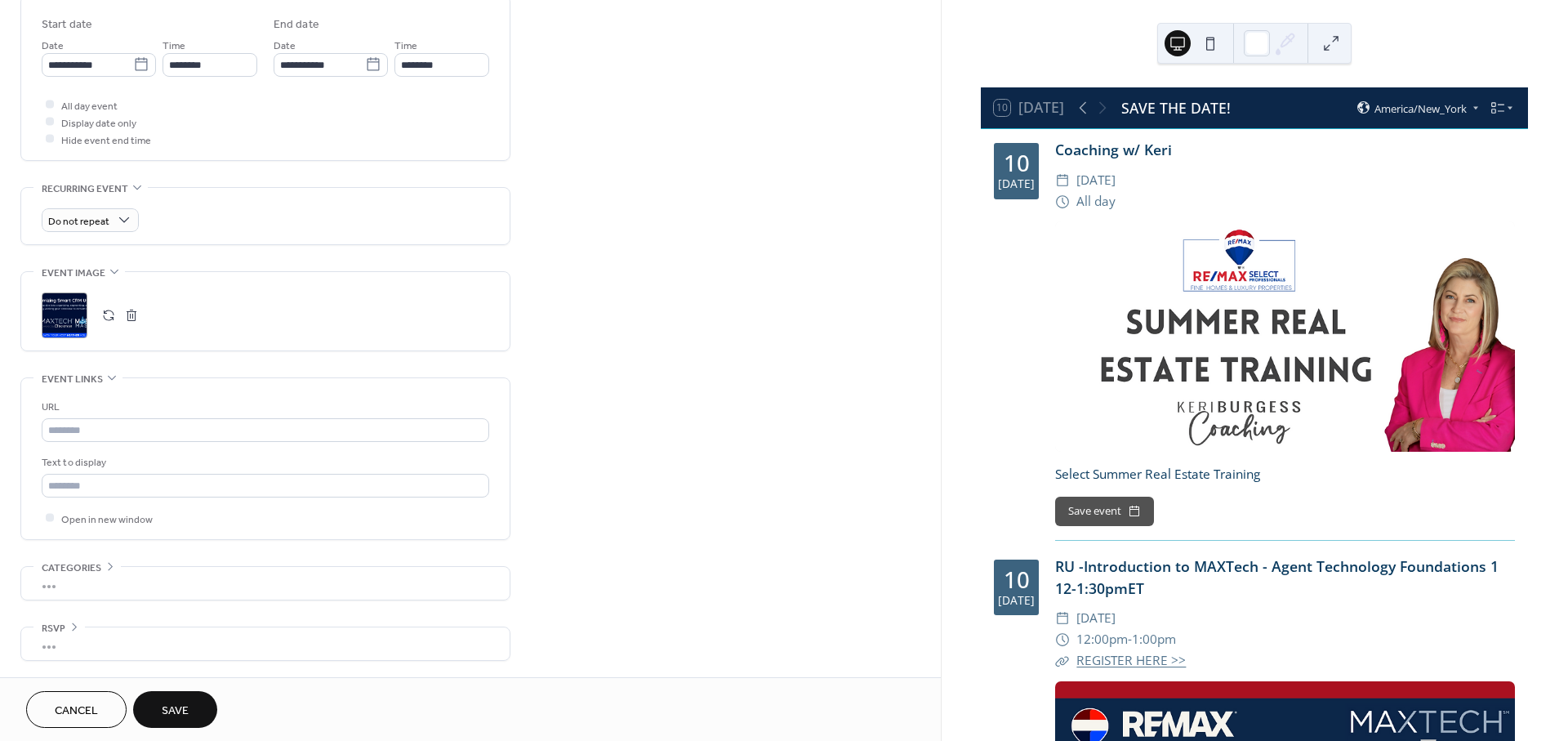 click on "URL" at bounding box center (264, 407) 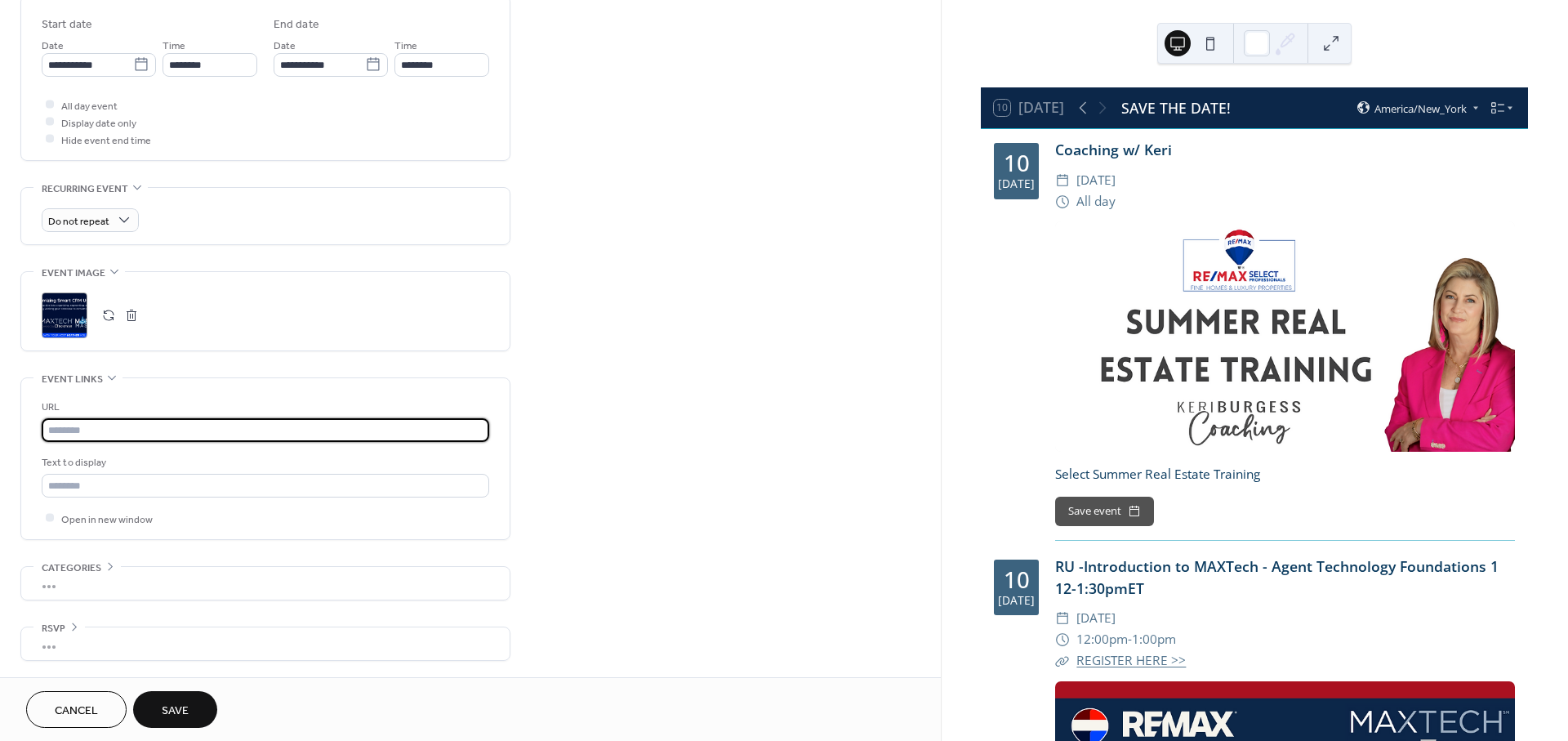 click at bounding box center (265, 430) 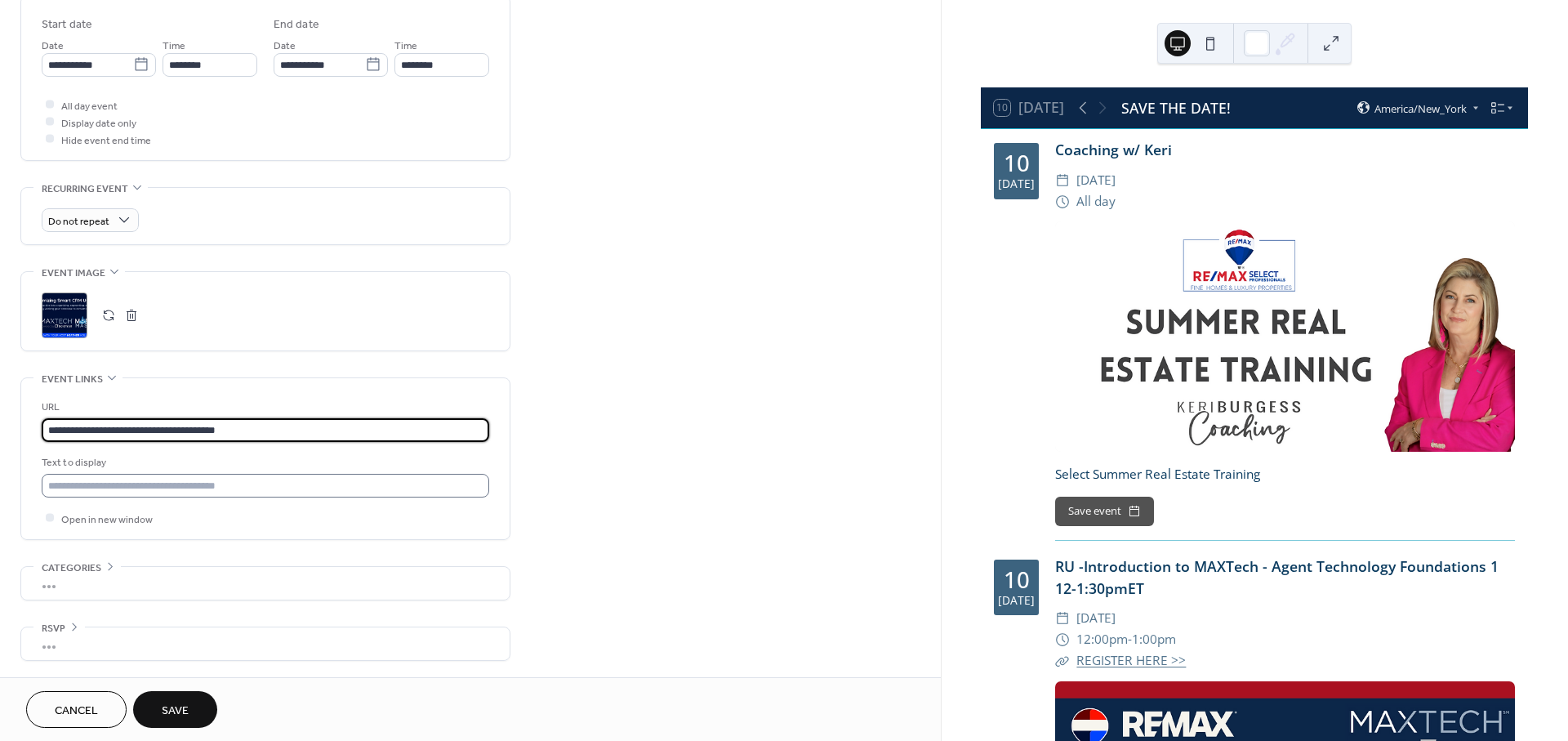 type on "**********" 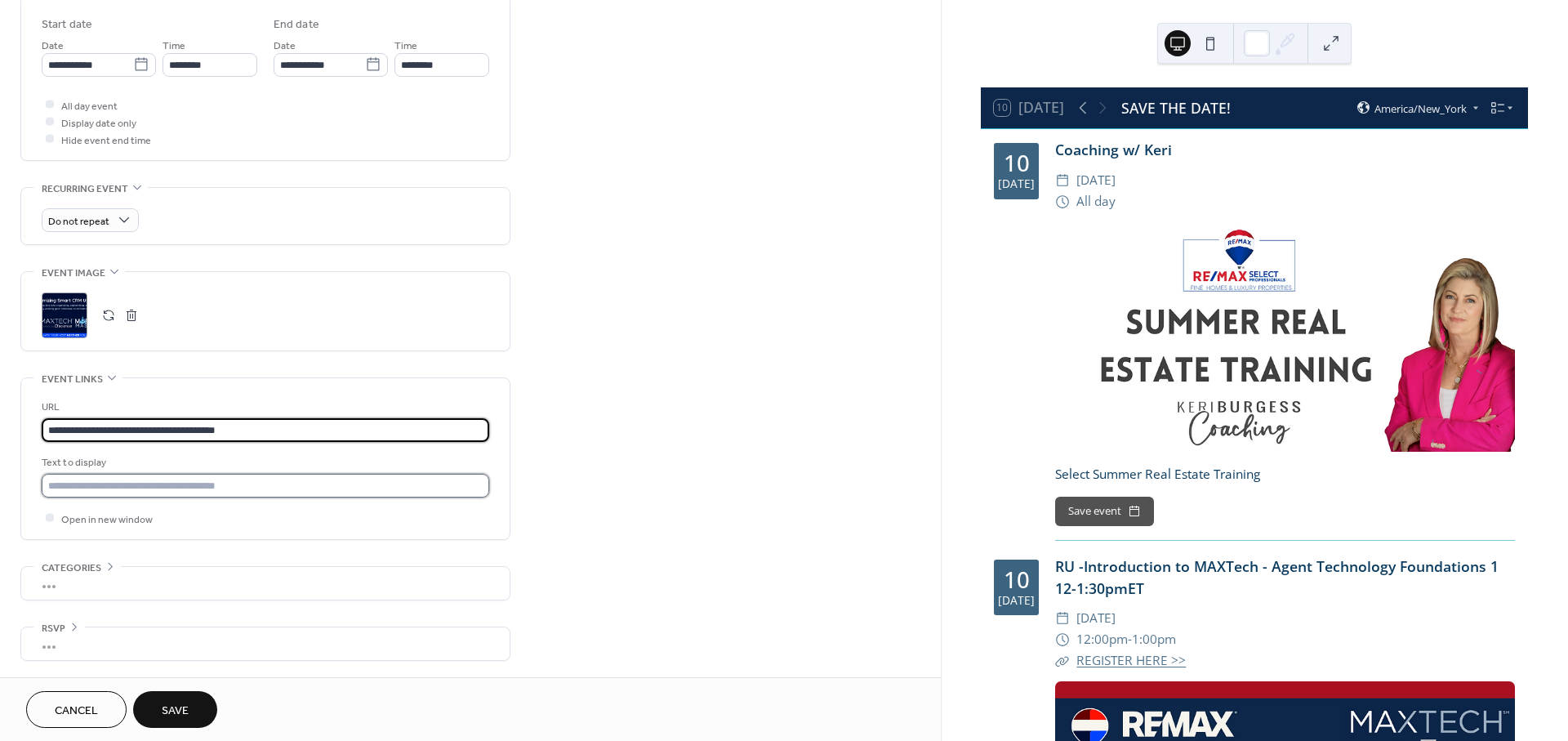 click at bounding box center (265, 485) 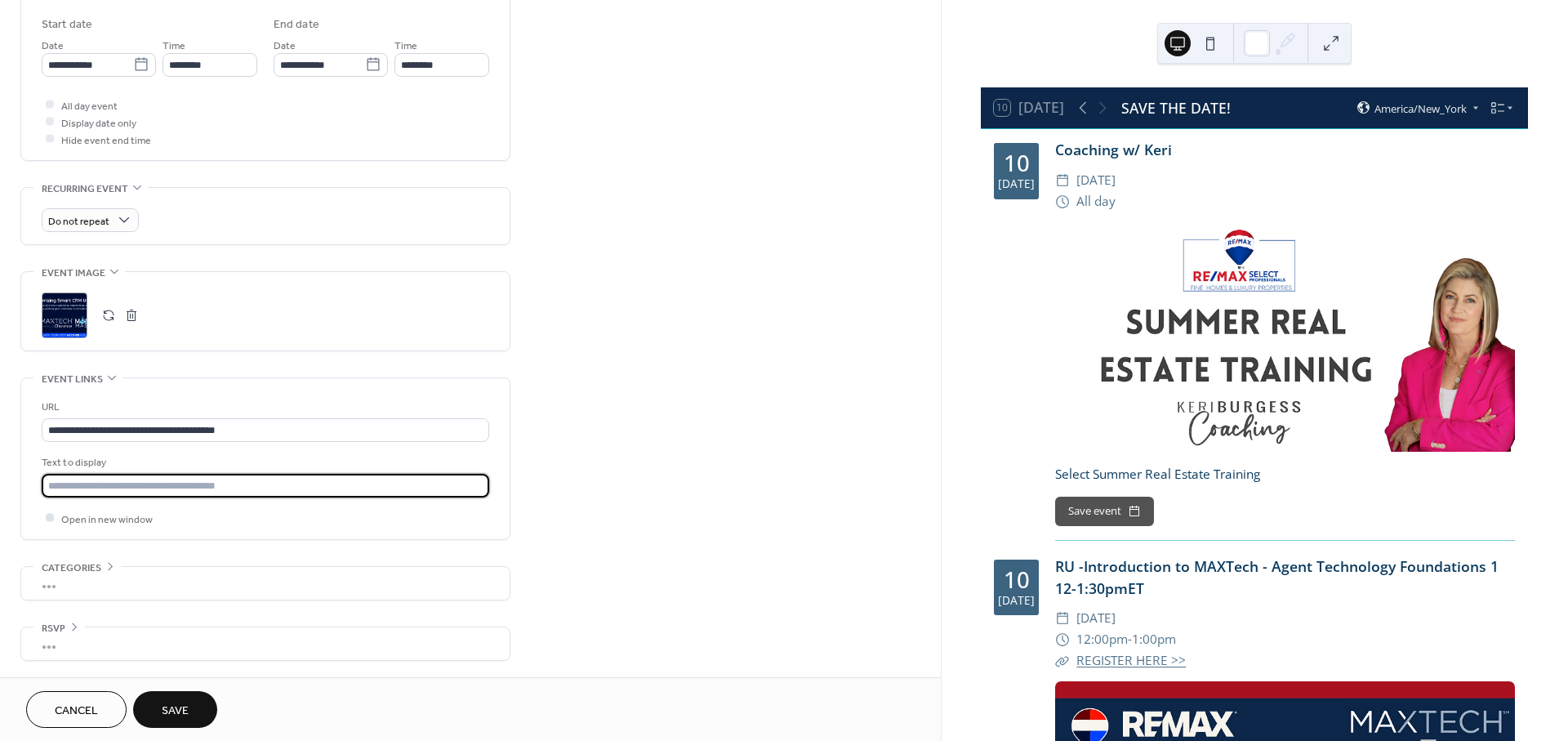 type on "**********" 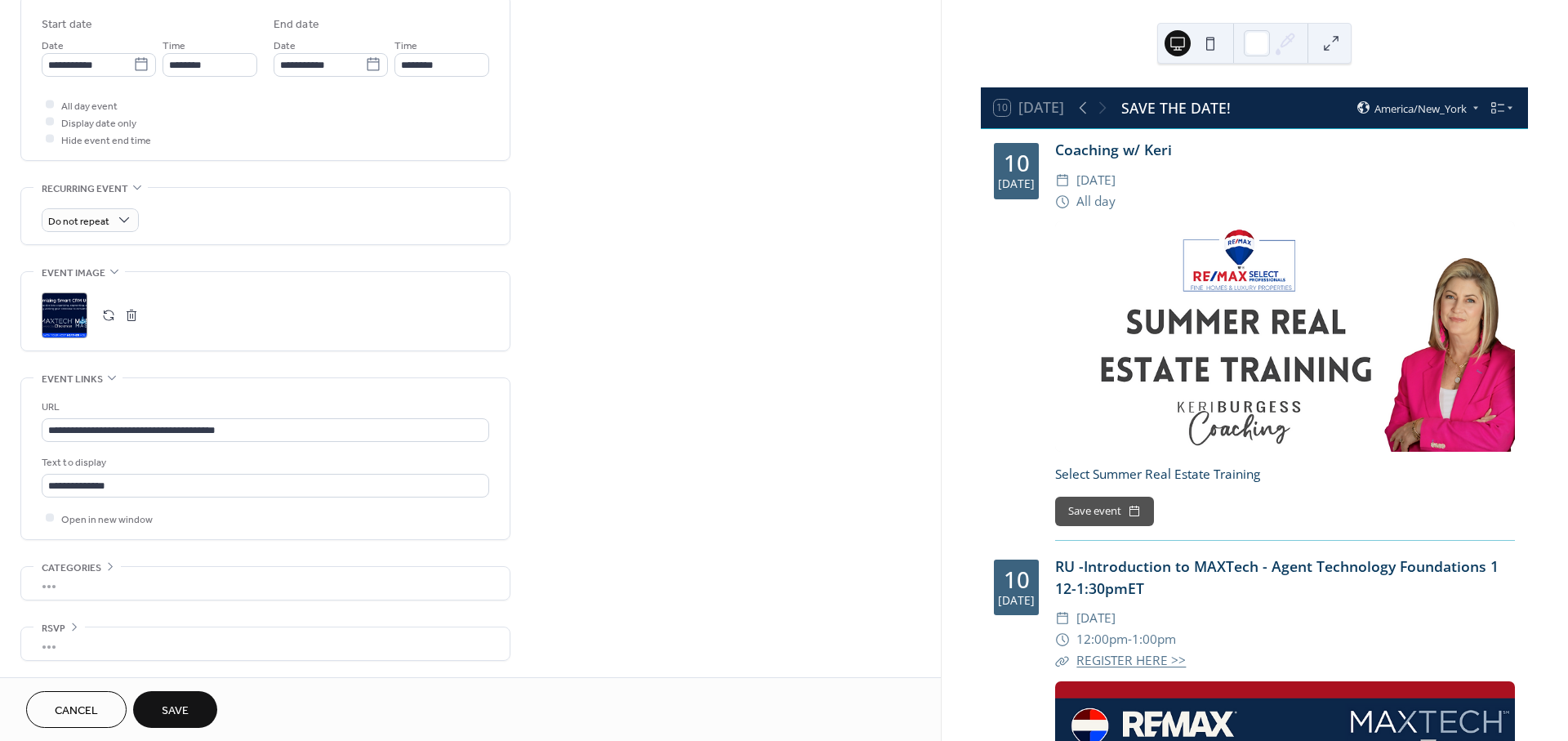 click on "Save" at bounding box center (175, 711) 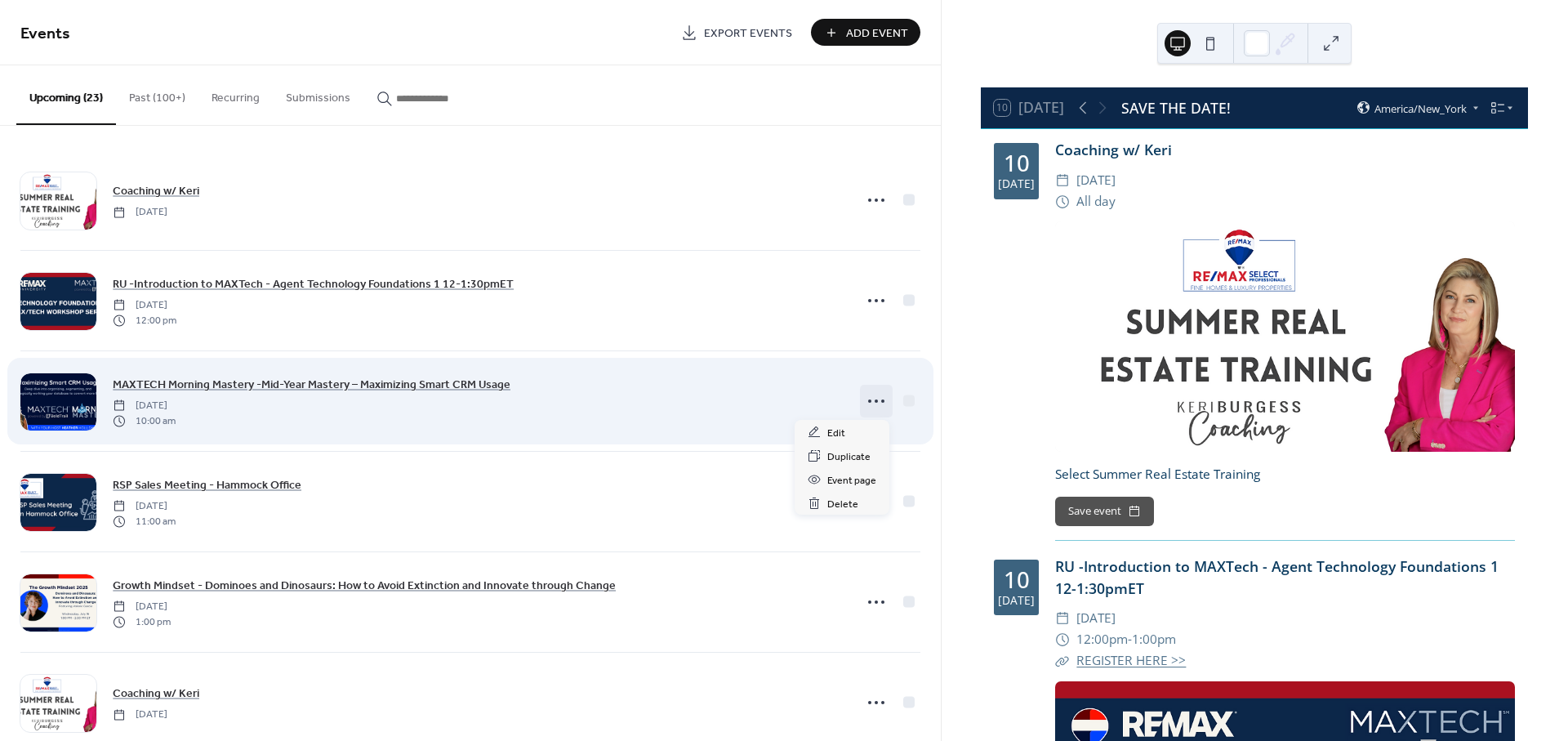 click 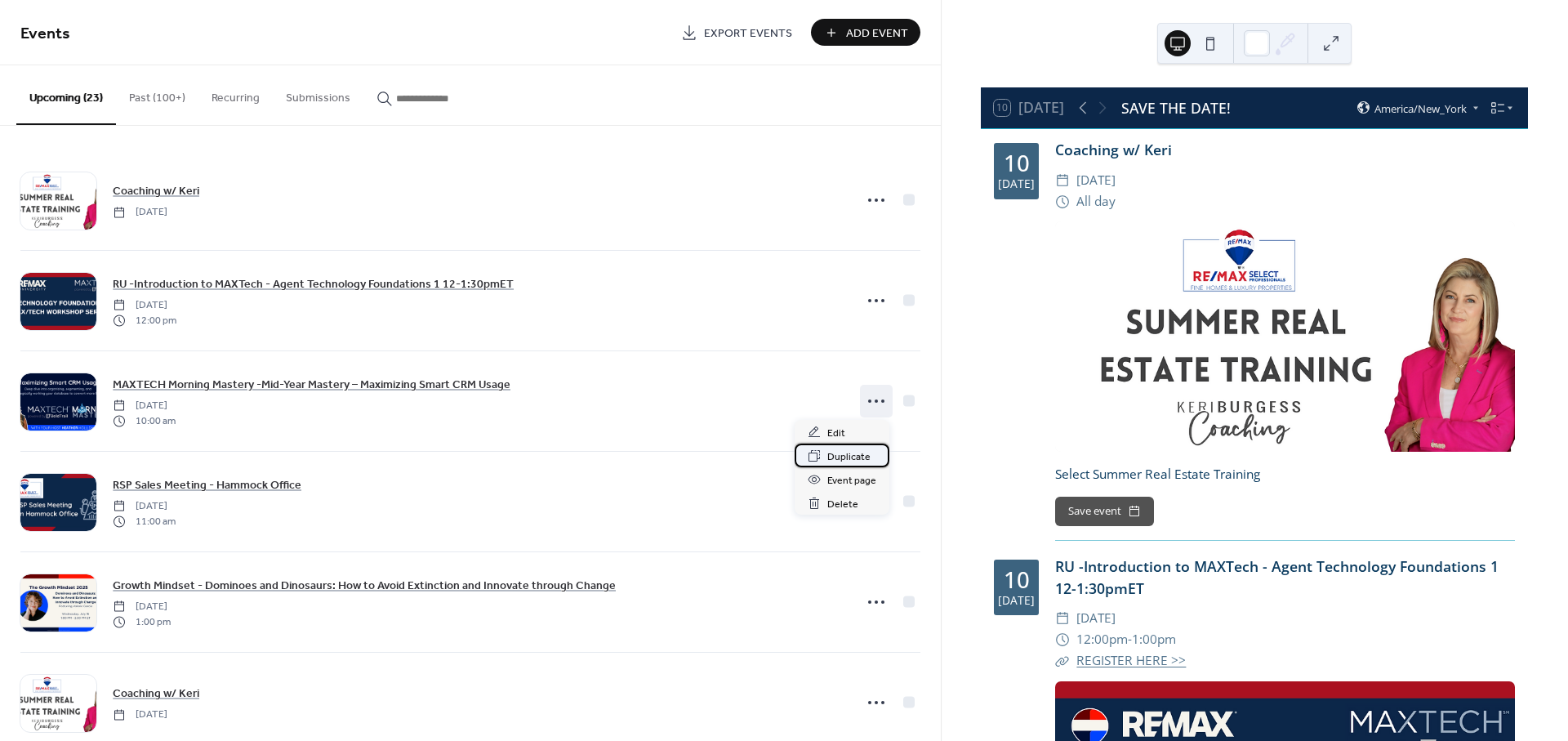 click on "Duplicate" at bounding box center [849, 457] 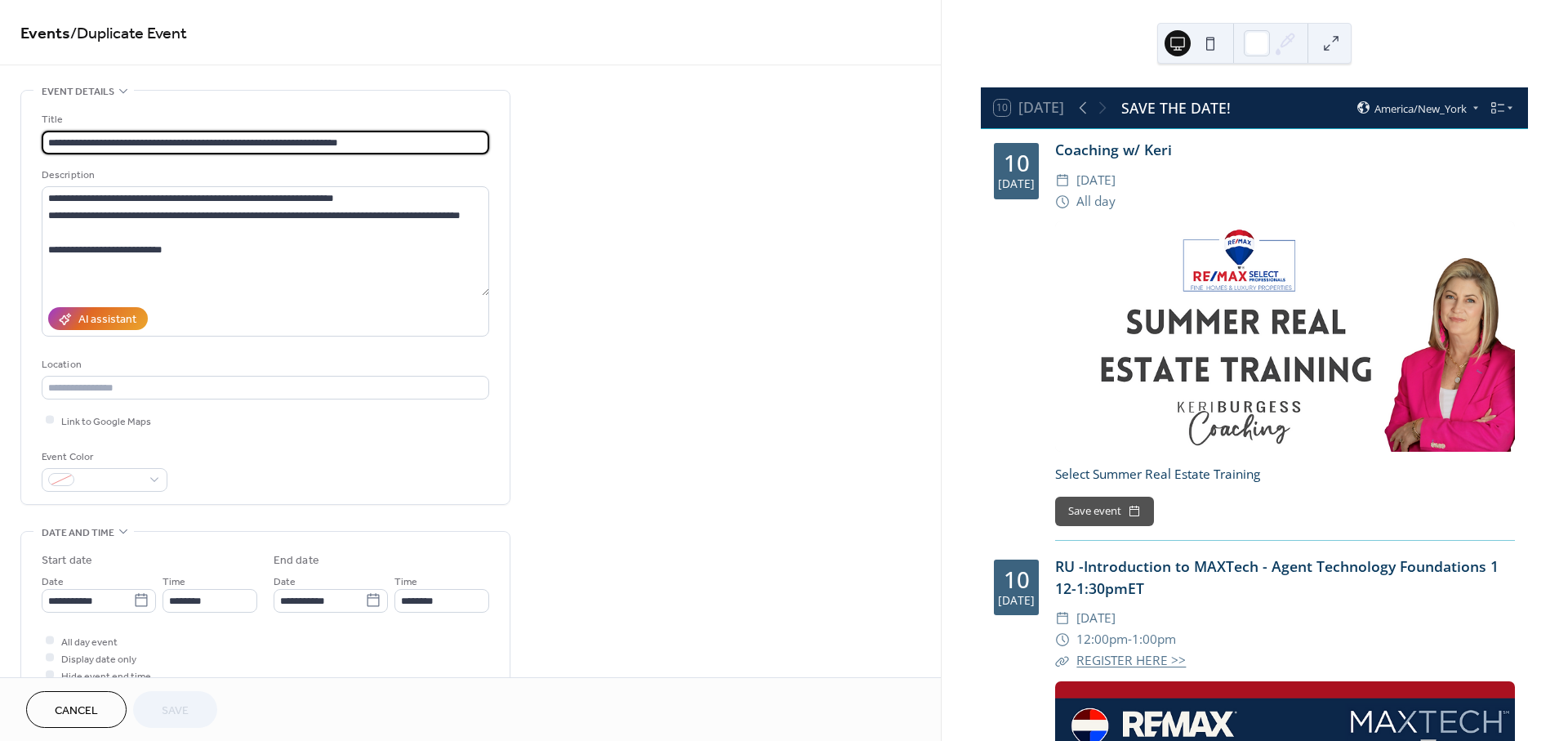 drag, startPoint x: 422, startPoint y: 145, endPoint x: 4, endPoint y: 144, distance: 418.001 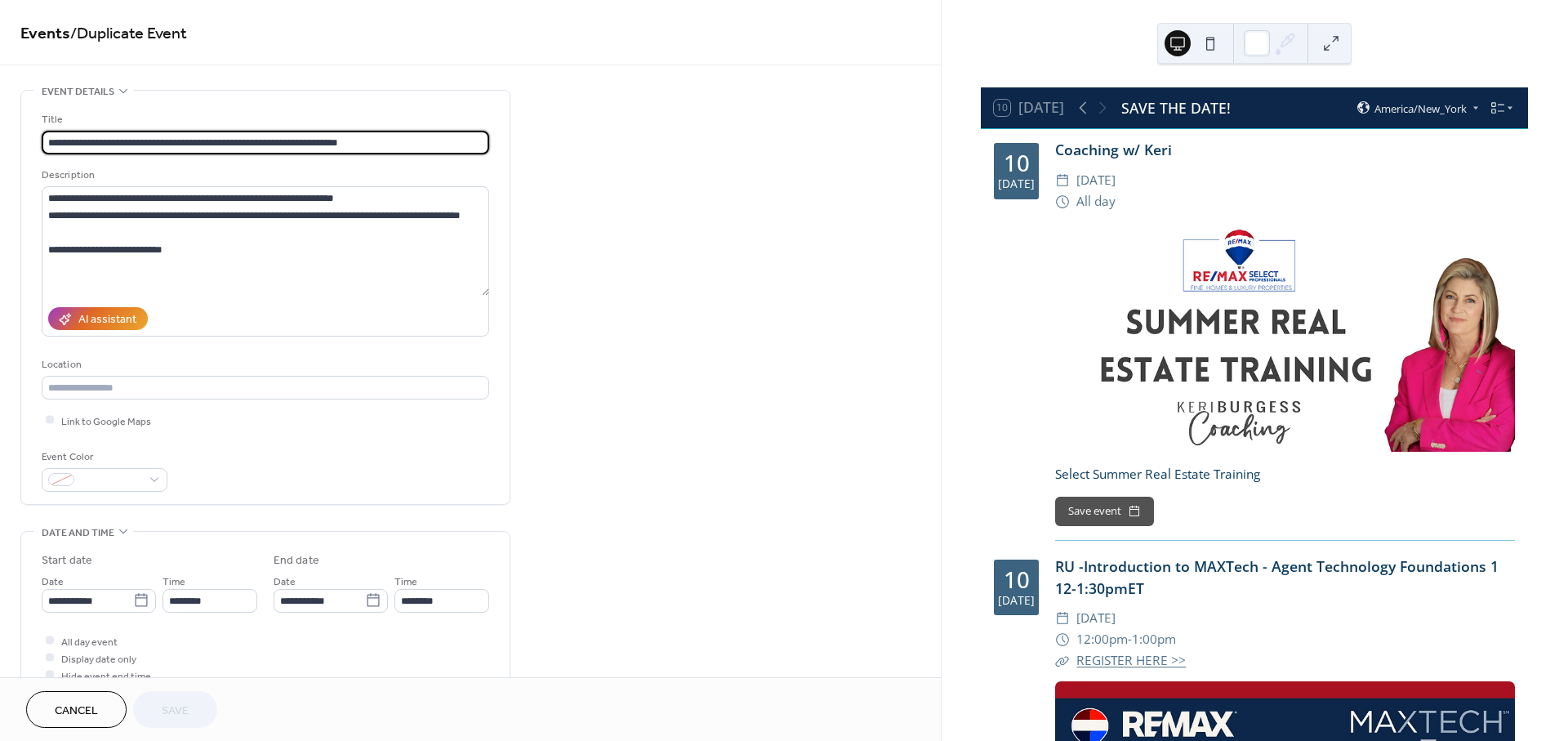 click on "**********" at bounding box center (470, 651) 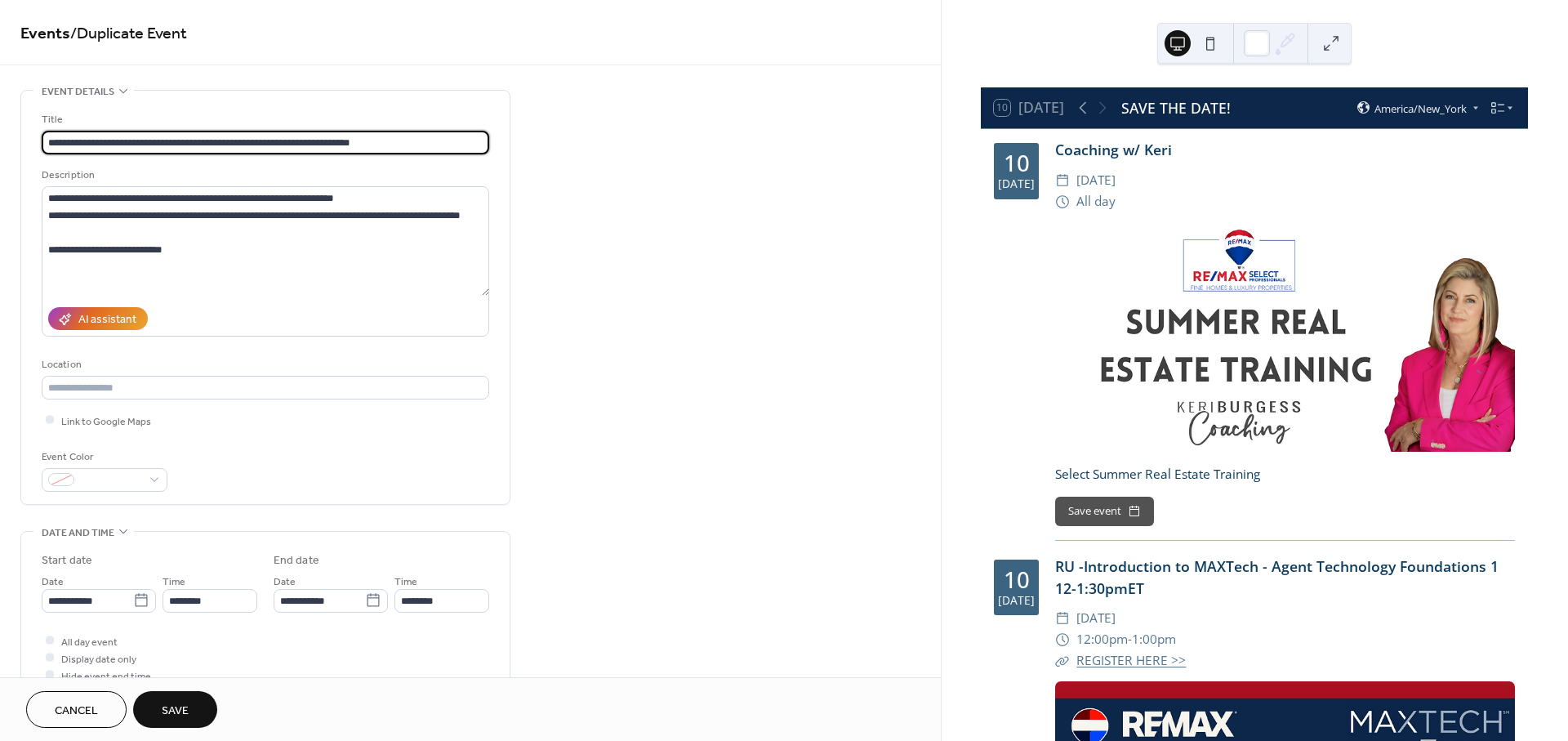 type on "**********" 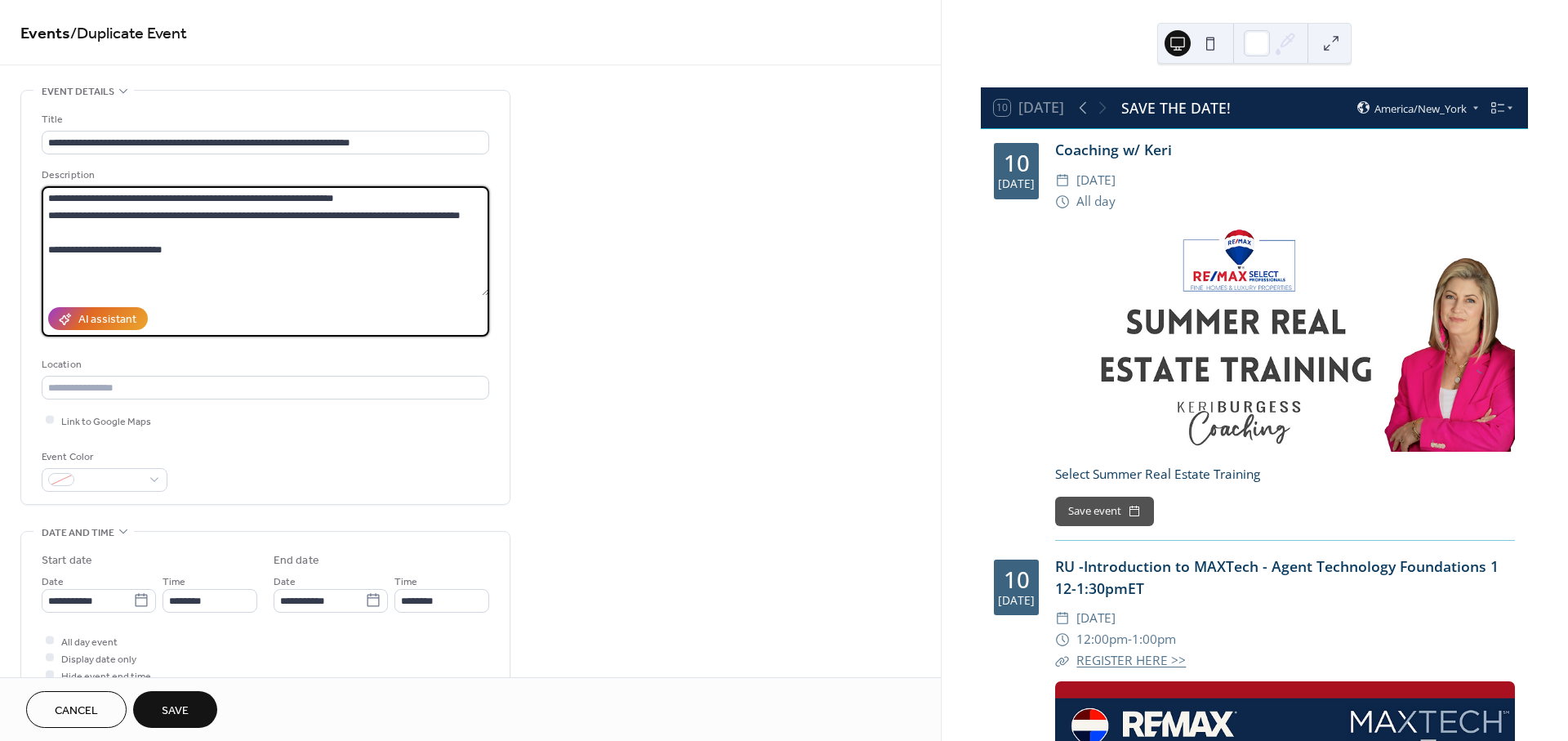 drag, startPoint x: 68, startPoint y: 246, endPoint x: 47, endPoint y: 194, distance: 56.0803 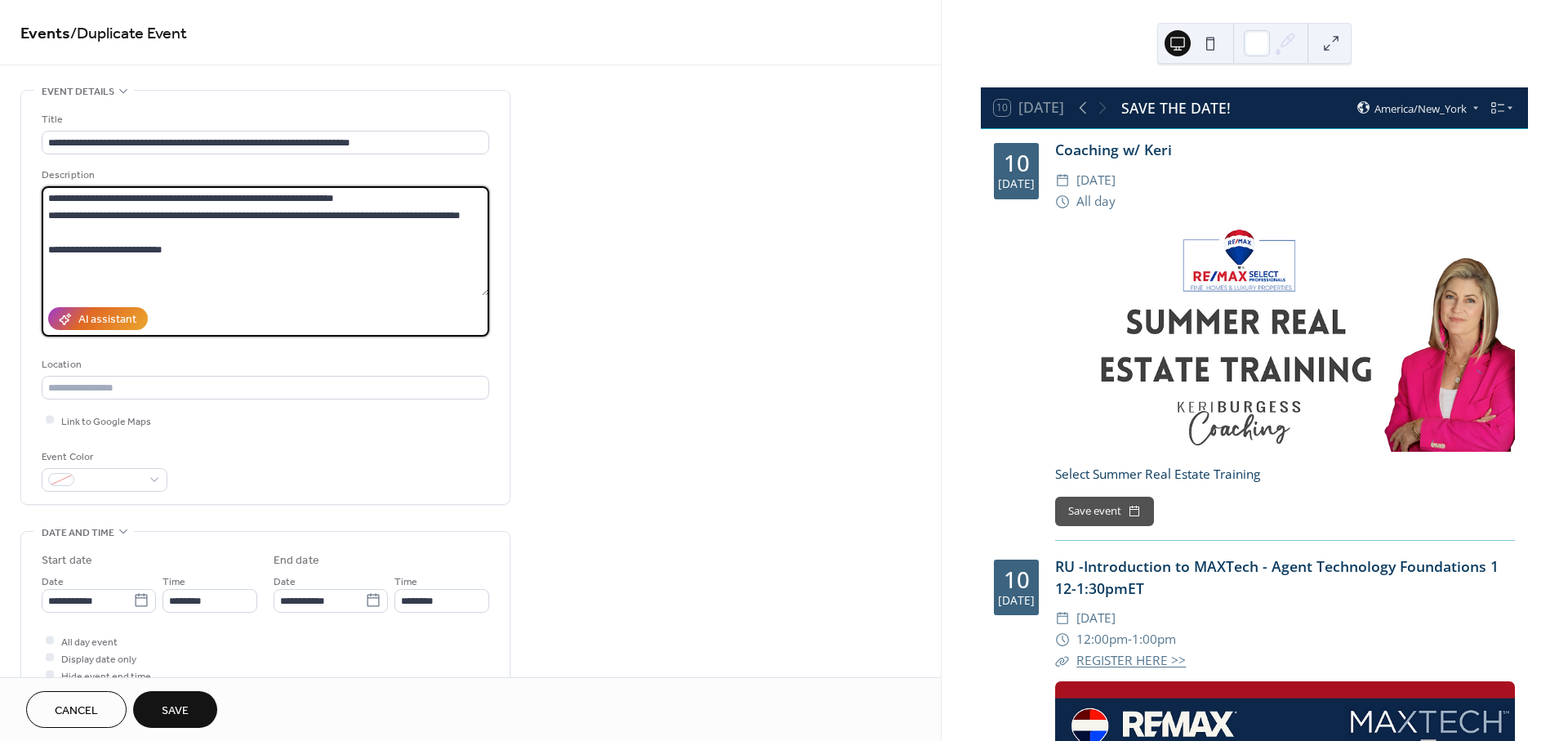 click on "**********" at bounding box center [265, 241] 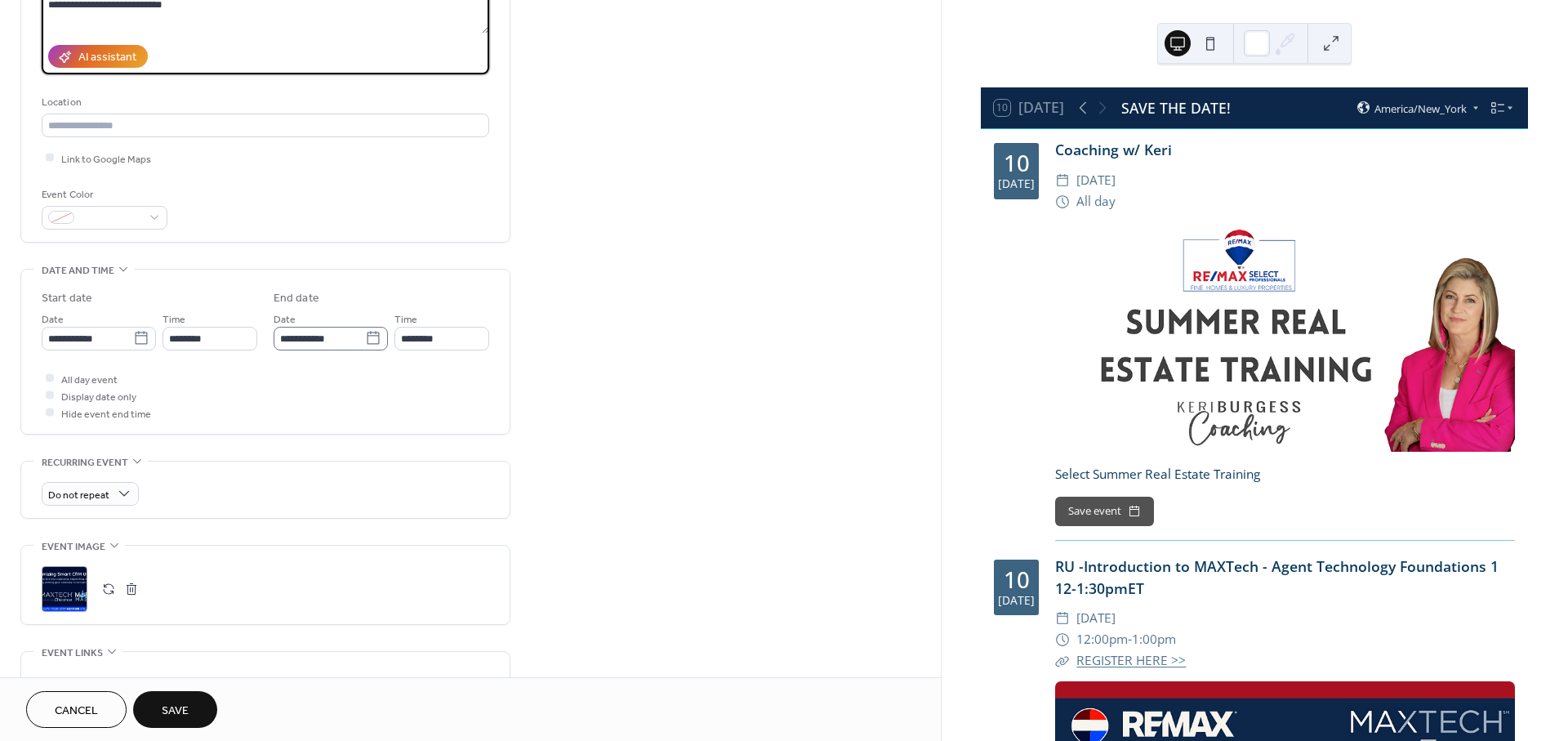 scroll, scrollTop: 272, scrollLeft: 0, axis: vertical 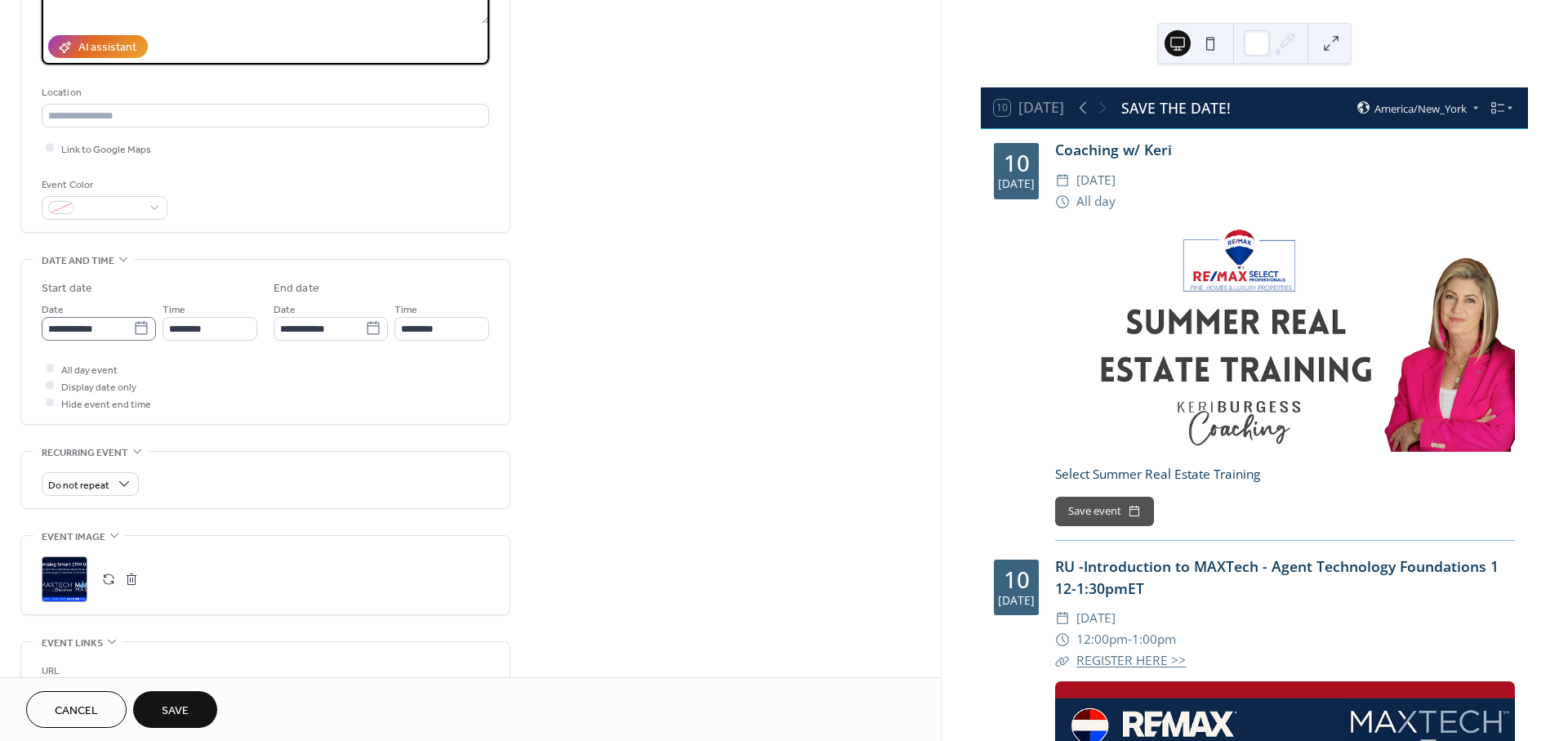 type on "**********" 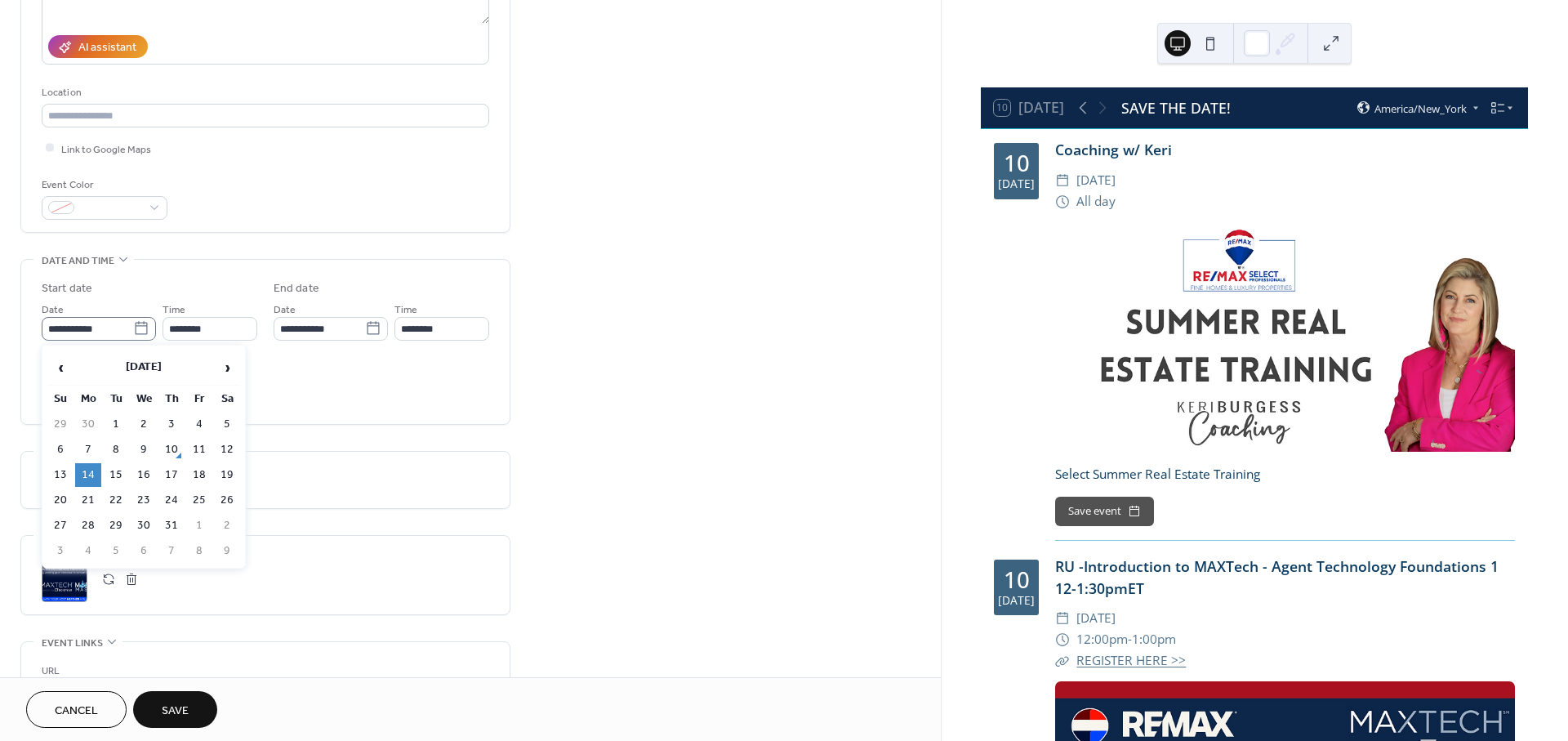 click 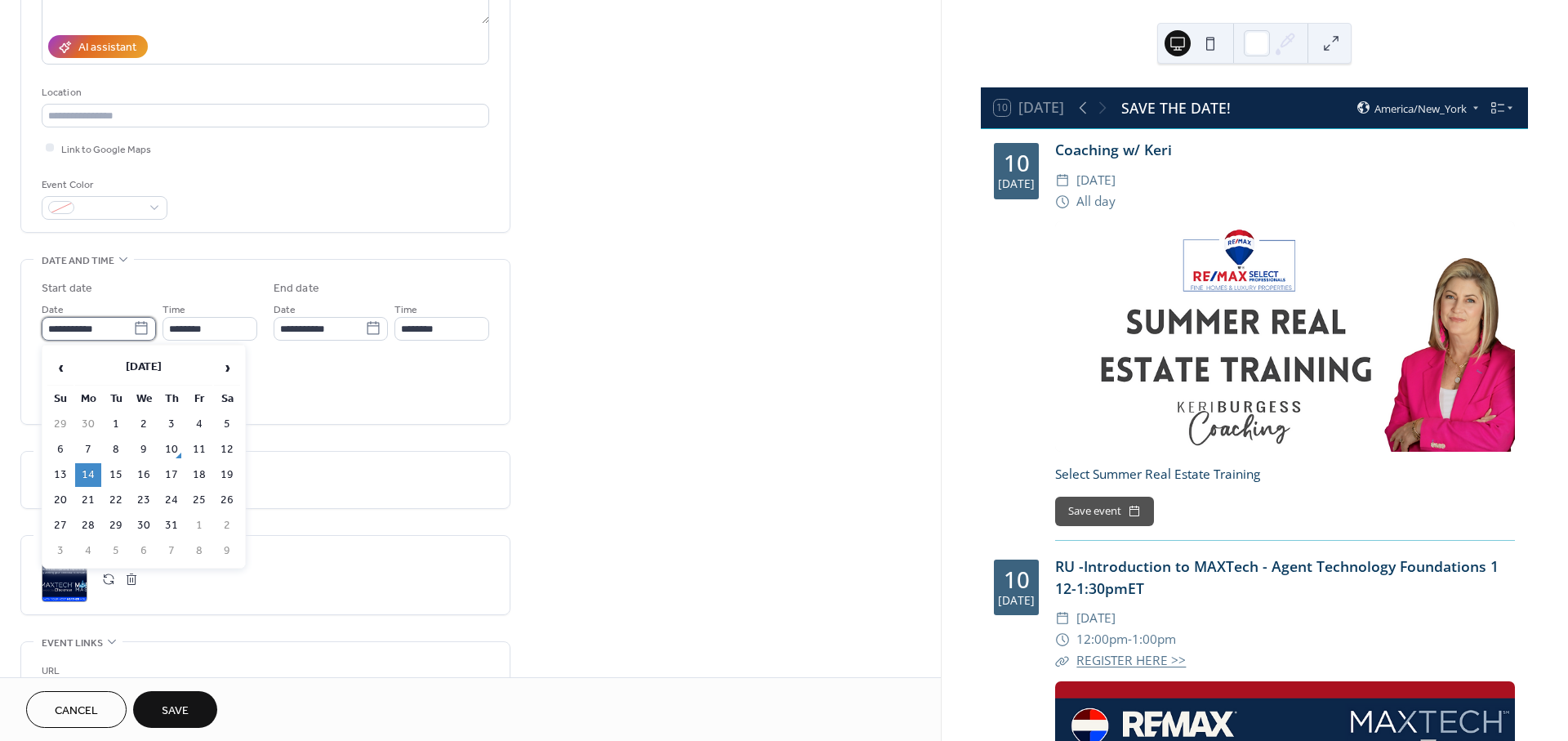 click on "**********" at bounding box center [87, 328] 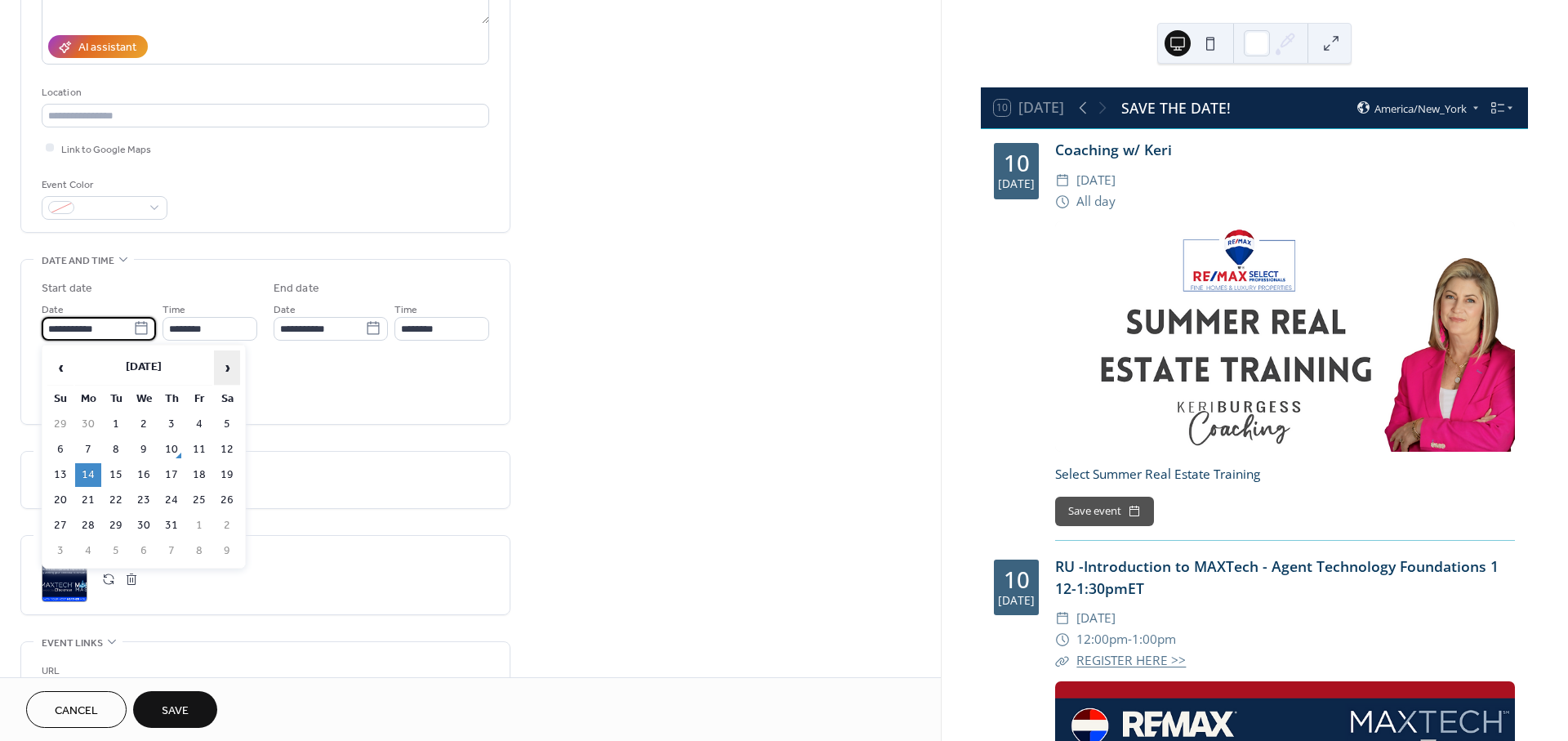 click on "›" at bounding box center [227, 368] 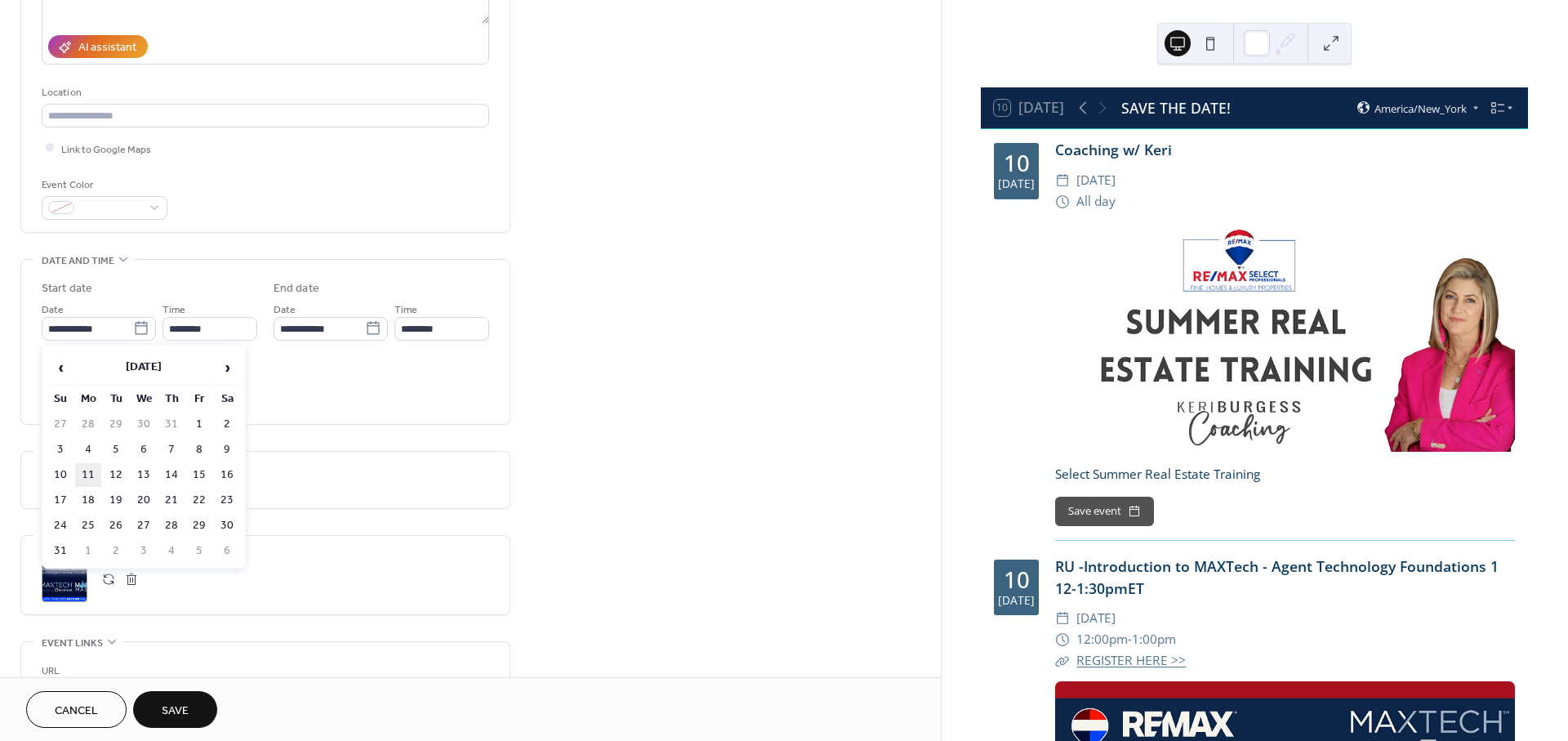 click on "11" at bounding box center [88, 475] 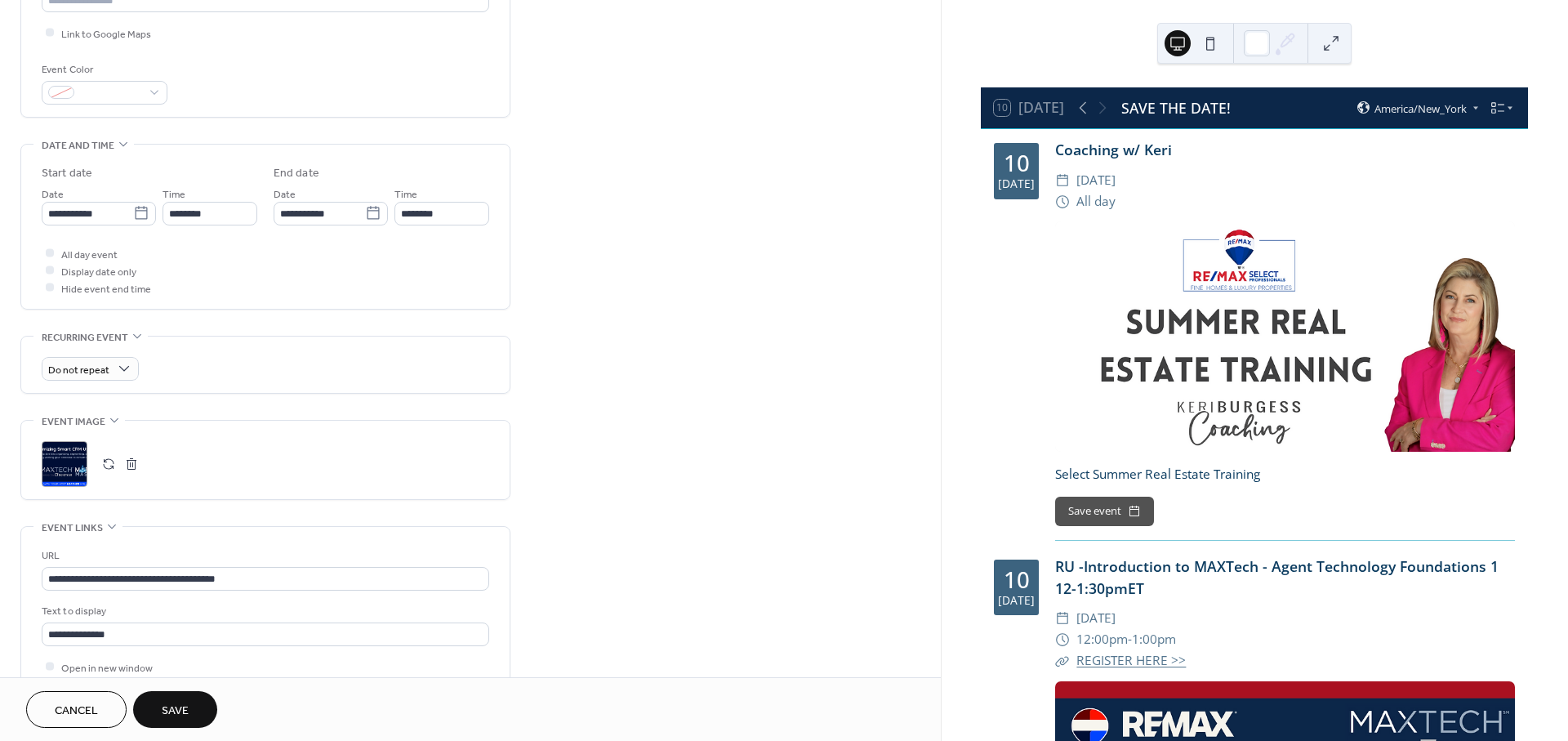 scroll, scrollTop: 453, scrollLeft: 0, axis: vertical 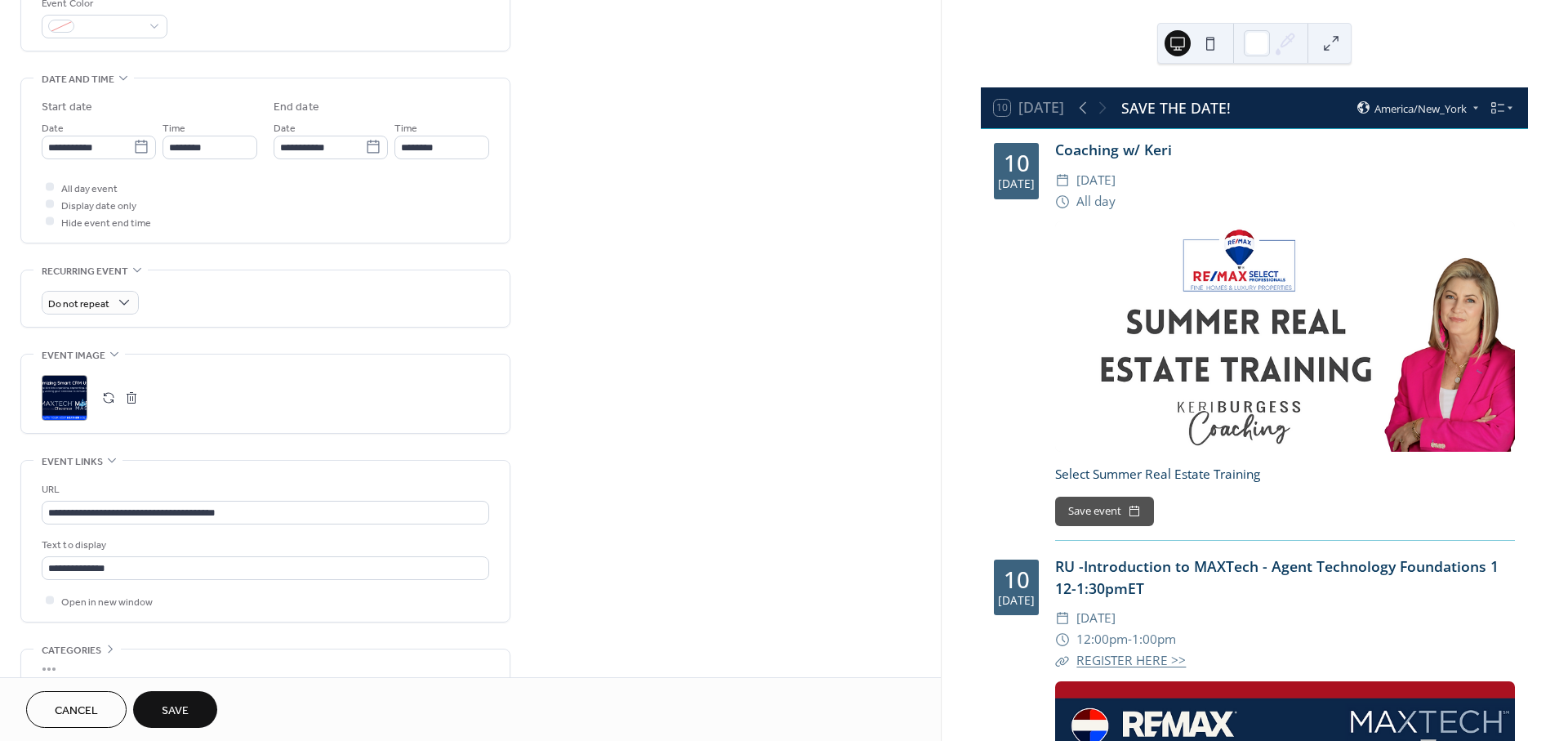 click at bounding box center [109, 398] 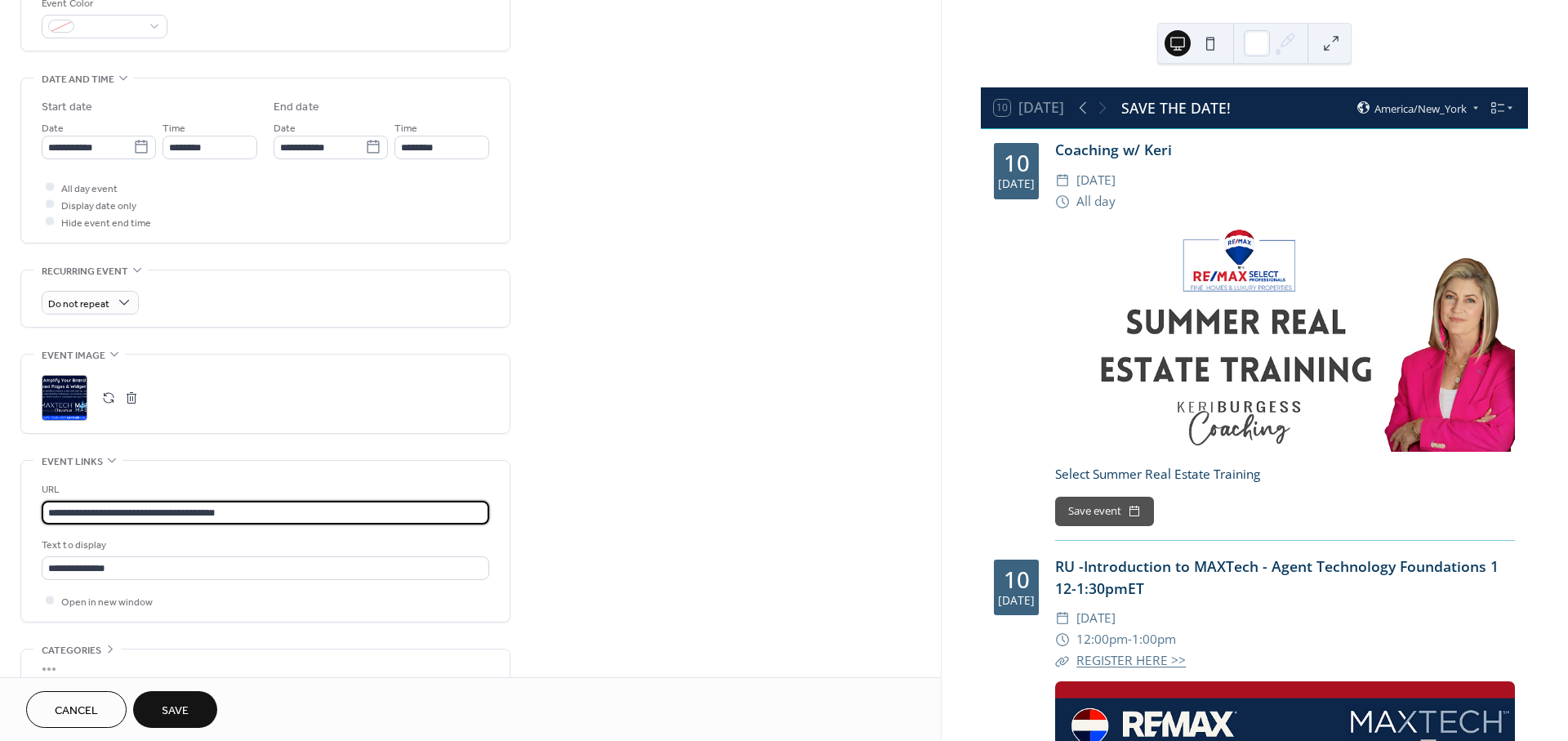 drag, startPoint x: 315, startPoint y: 511, endPoint x: 24, endPoint y: 510, distance: 291.0017 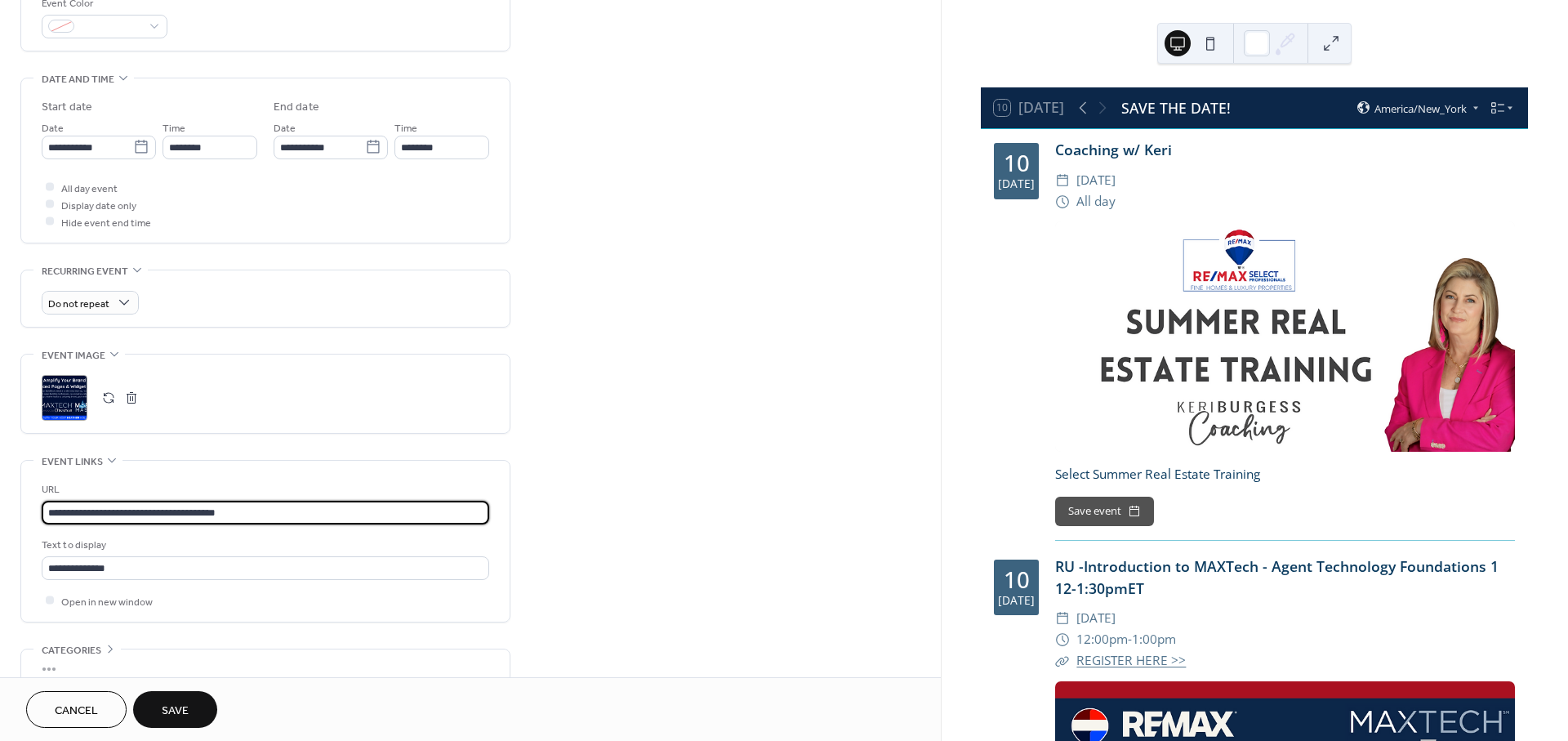 click on "**********" at bounding box center (265, 541) 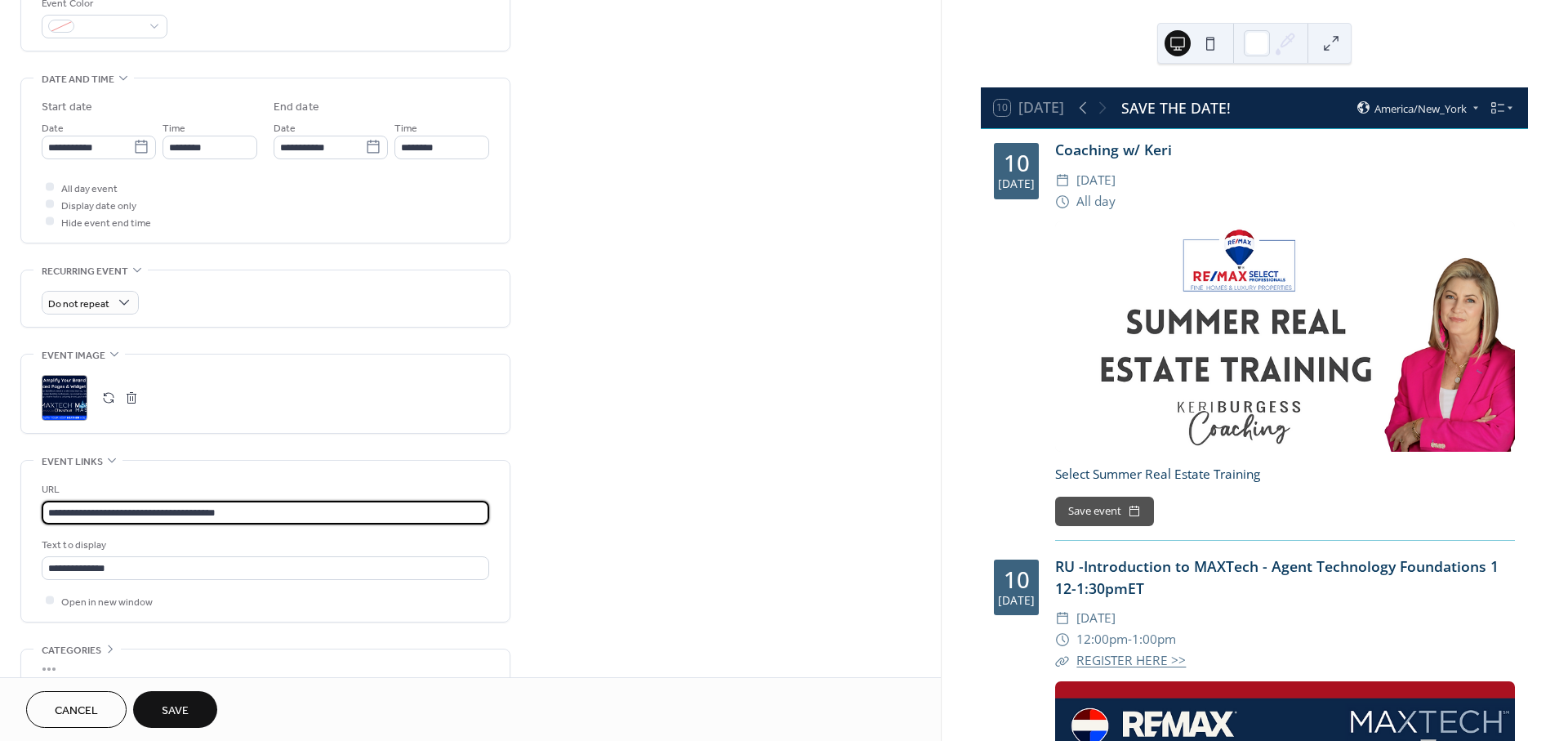 type on "**********" 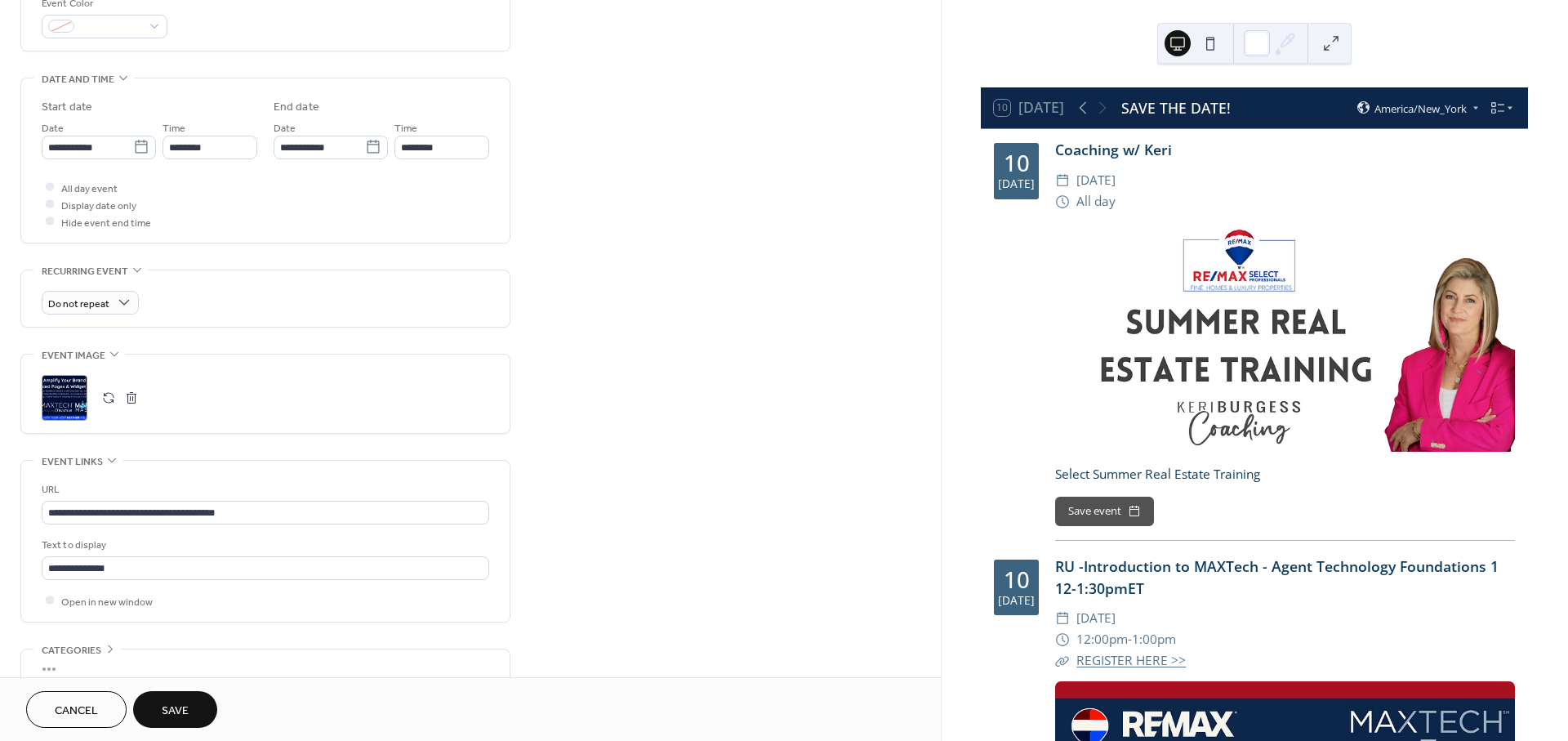 click on "Save" at bounding box center (175, 711) 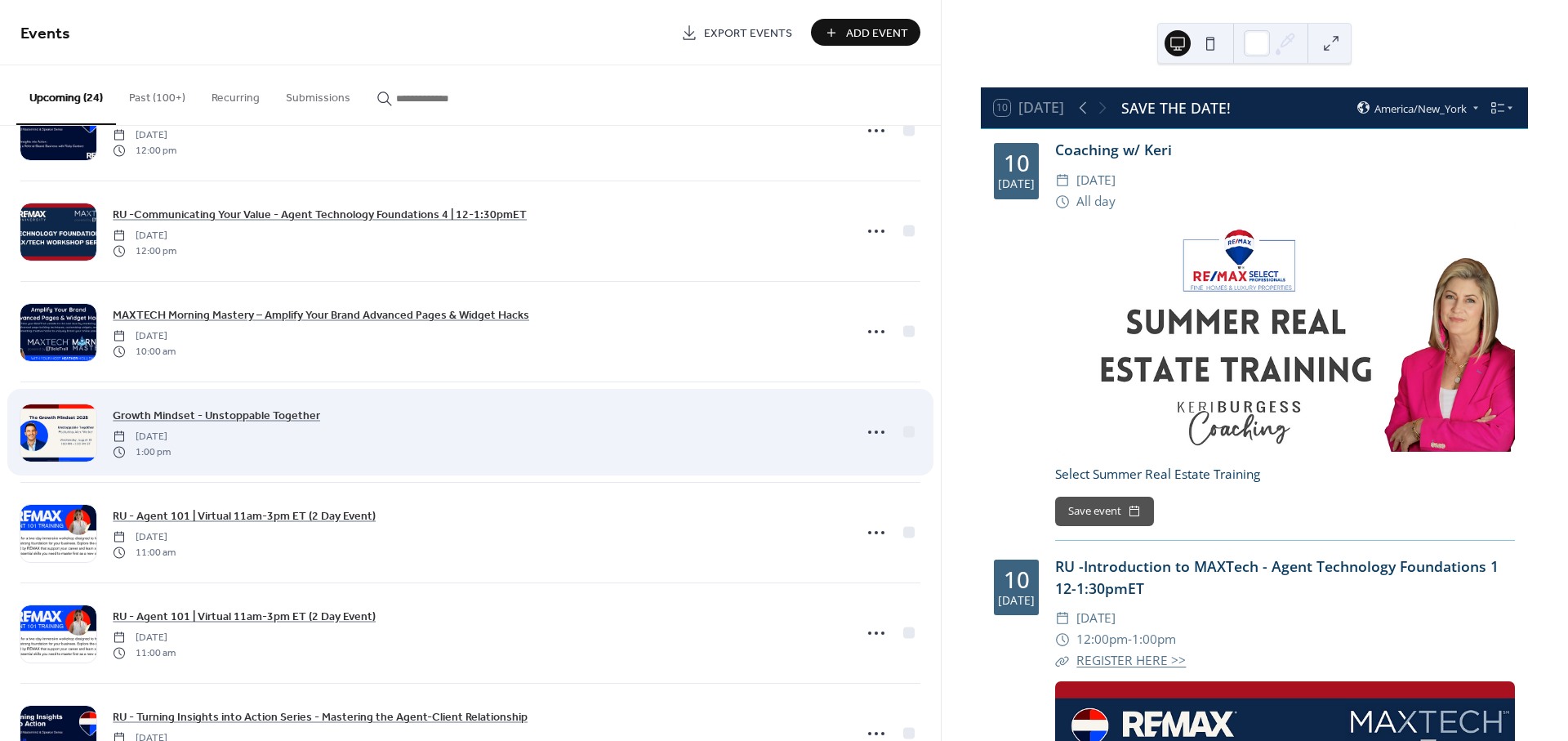 scroll, scrollTop: 1180, scrollLeft: 0, axis: vertical 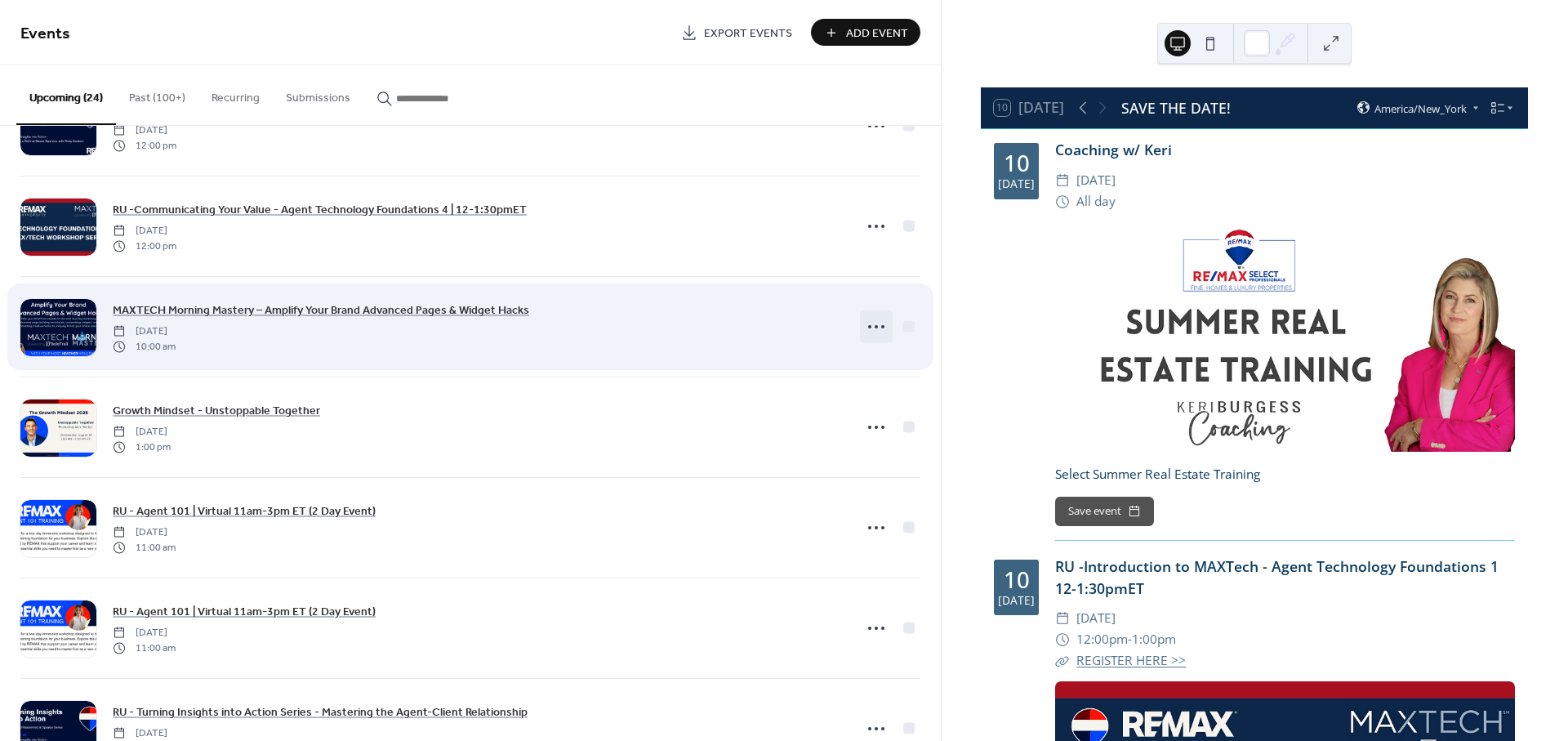 click 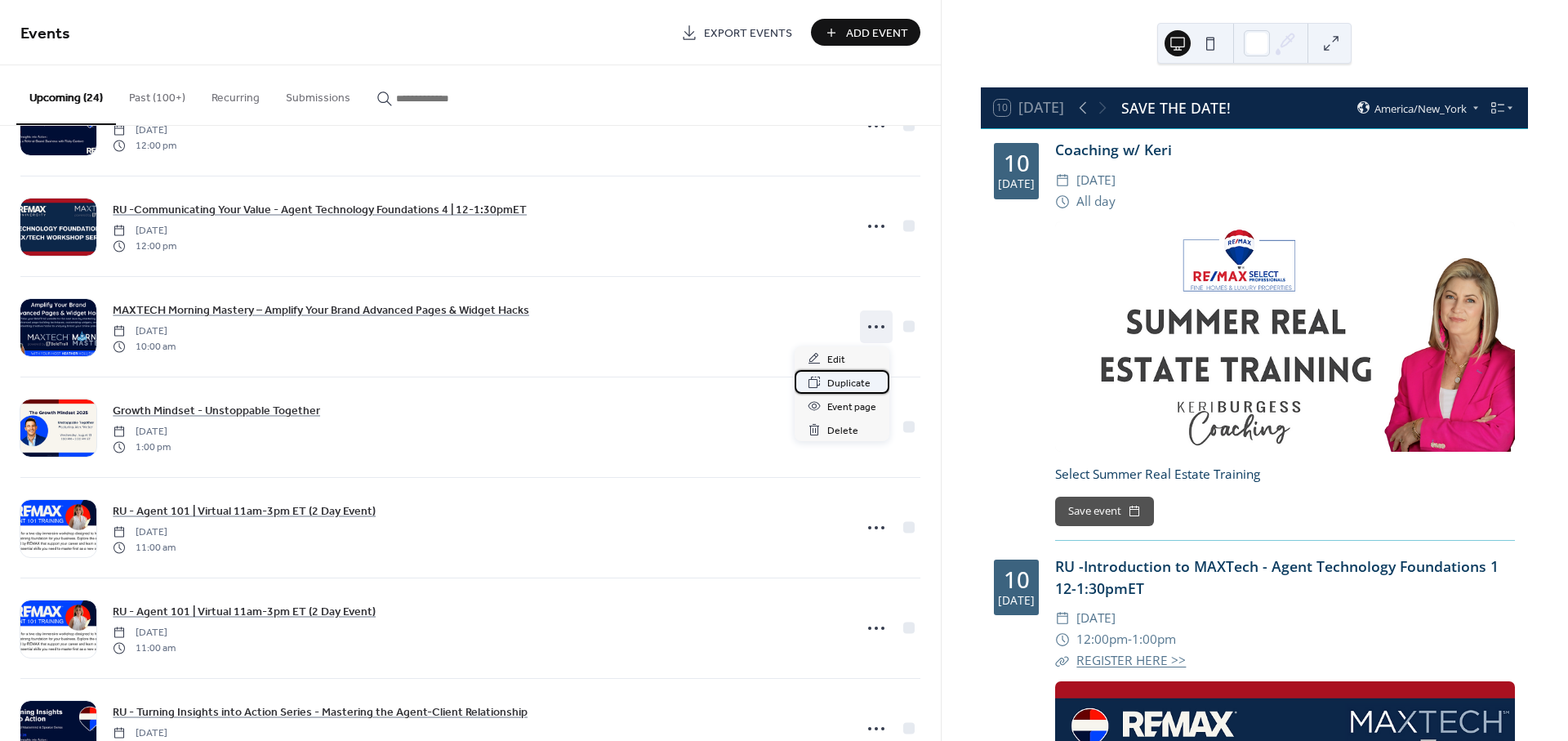 click on "Duplicate" at bounding box center (849, 383) 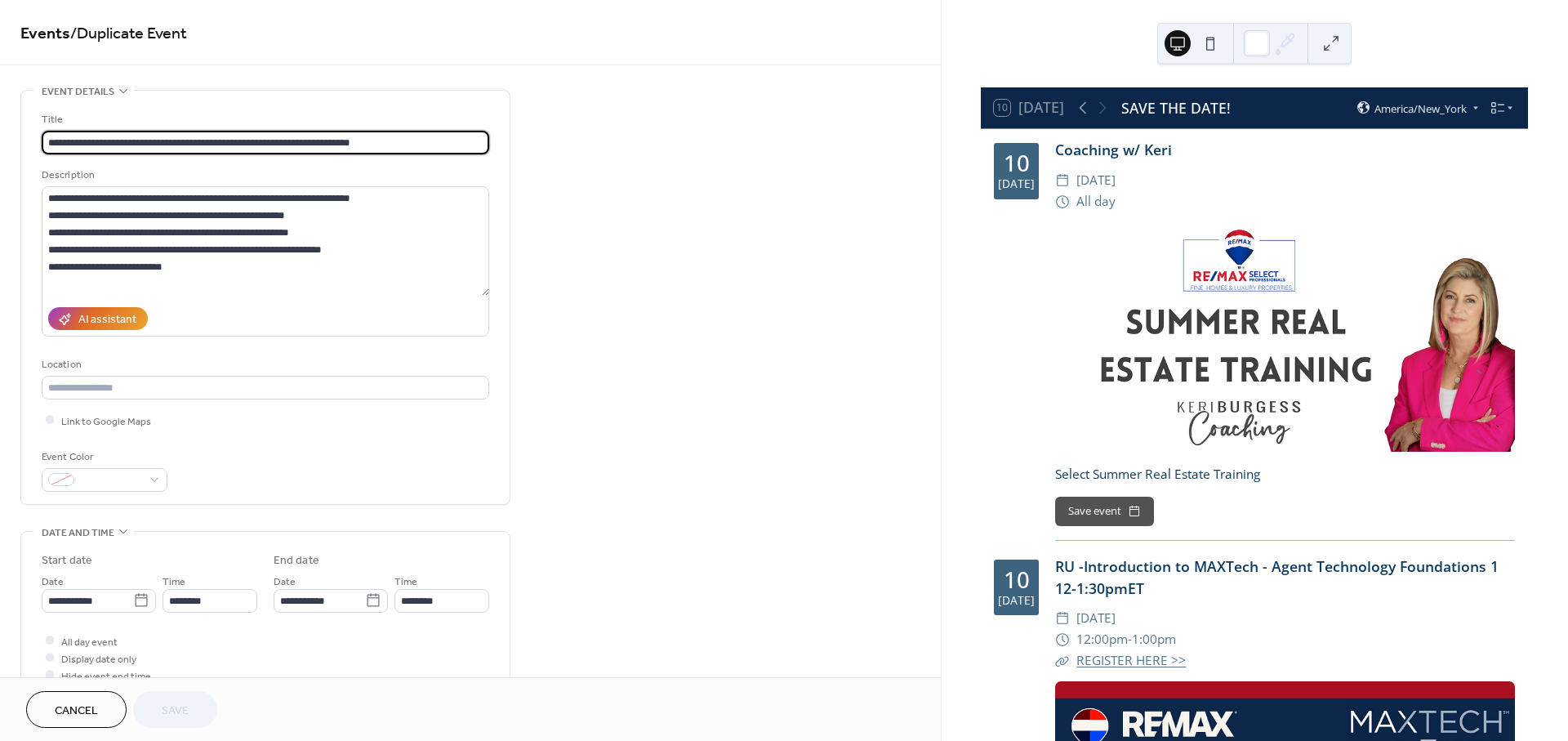 drag, startPoint x: 438, startPoint y: 137, endPoint x: 180, endPoint y: 136, distance: 258.00194 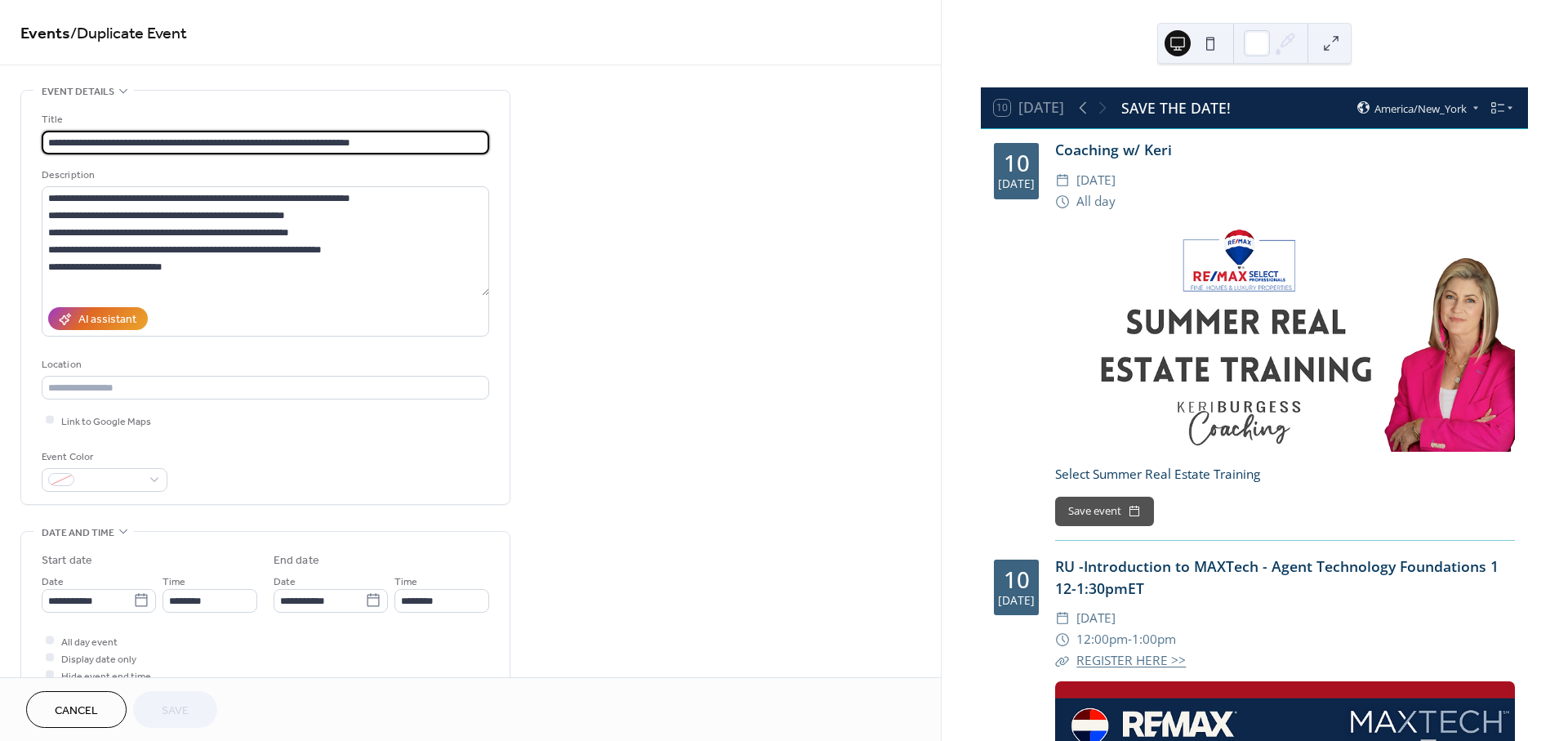 click on "**********" at bounding box center (265, 142) 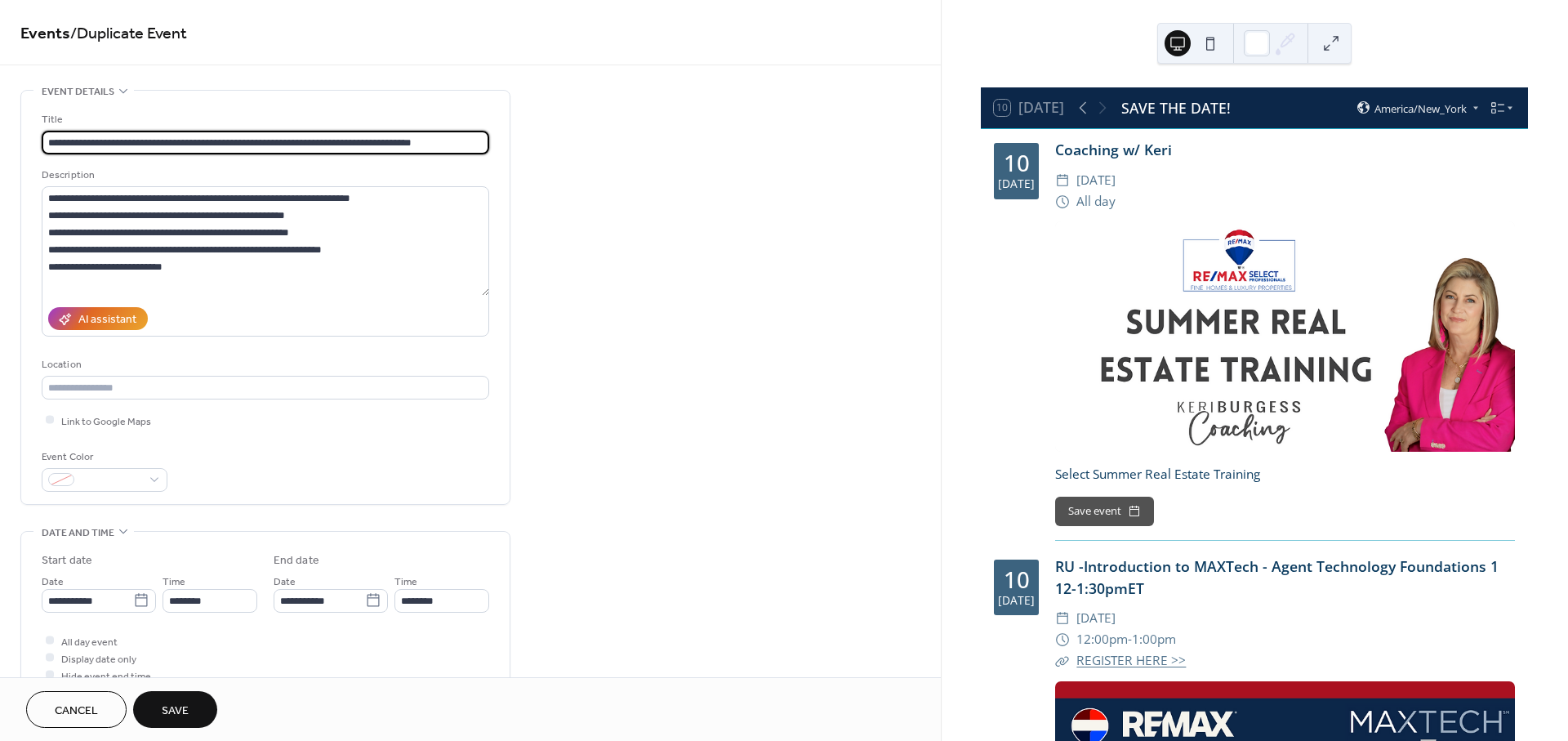 type on "**********" 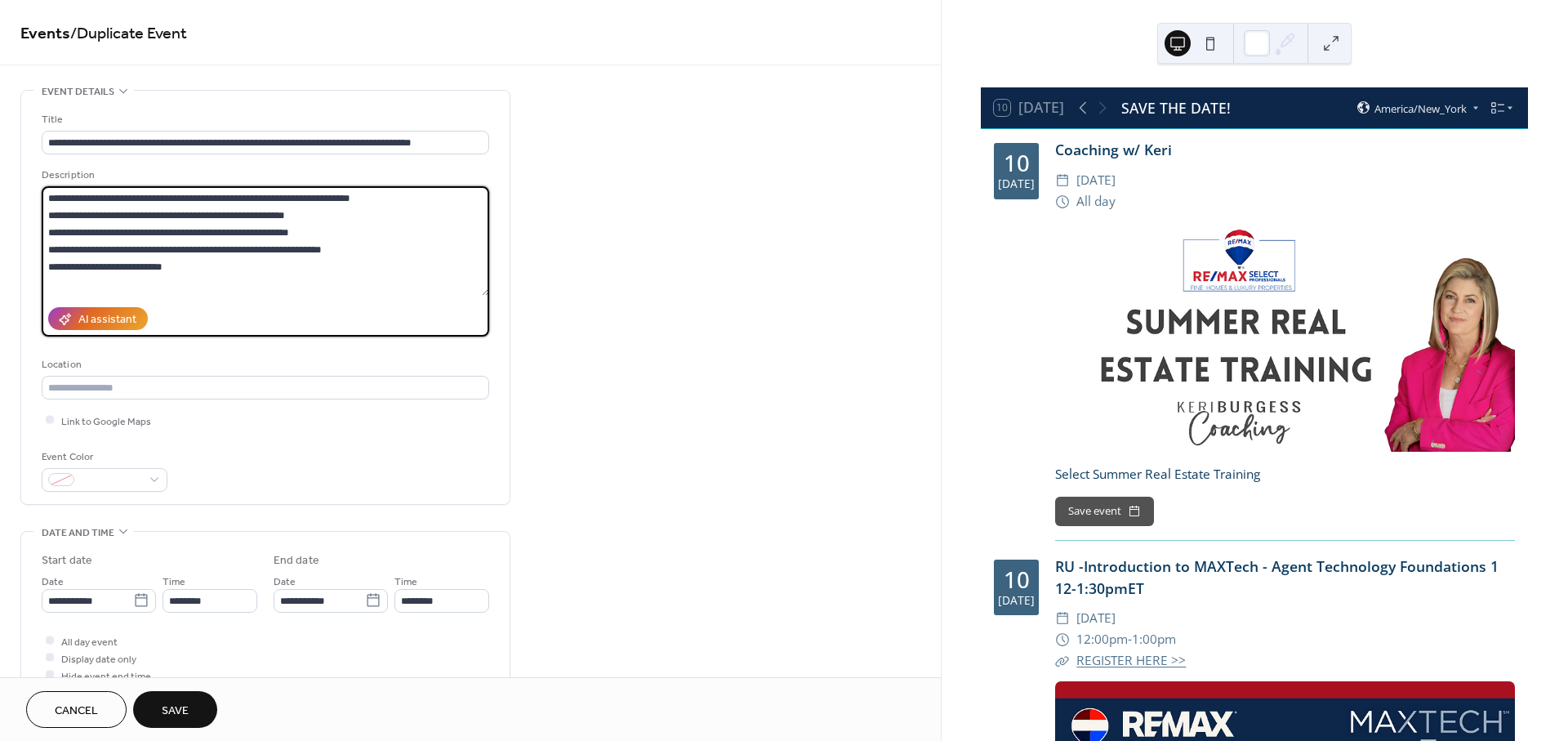 drag, startPoint x: 385, startPoint y: 257, endPoint x: 29, endPoint y: 176, distance: 365.09862 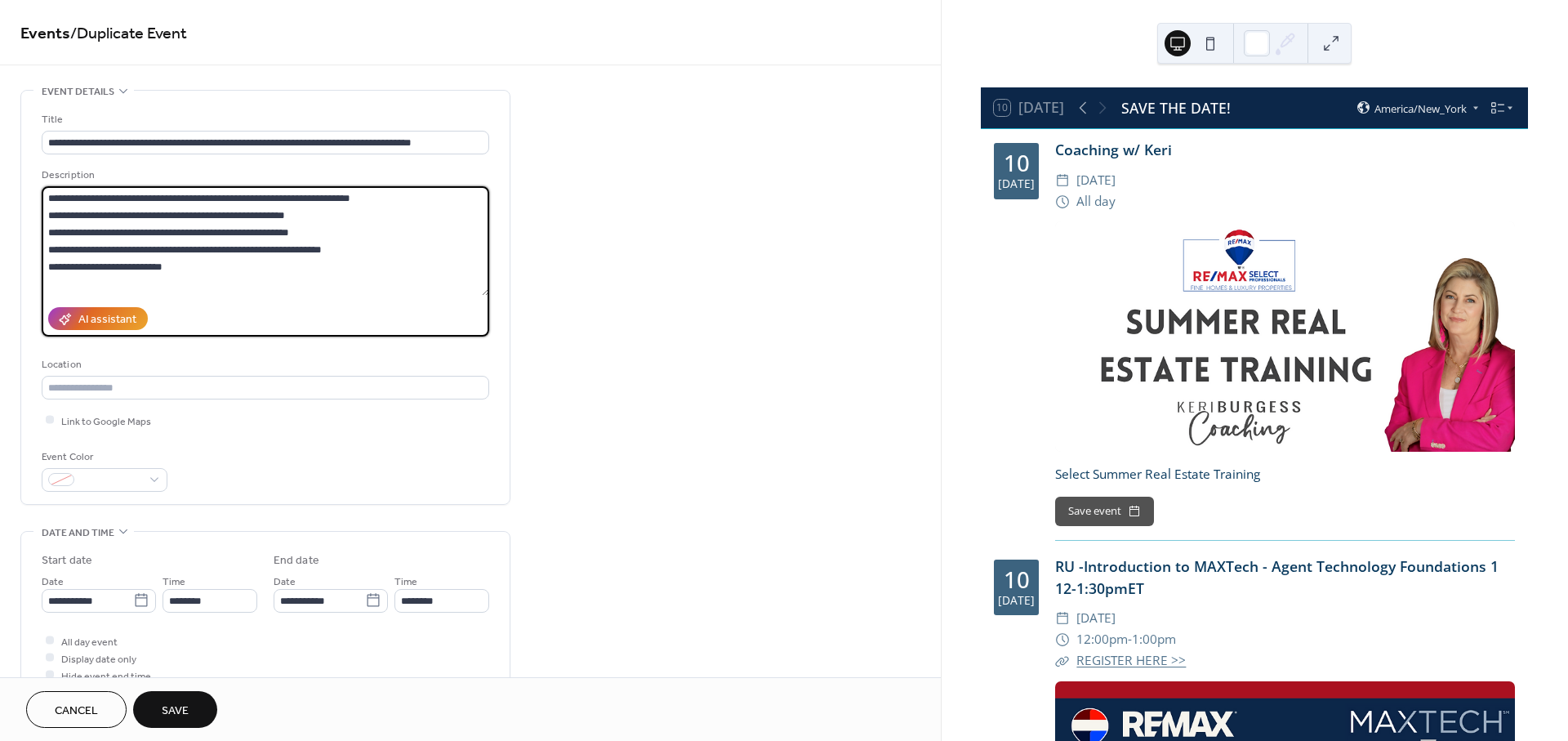 click on "**********" at bounding box center (265, 297) 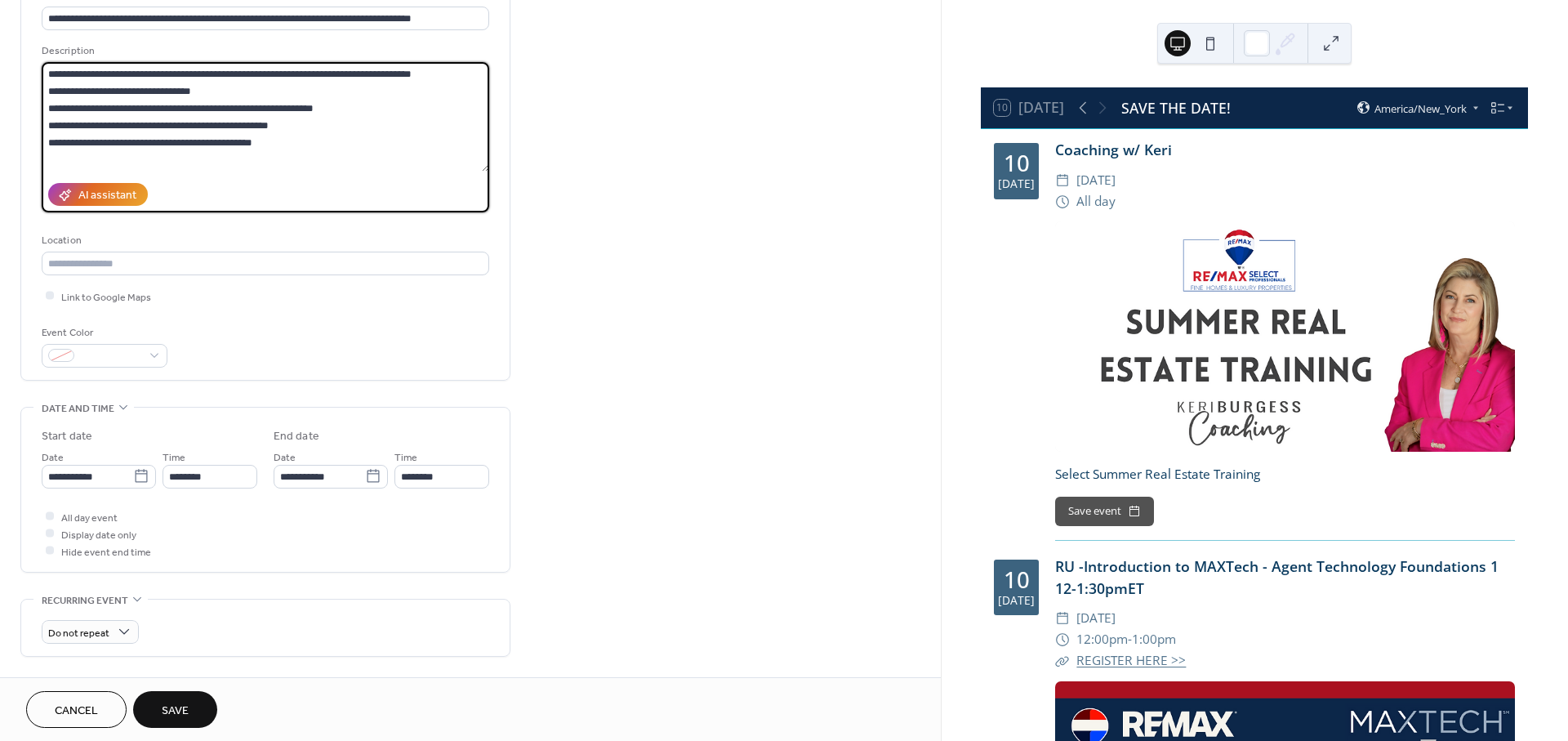 scroll, scrollTop: 272, scrollLeft: 0, axis: vertical 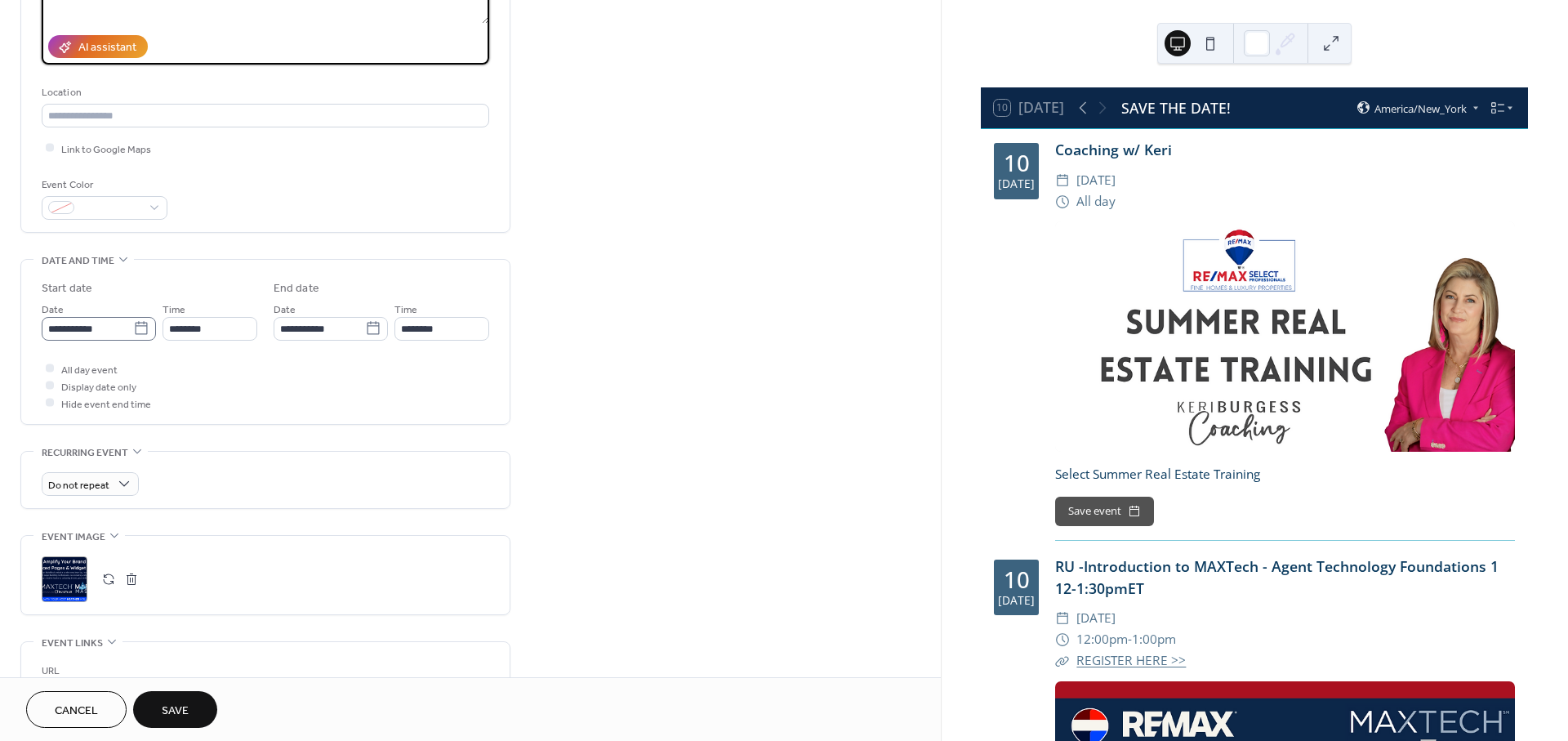type on "**********" 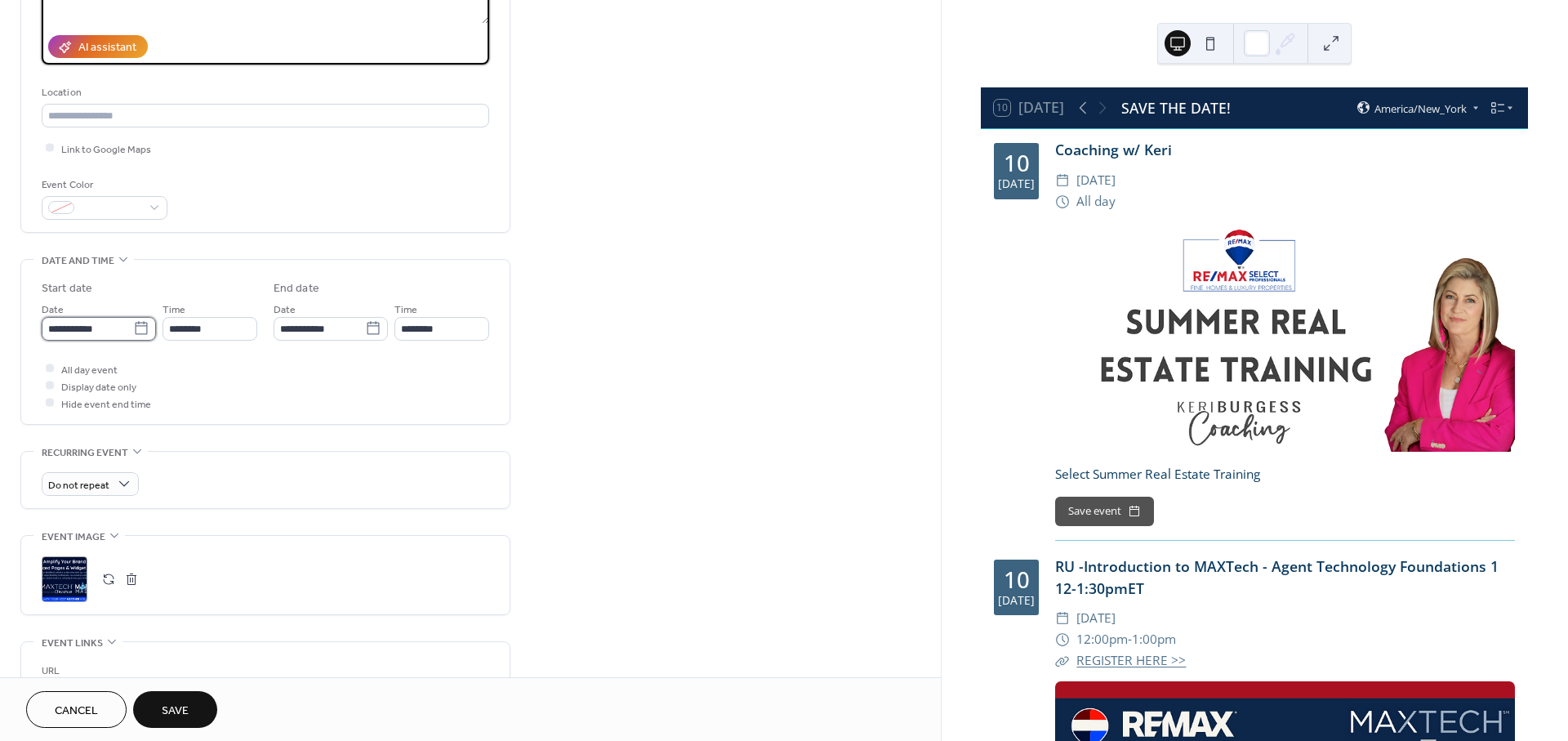 click on "**********" at bounding box center (87, 328) 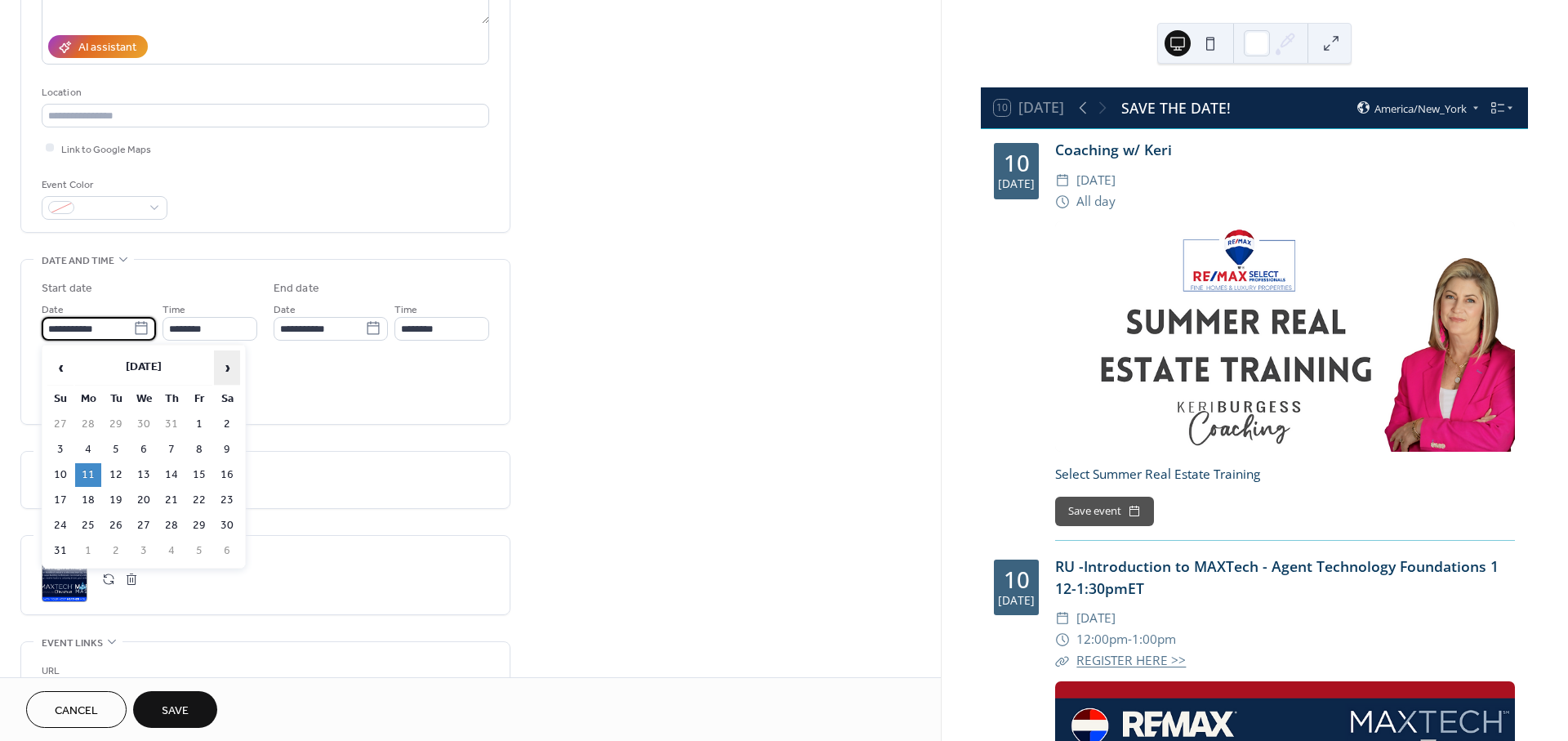 click on "›" at bounding box center [227, 368] 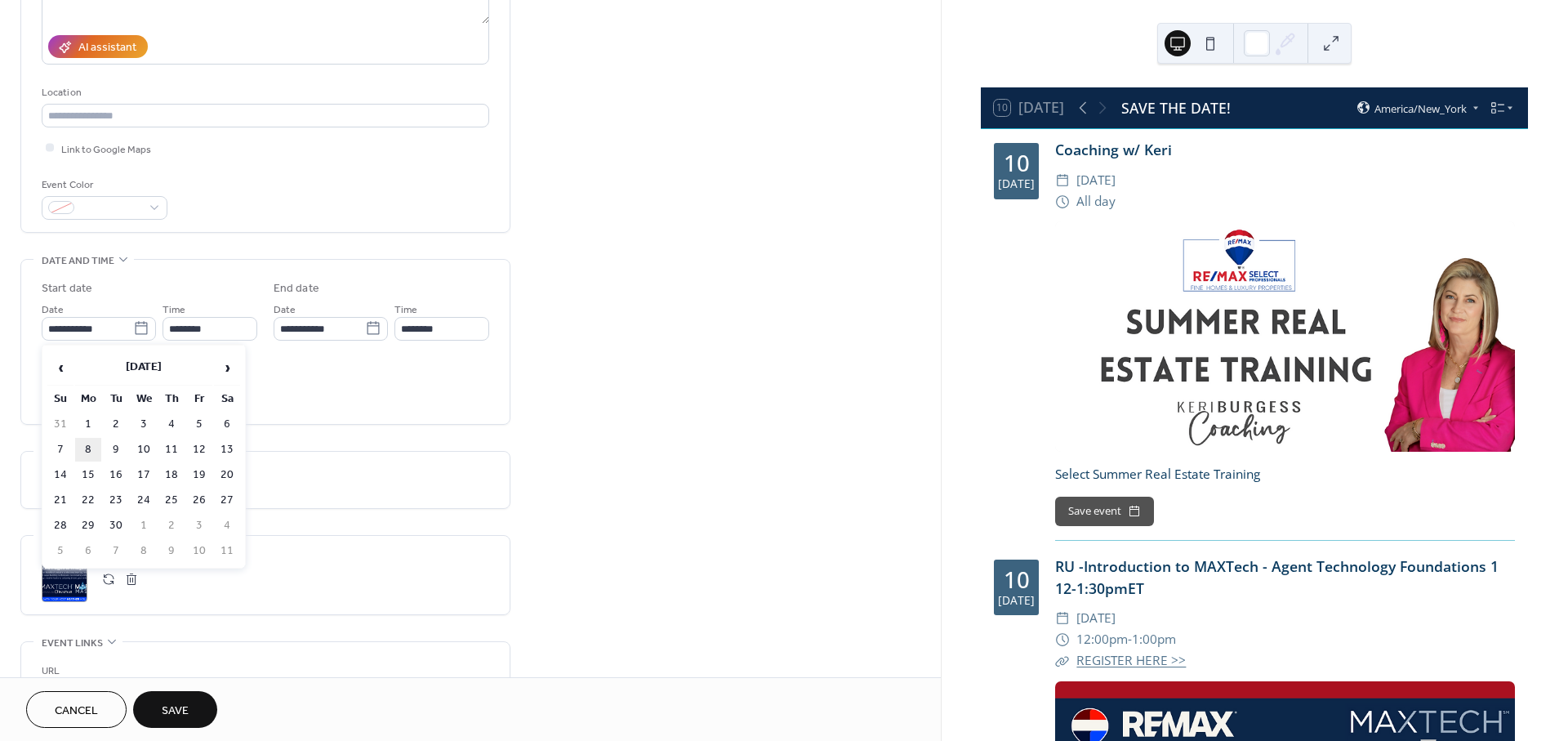 click on "8" at bounding box center [88, 449] 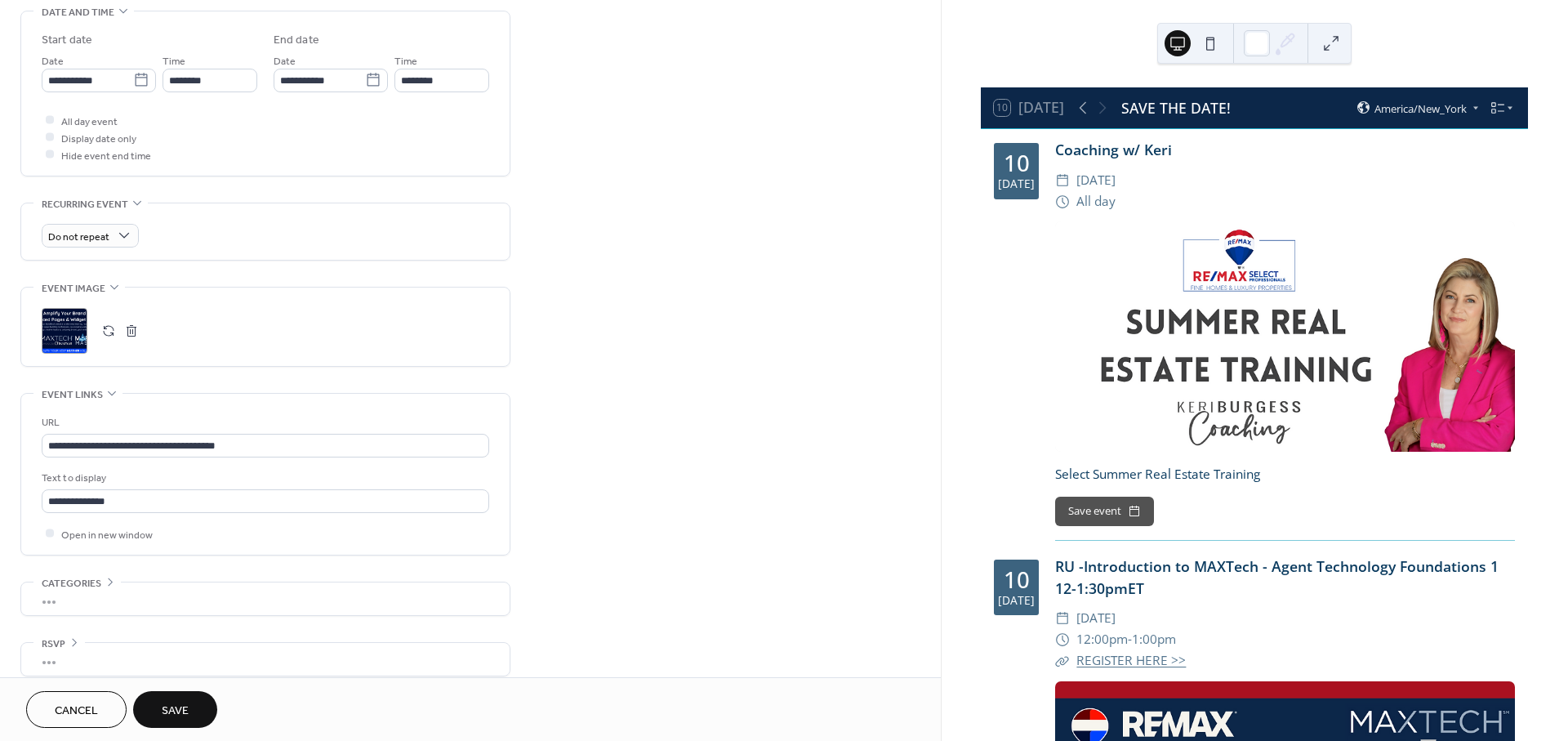 scroll, scrollTop: 540, scrollLeft: 0, axis: vertical 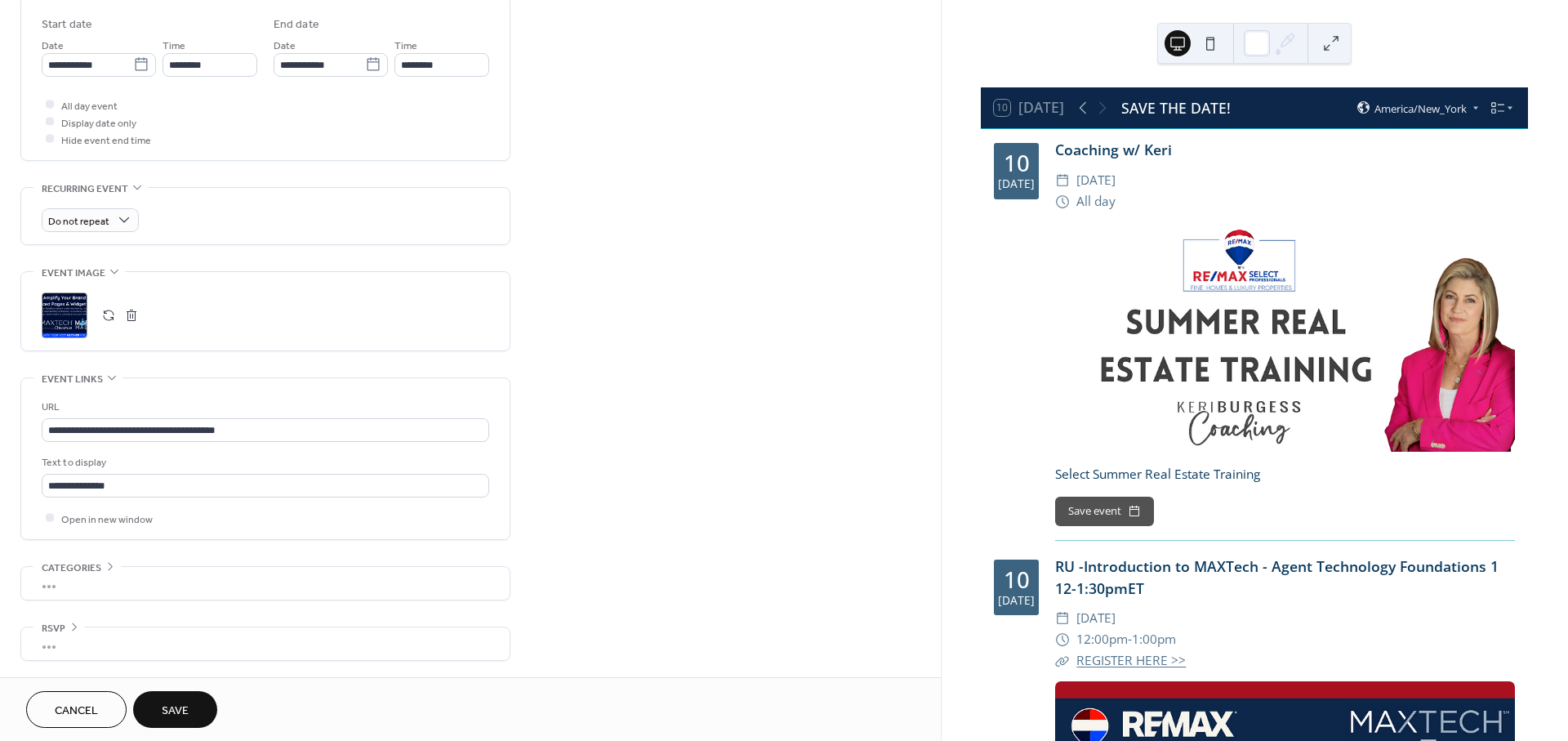 click at bounding box center (109, 315) 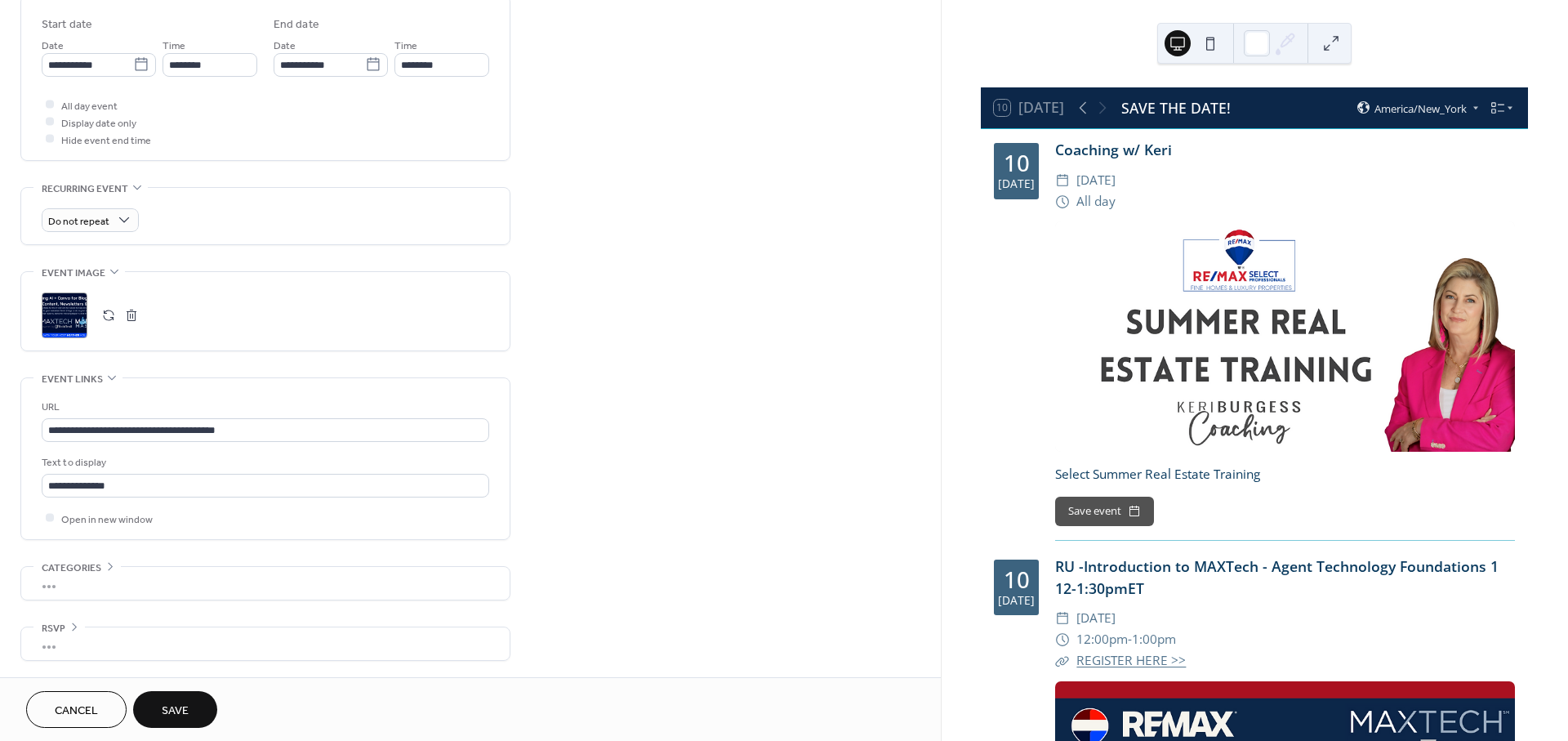 click on "URL" at bounding box center [264, 407] 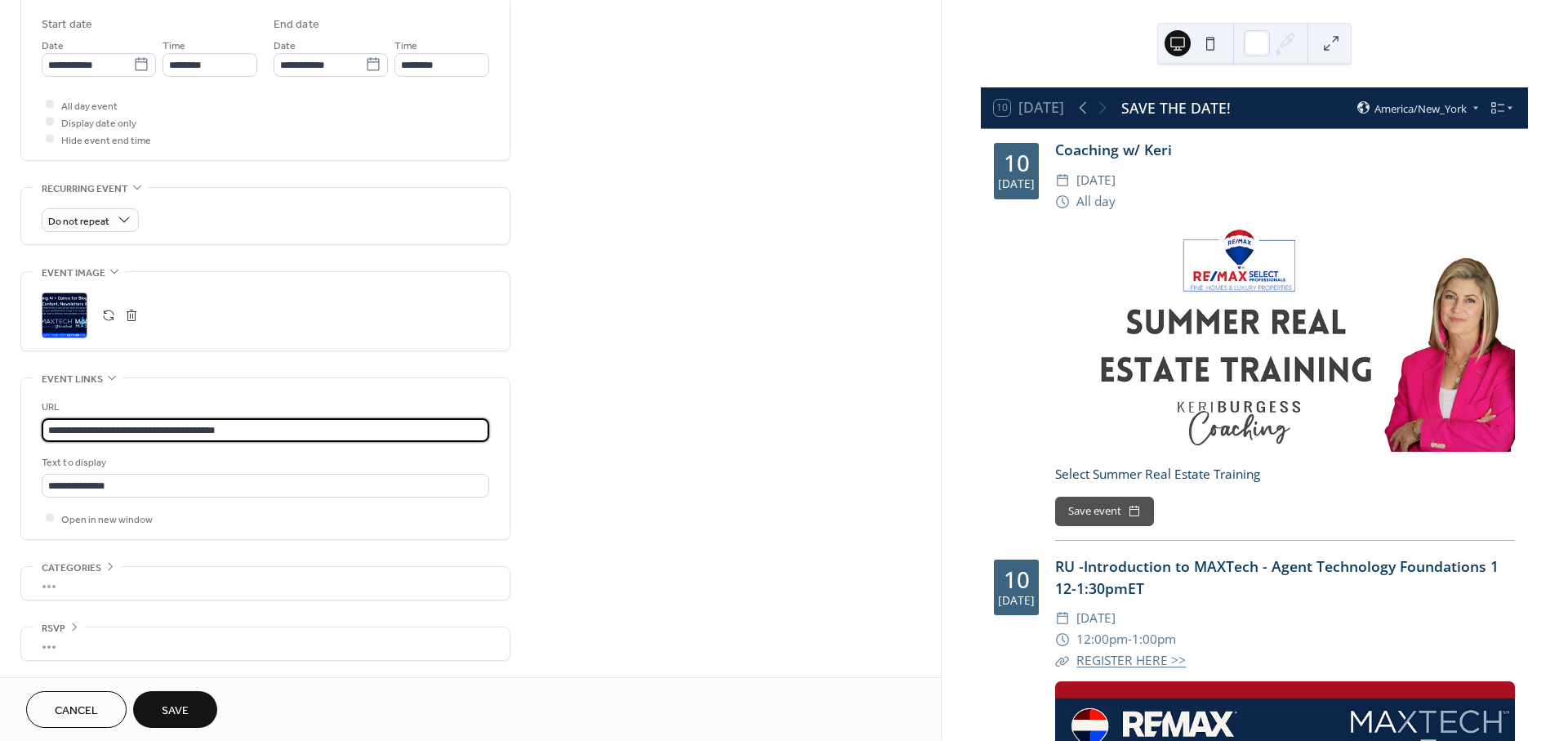 drag, startPoint x: 316, startPoint y: 422, endPoint x: -14, endPoint y: 425, distance: 330.01364 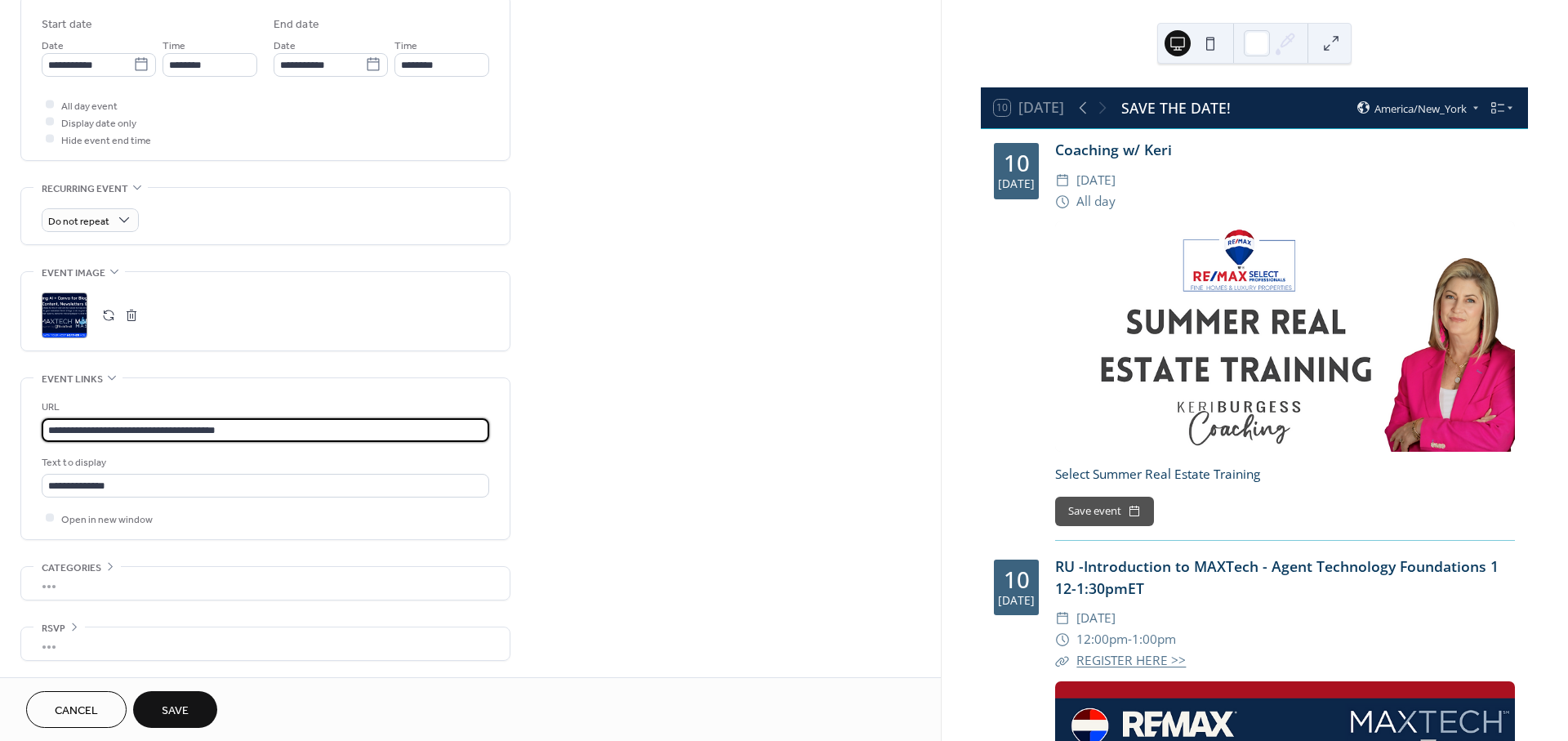 click on "**********" at bounding box center (784, 370) 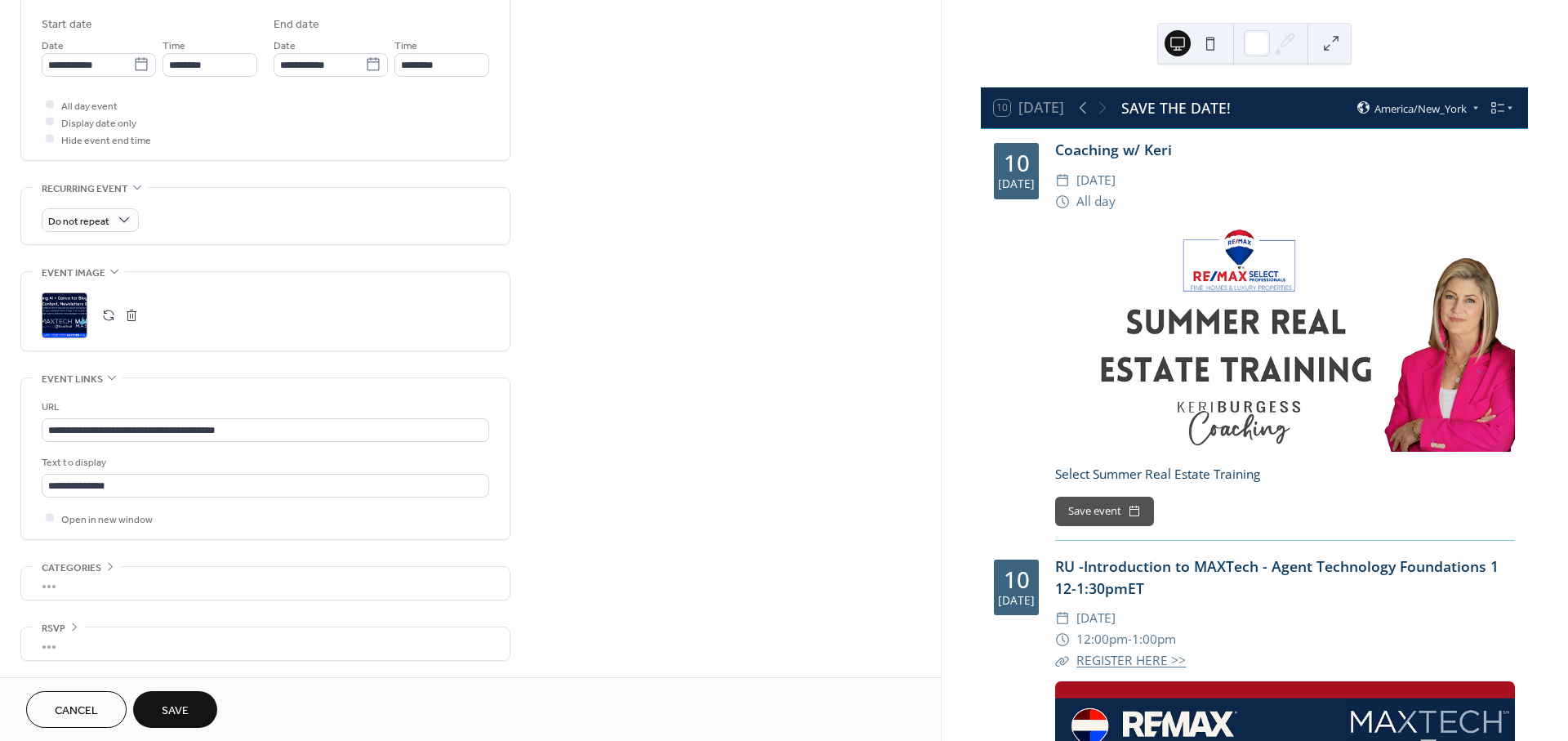 click on "Save" at bounding box center (175, 711) 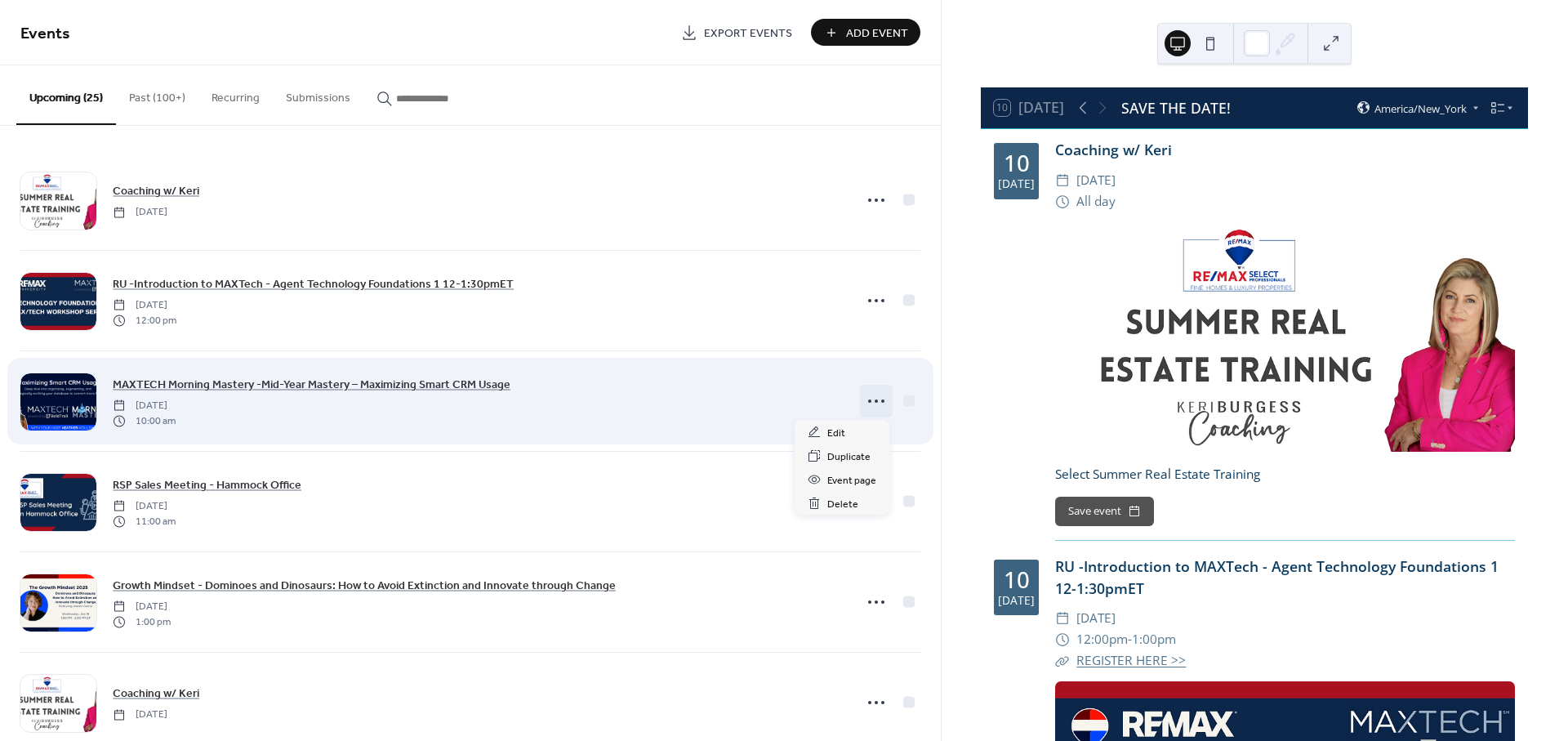 click 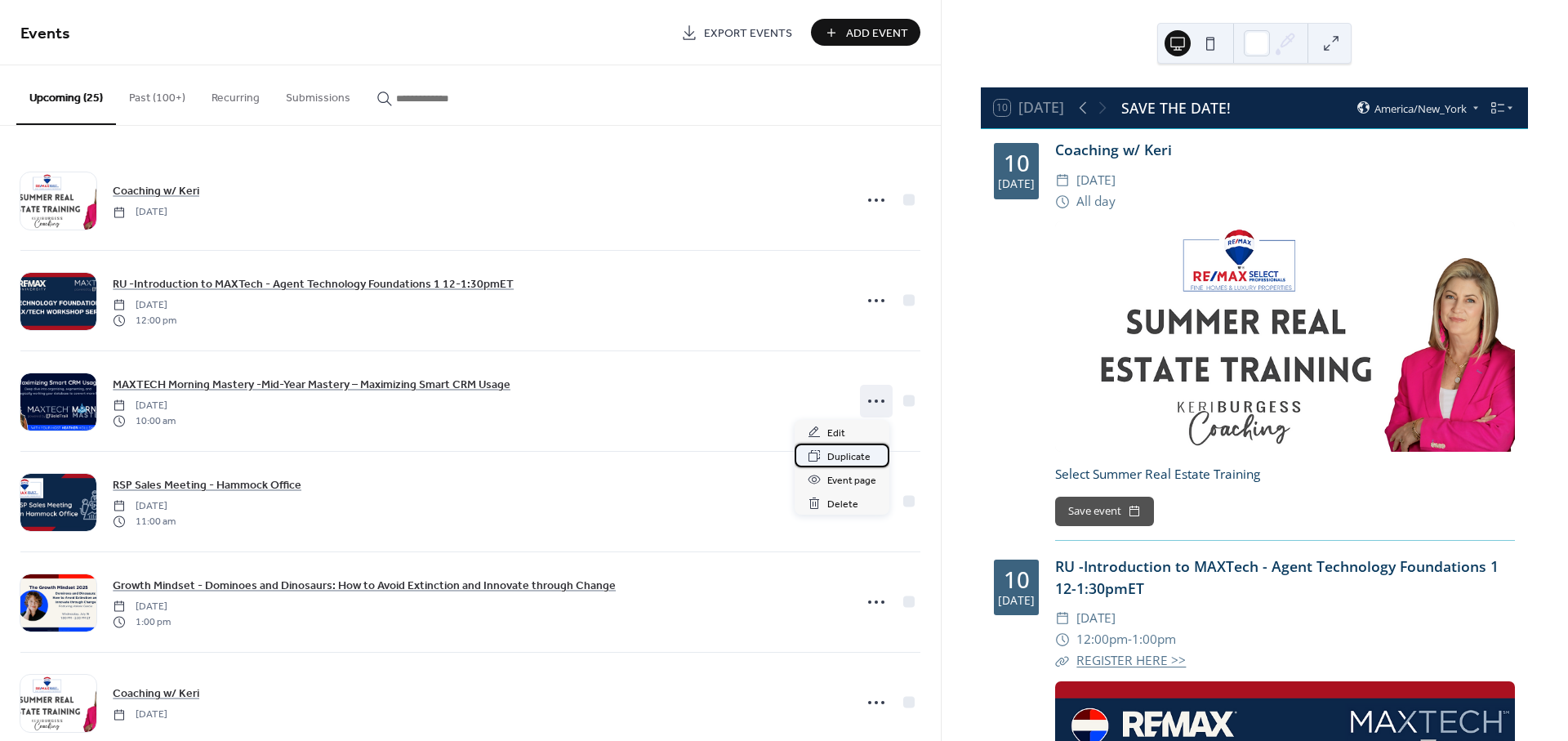 click on "Duplicate" at bounding box center (849, 457) 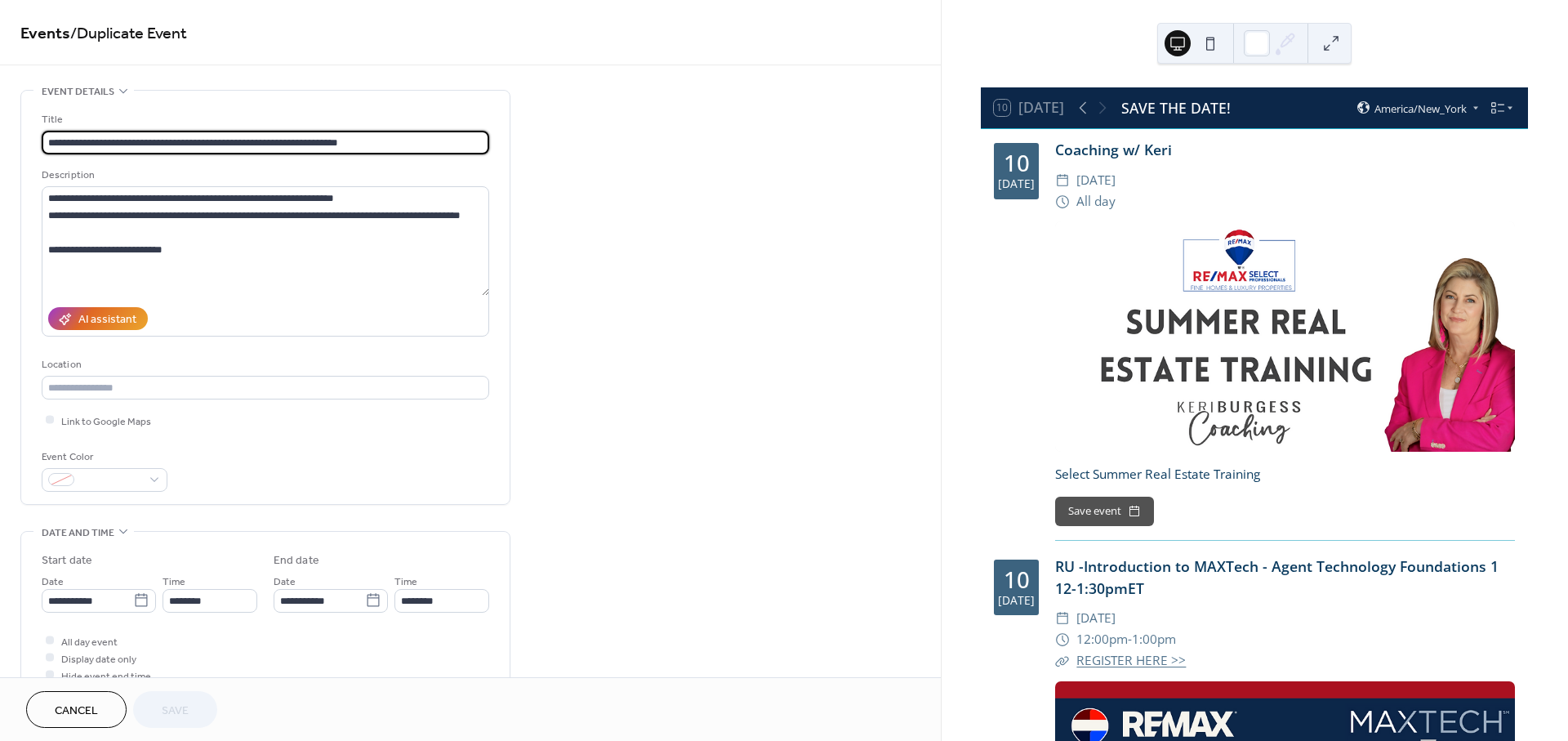 drag, startPoint x: 408, startPoint y: 135, endPoint x: 258, endPoint y: 132, distance: 150.03 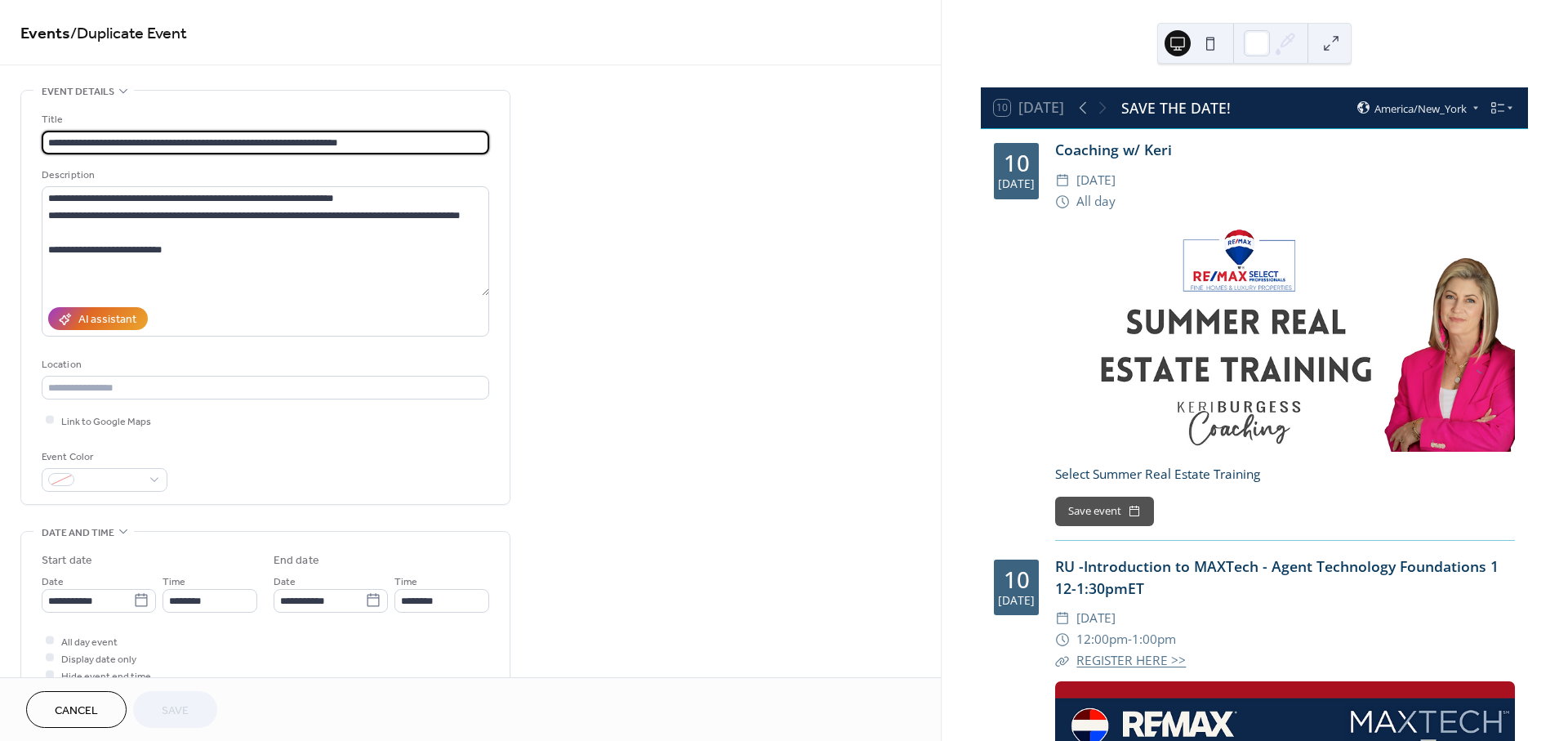 click on "**********" at bounding box center [265, 142] 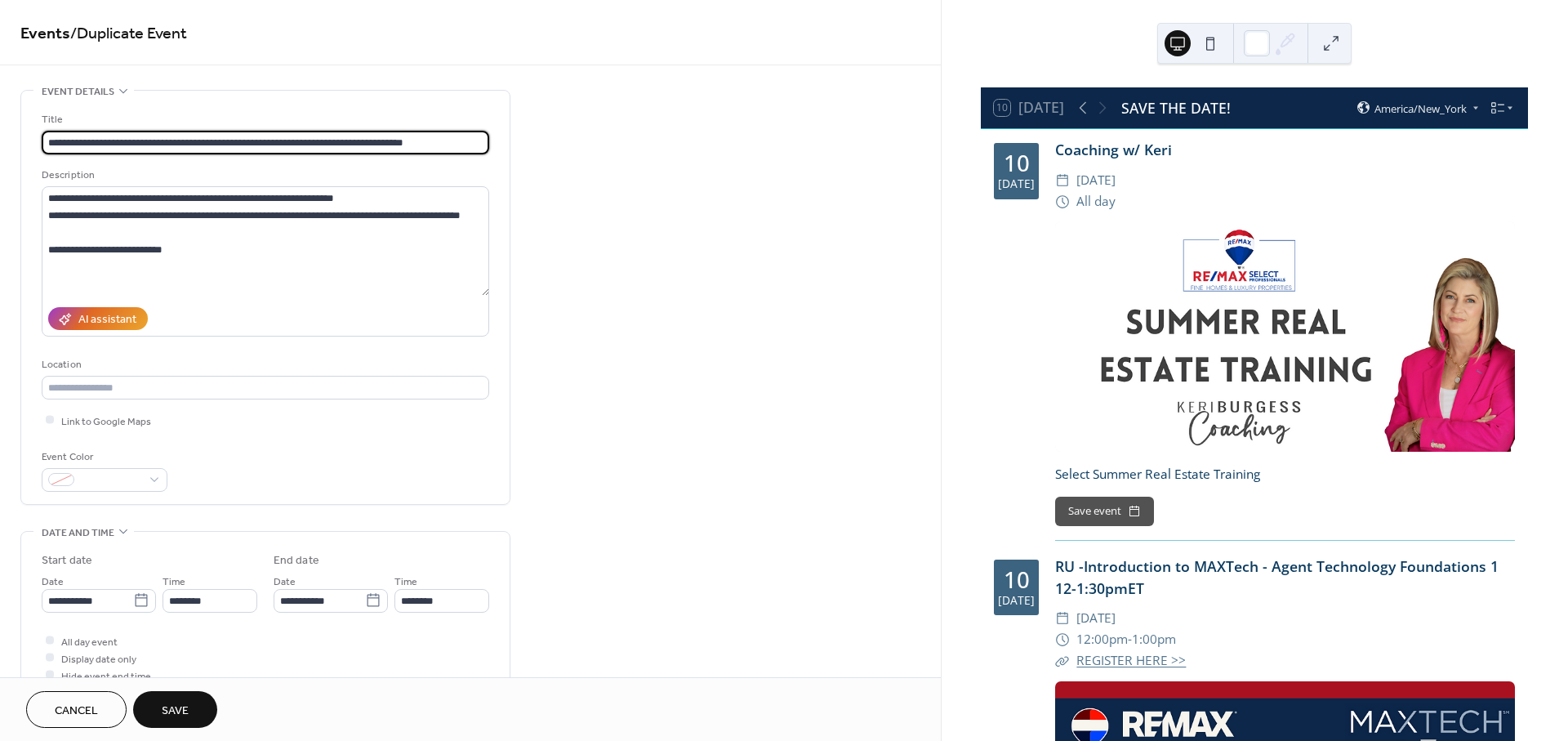 type on "**********" 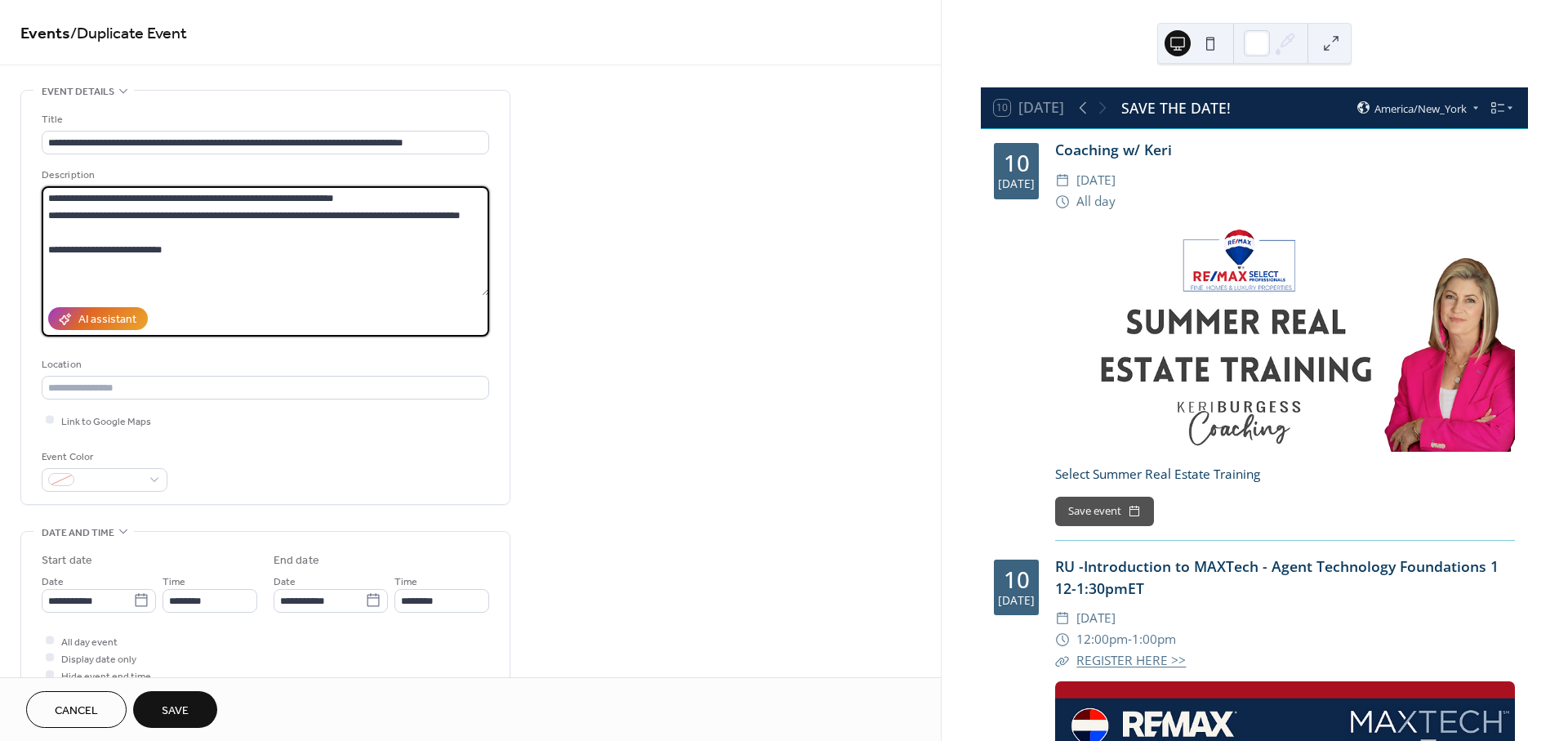 drag, startPoint x: 109, startPoint y: 234, endPoint x: 20, endPoint y: 189, distance: 99.72963 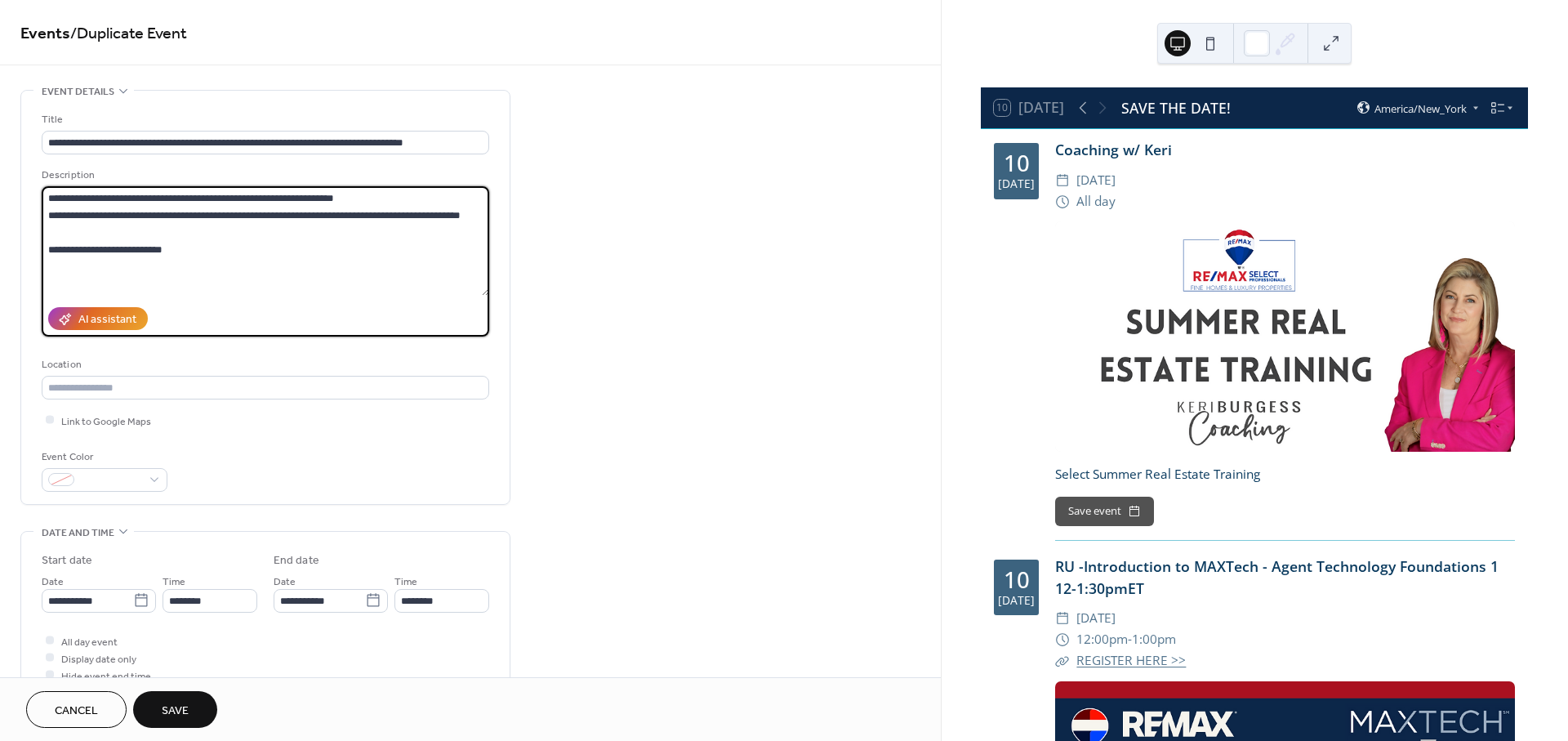 click on "**********" at bounding box center [265, 297] 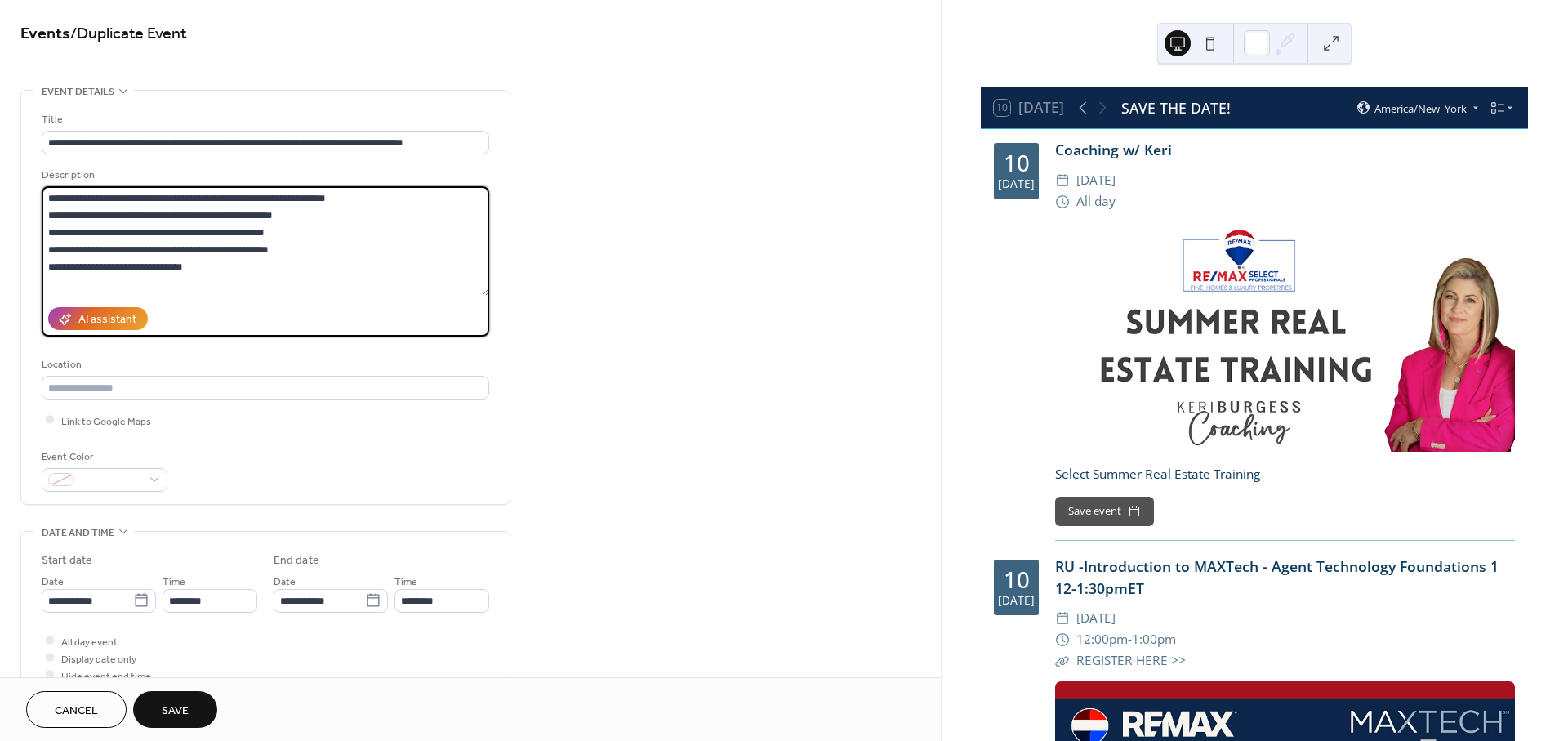 click on "**********" at bounding box center (265, 241) 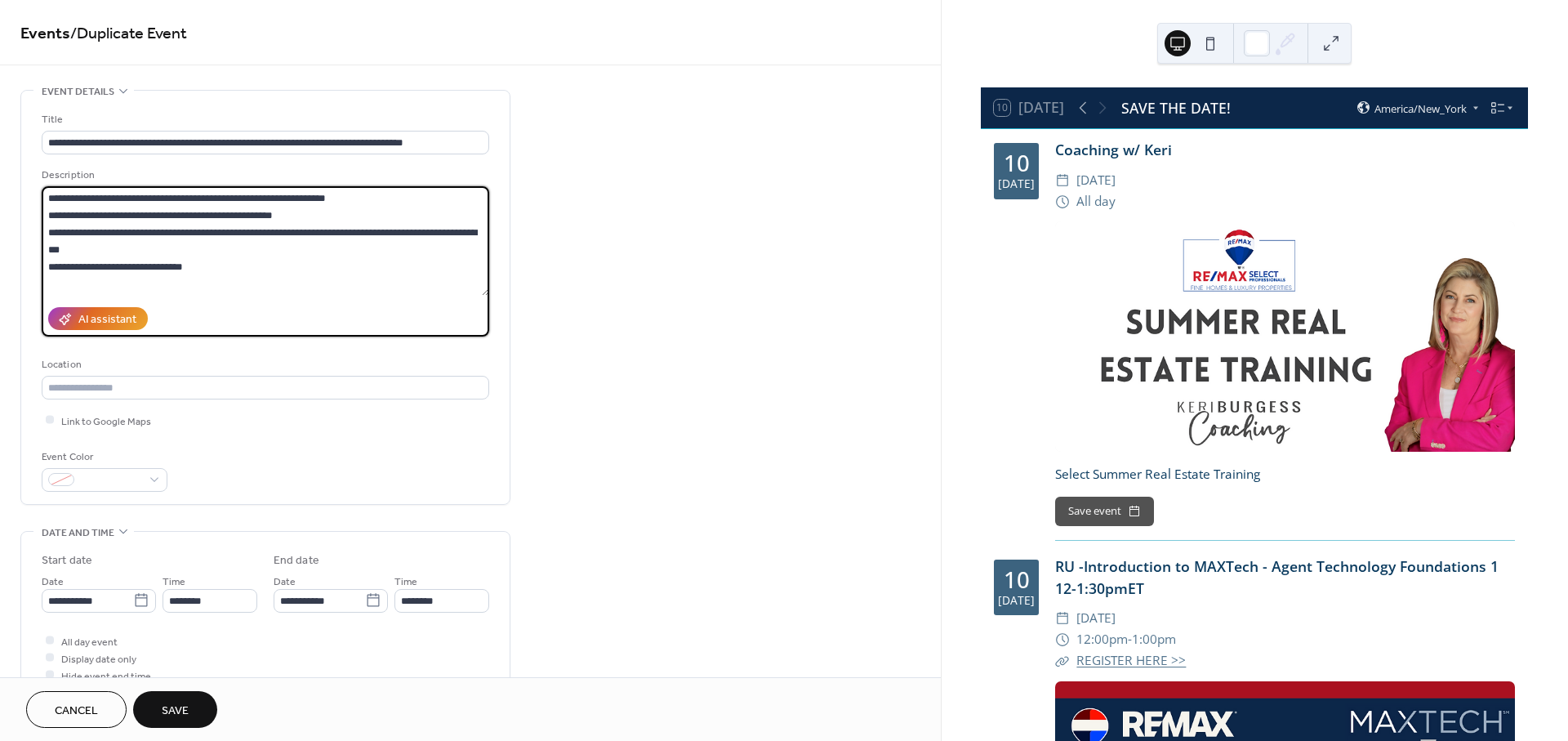 click on "**********" at bounding box center (265, 241) 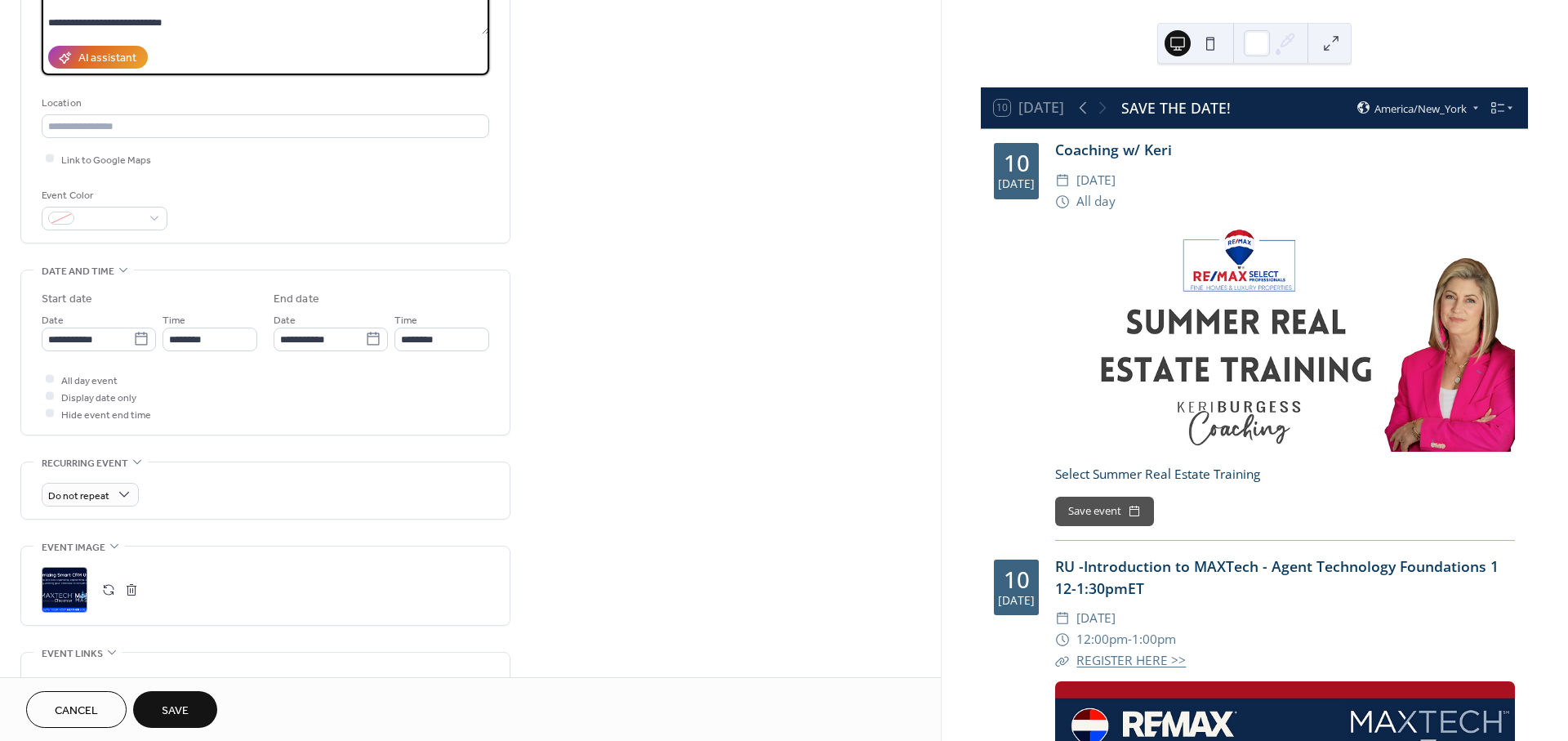 scroll, scrollTop: 272, scrollLeft: 0, axis: vertical 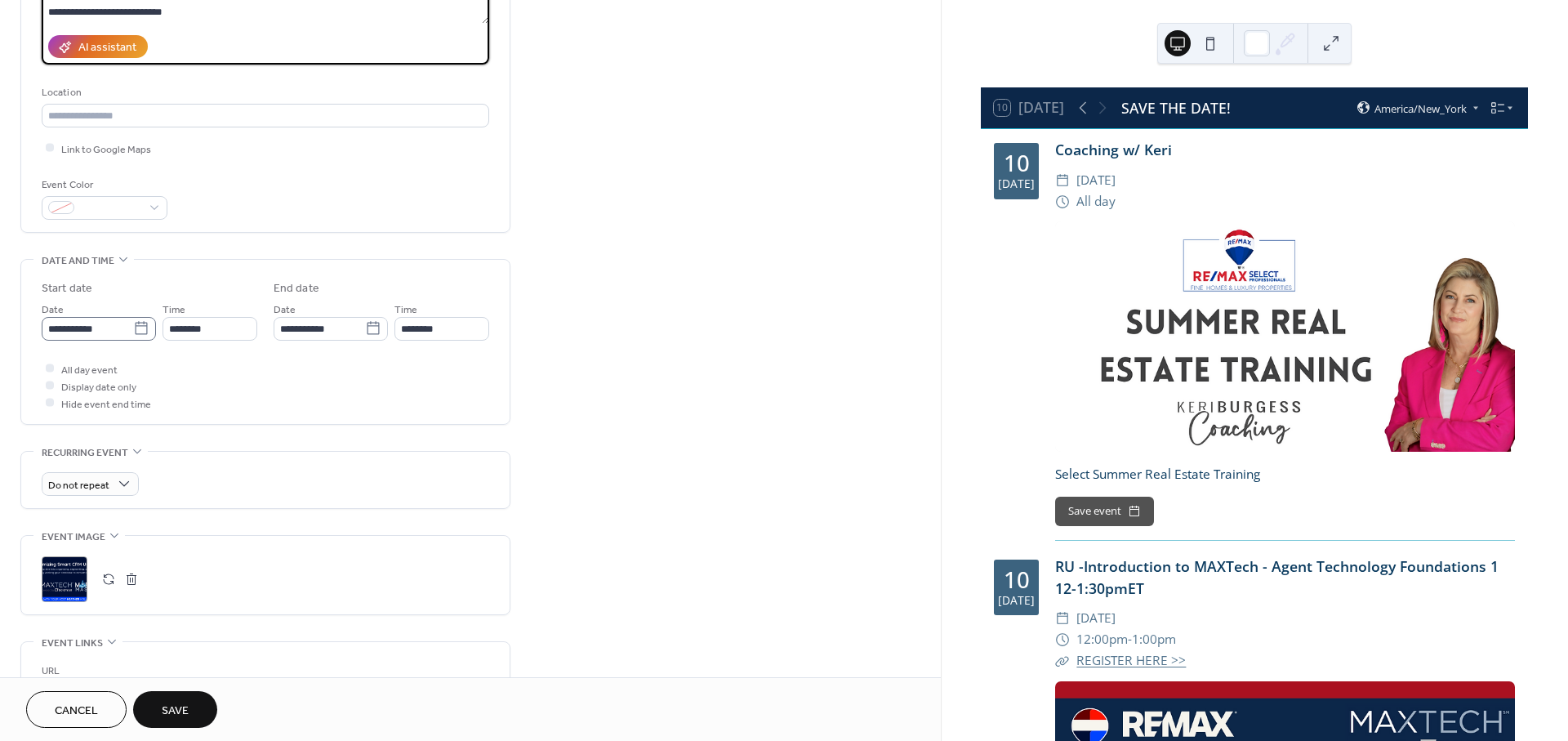 type on "**********" 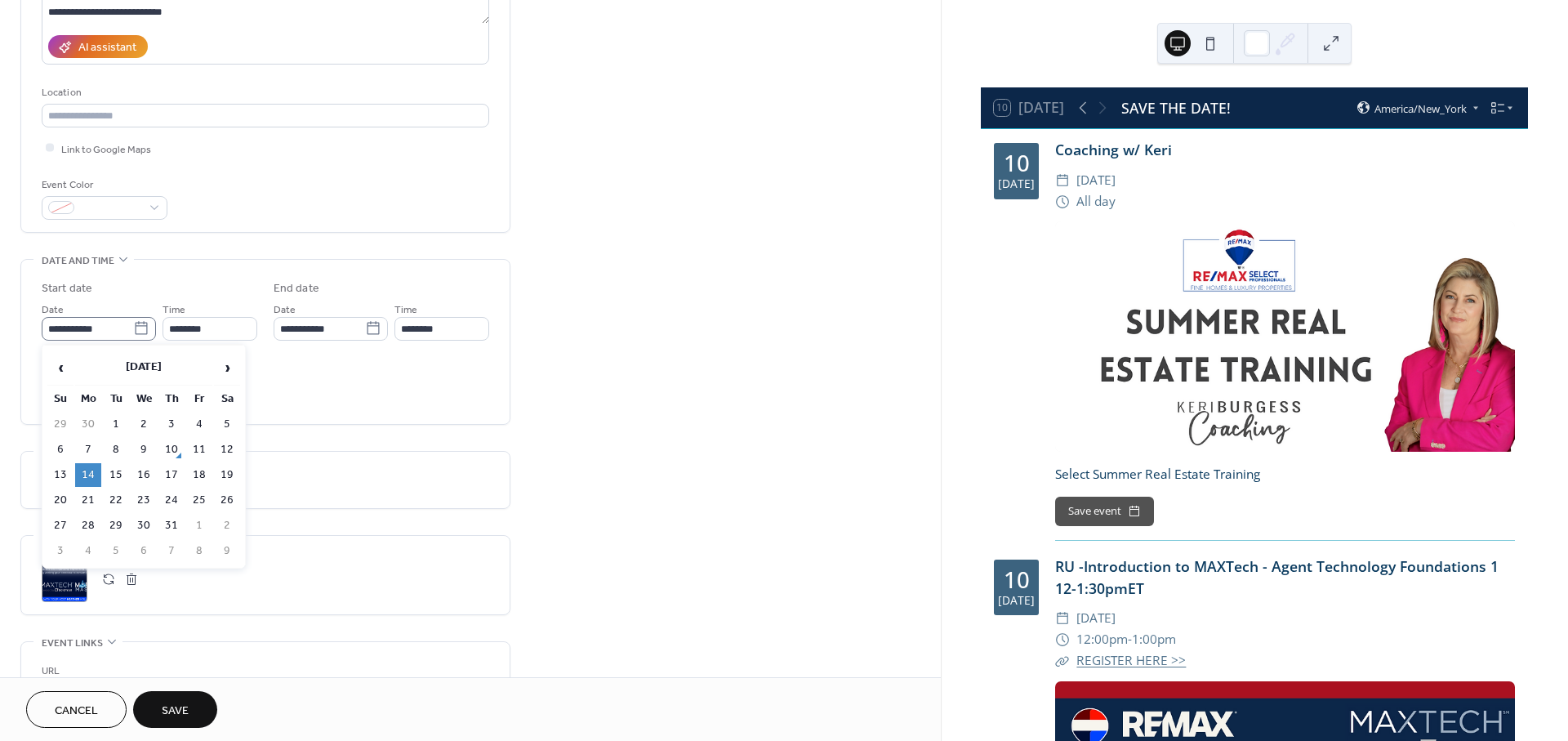 click 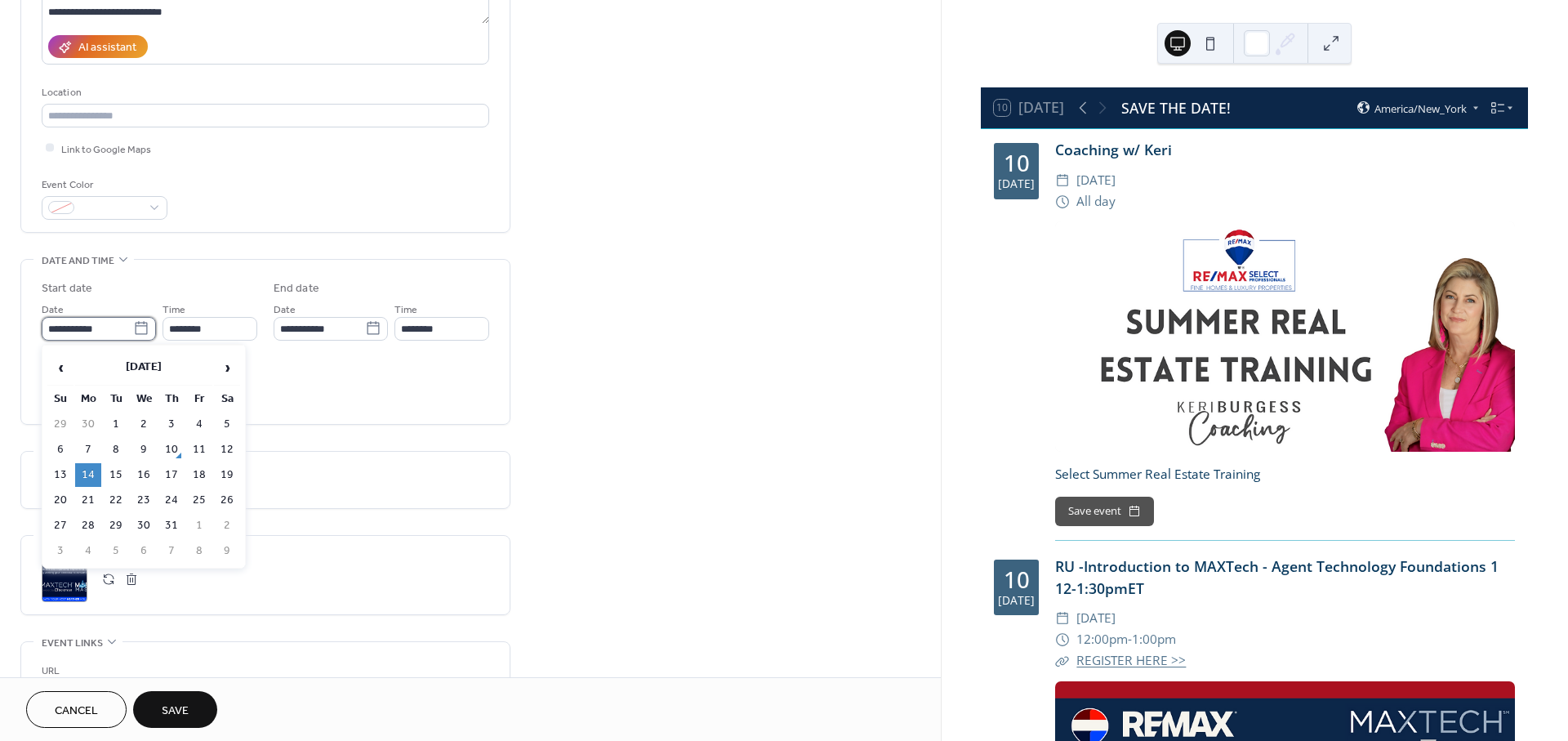 click on "**********" at bounding box center (87, 328) 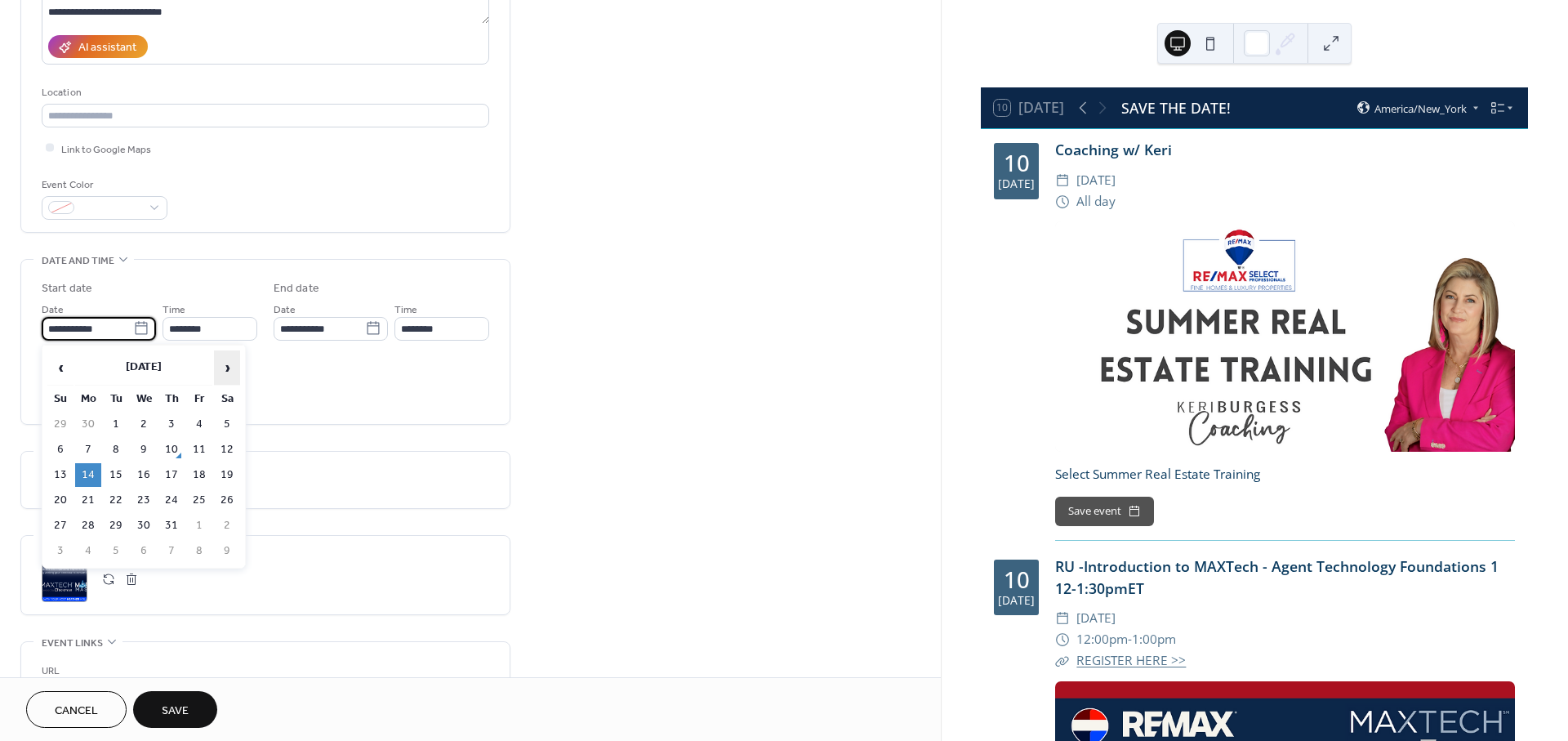 click on "›" at bounding box center [227, 368] 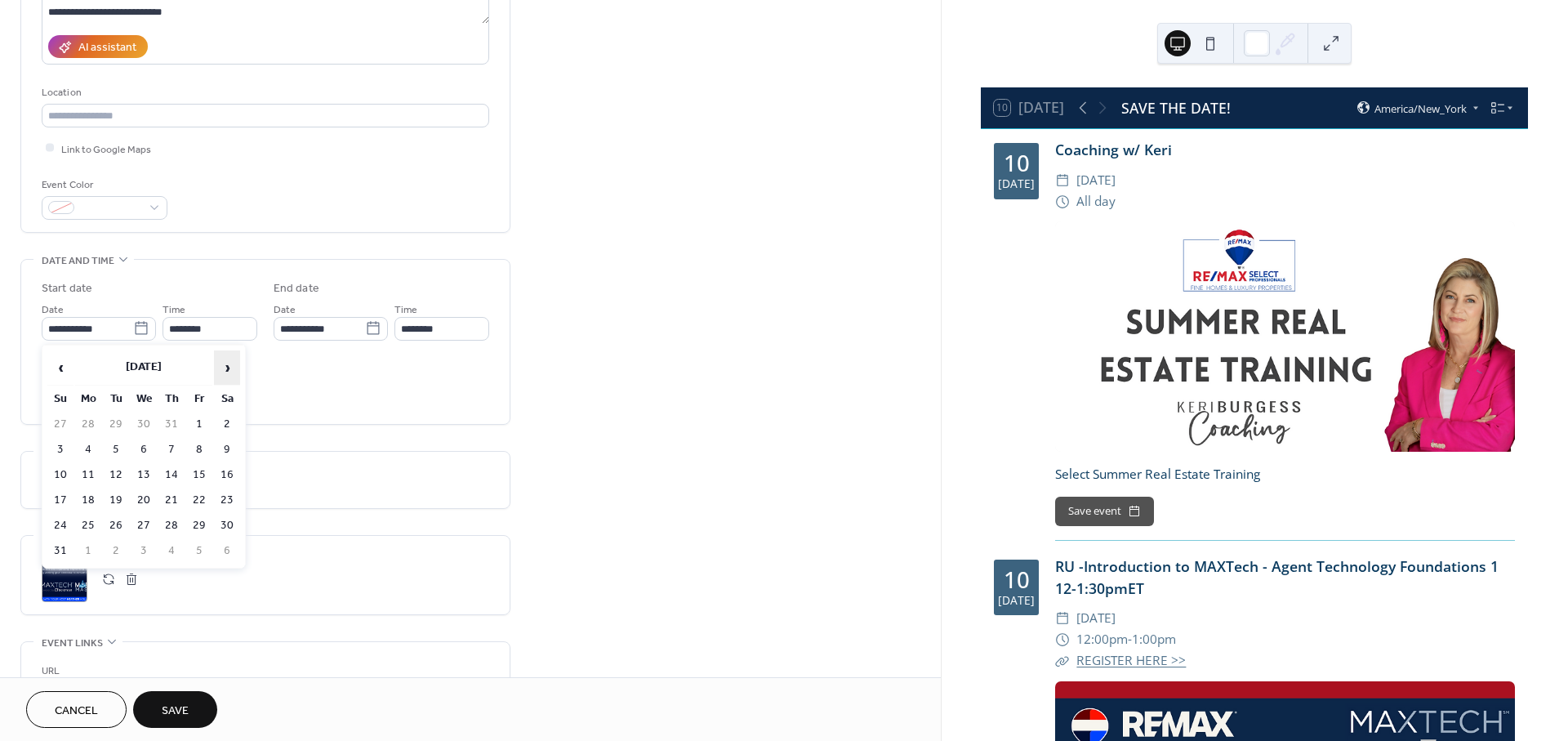 click on "›" at bounding box center [227, 368] 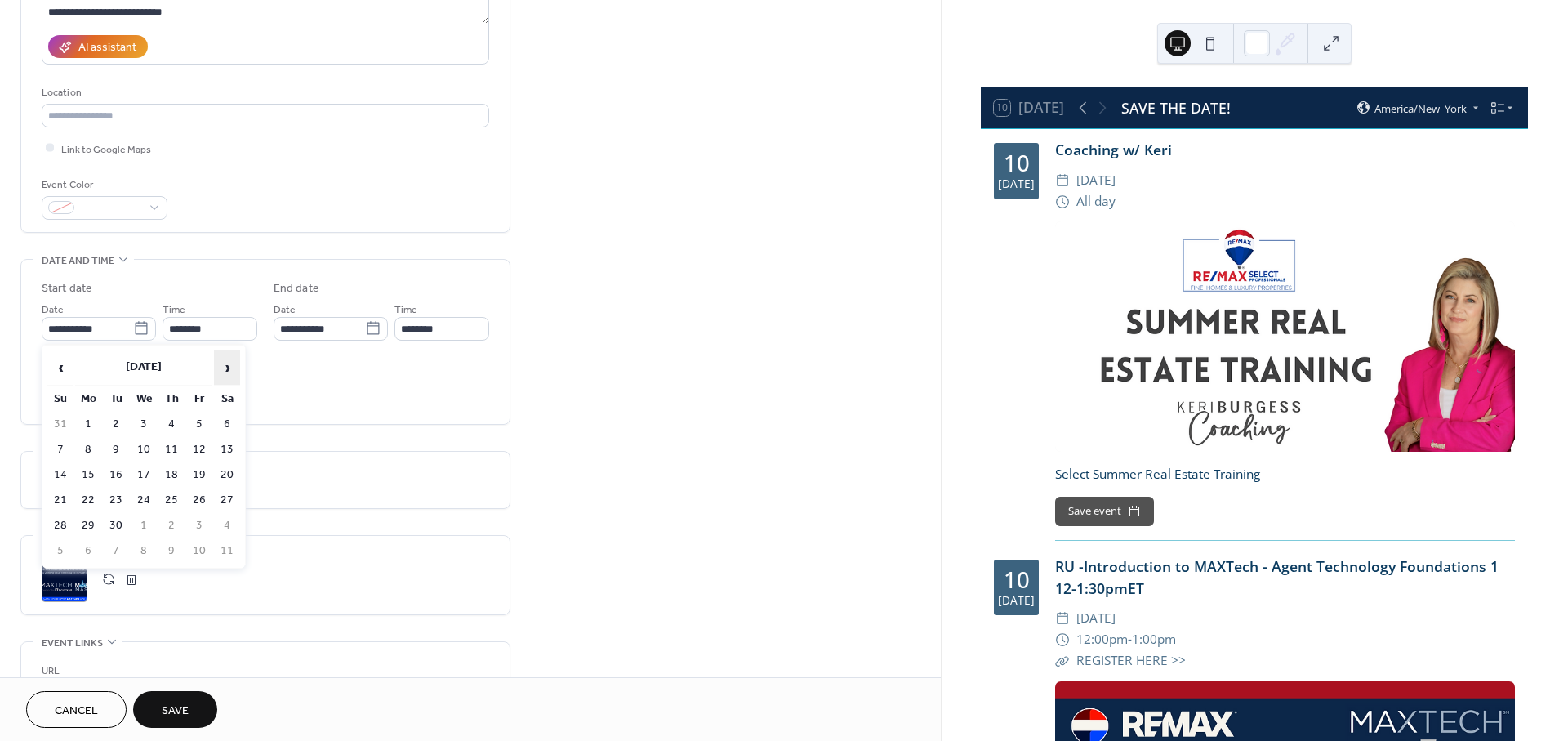 click on "›" at bounding box center (227, 368) 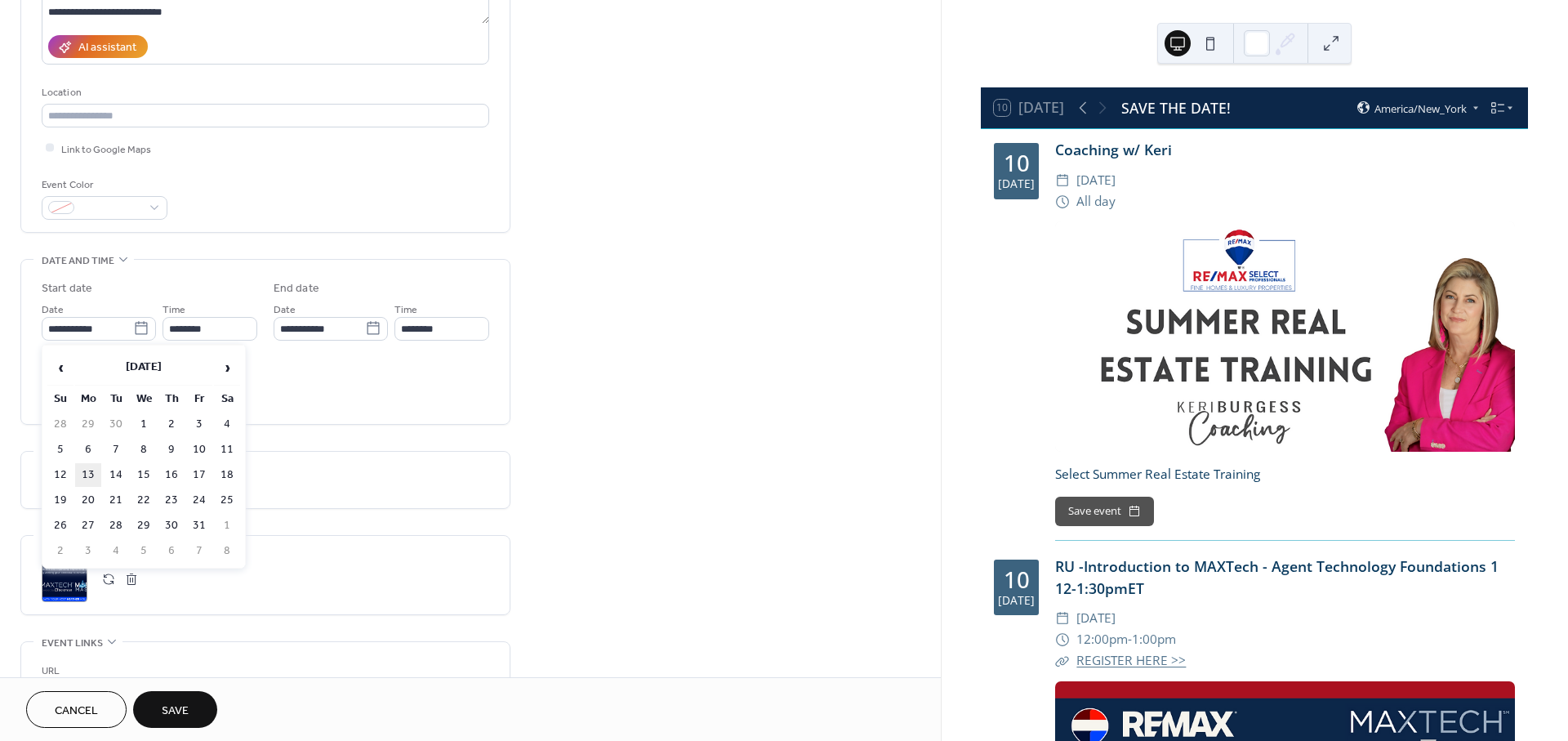 click on "13" at bounding box center (88, 475) 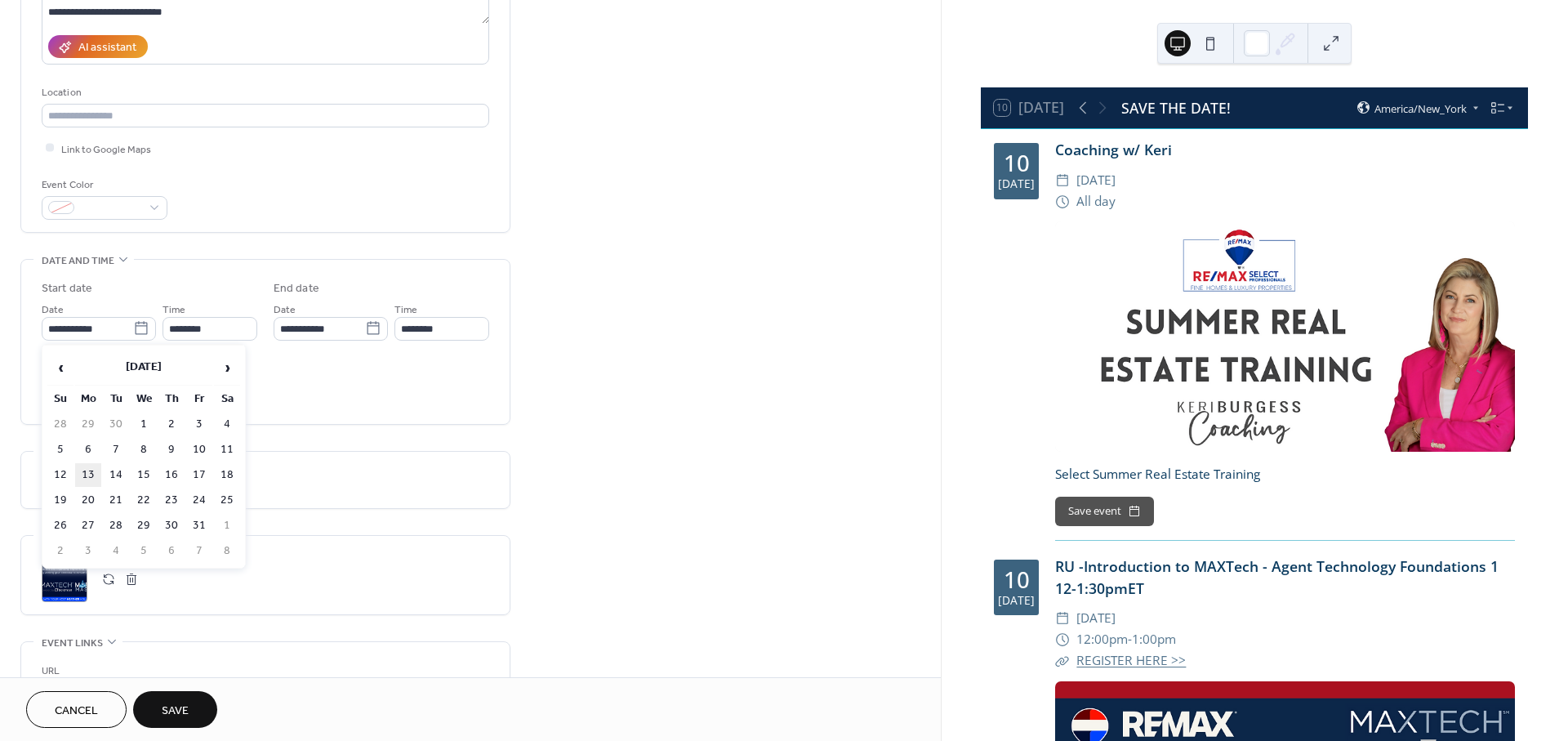 type on "**********" 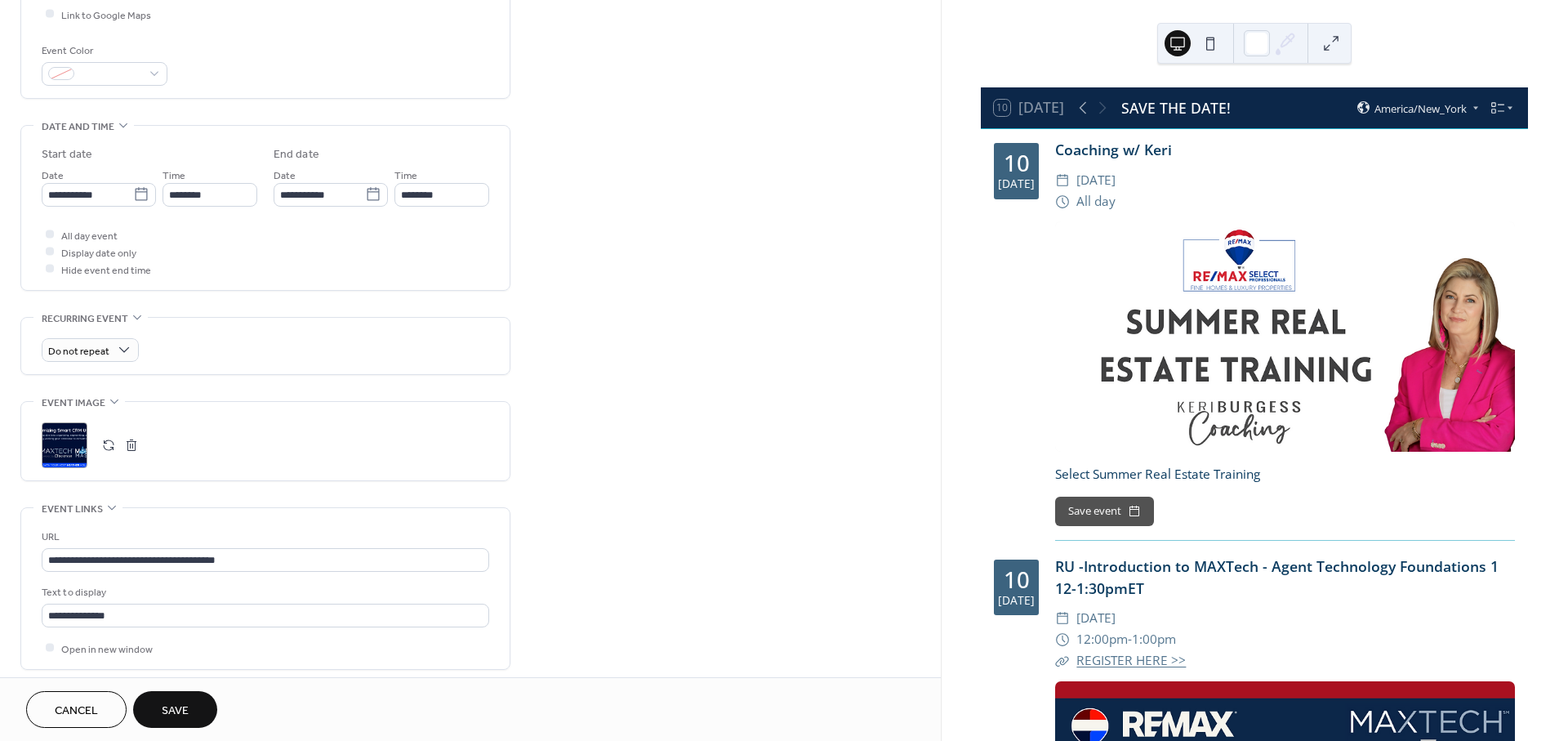 scroll, scrollTop: 540, scrollLeft: 0, axis: vertical 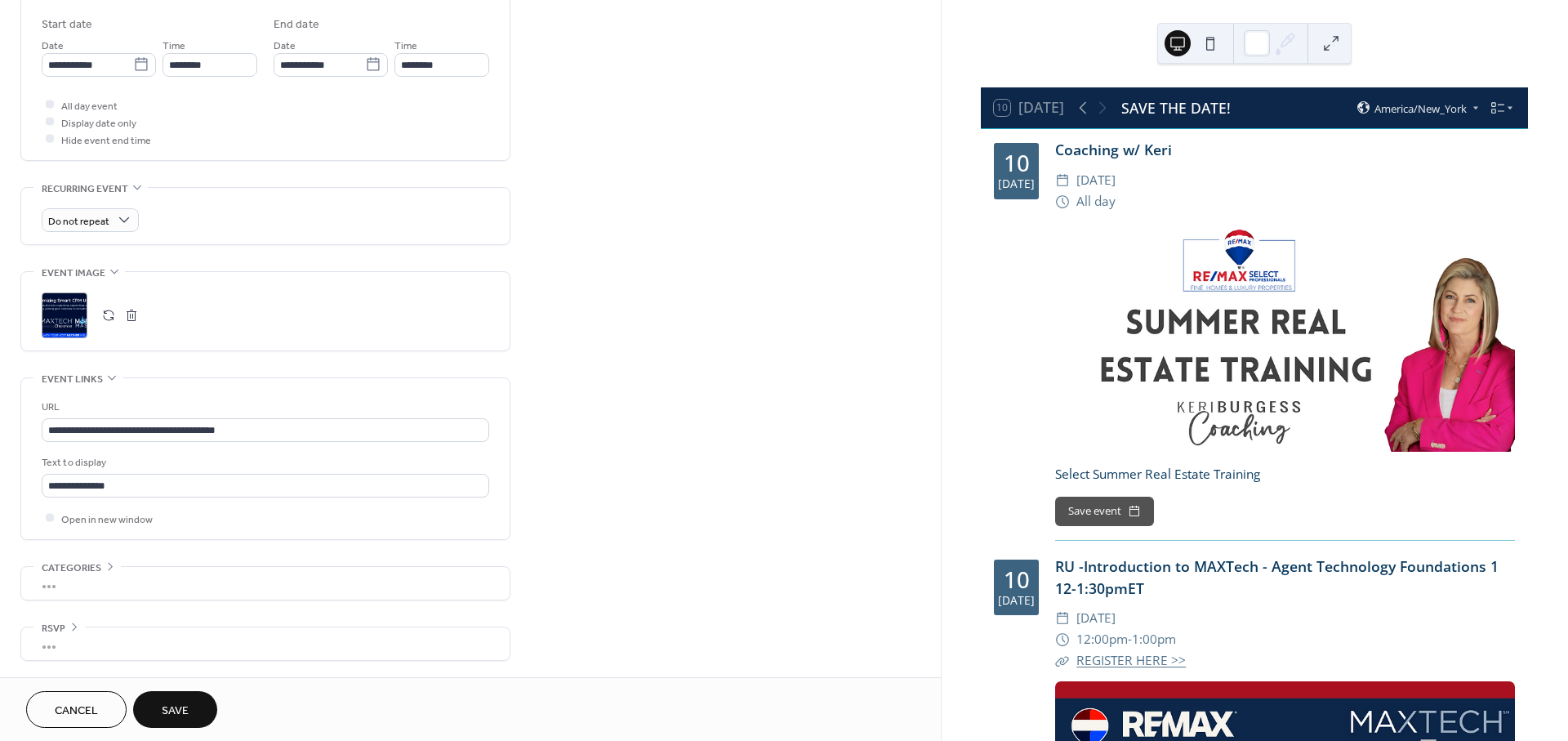 click at bounding box center [109, 315] 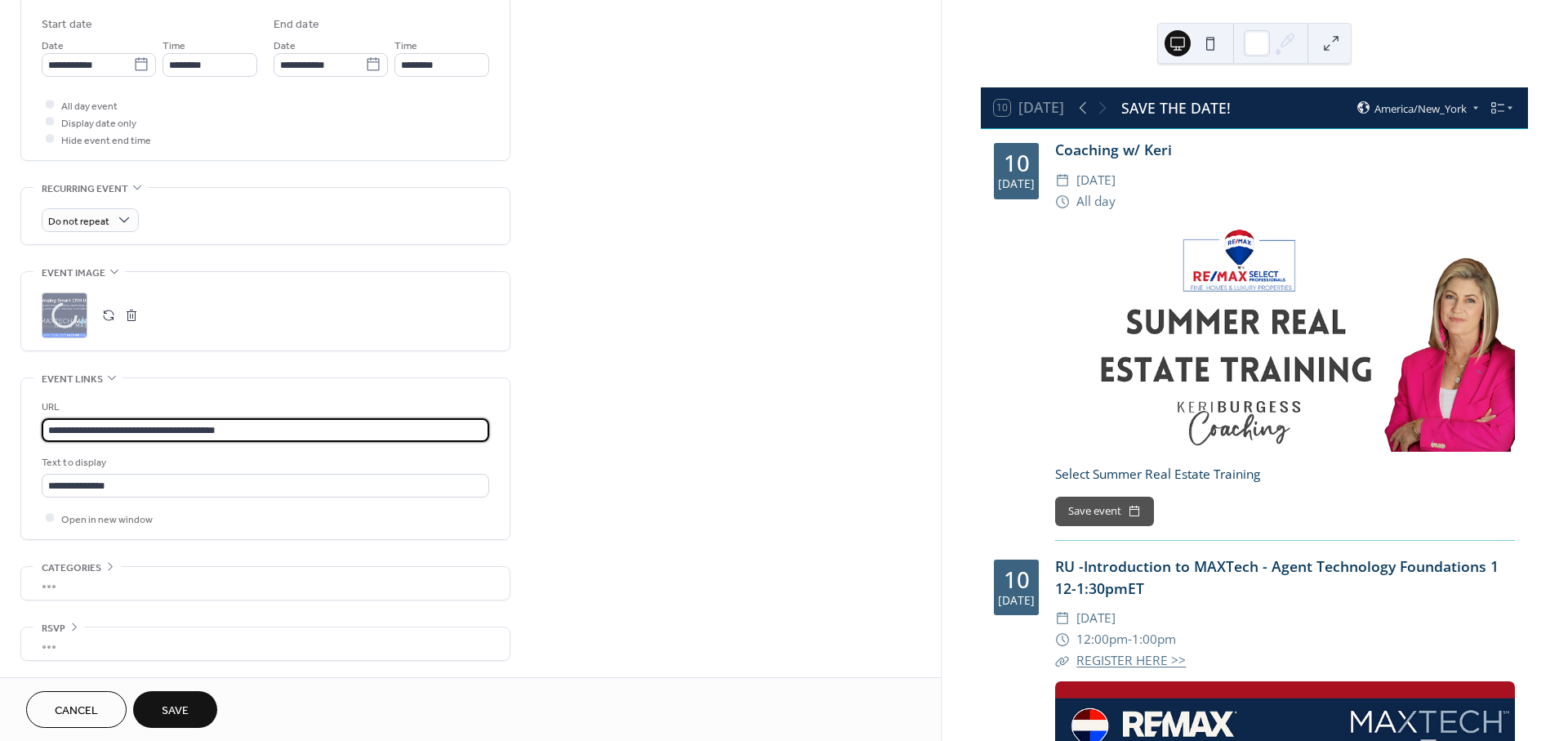 drag, startPoint x: 277, startPoint y: 430, endPoint x: 28, endPoint y: 423, distance: 249.0984 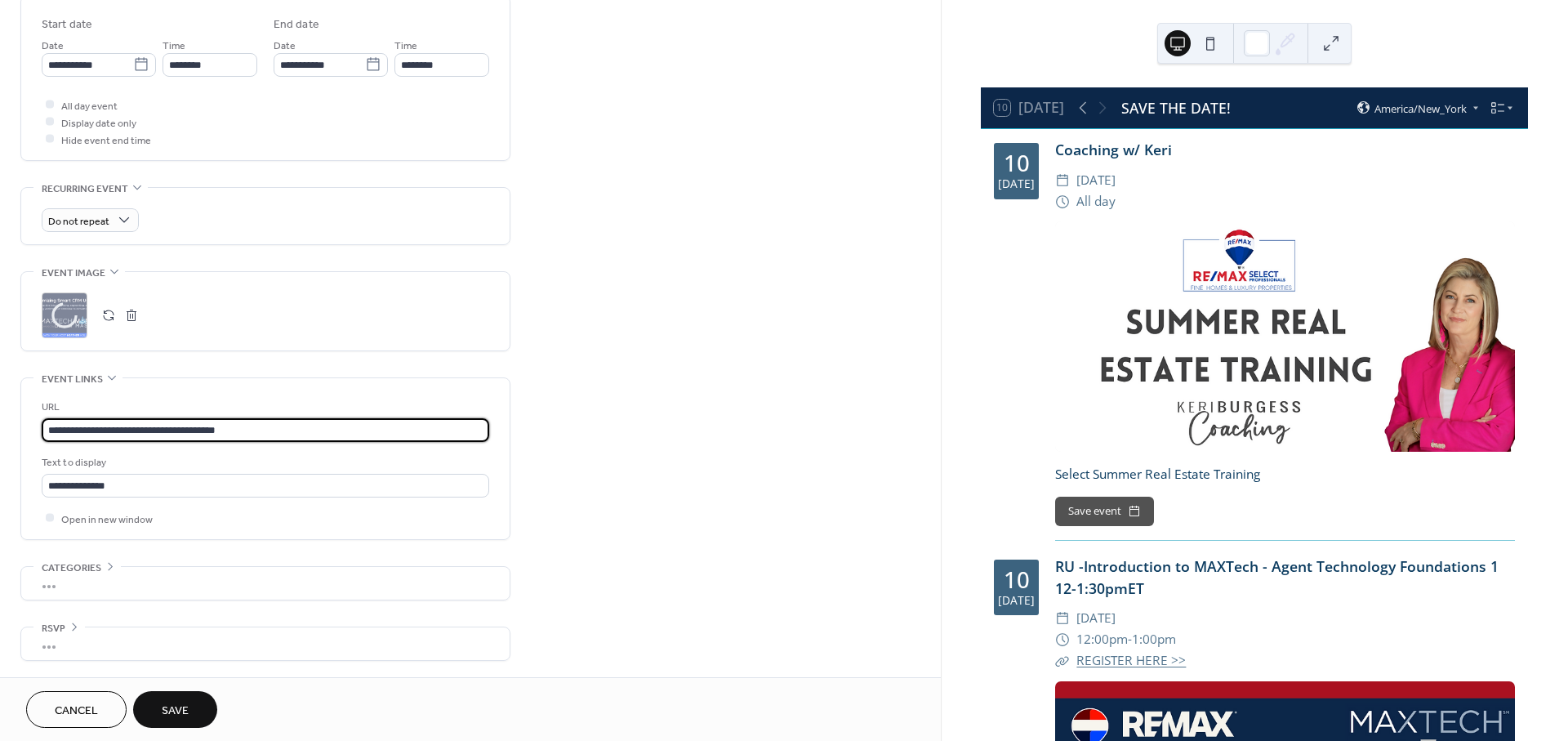 click on "**********" at bounding box center [265, 458] 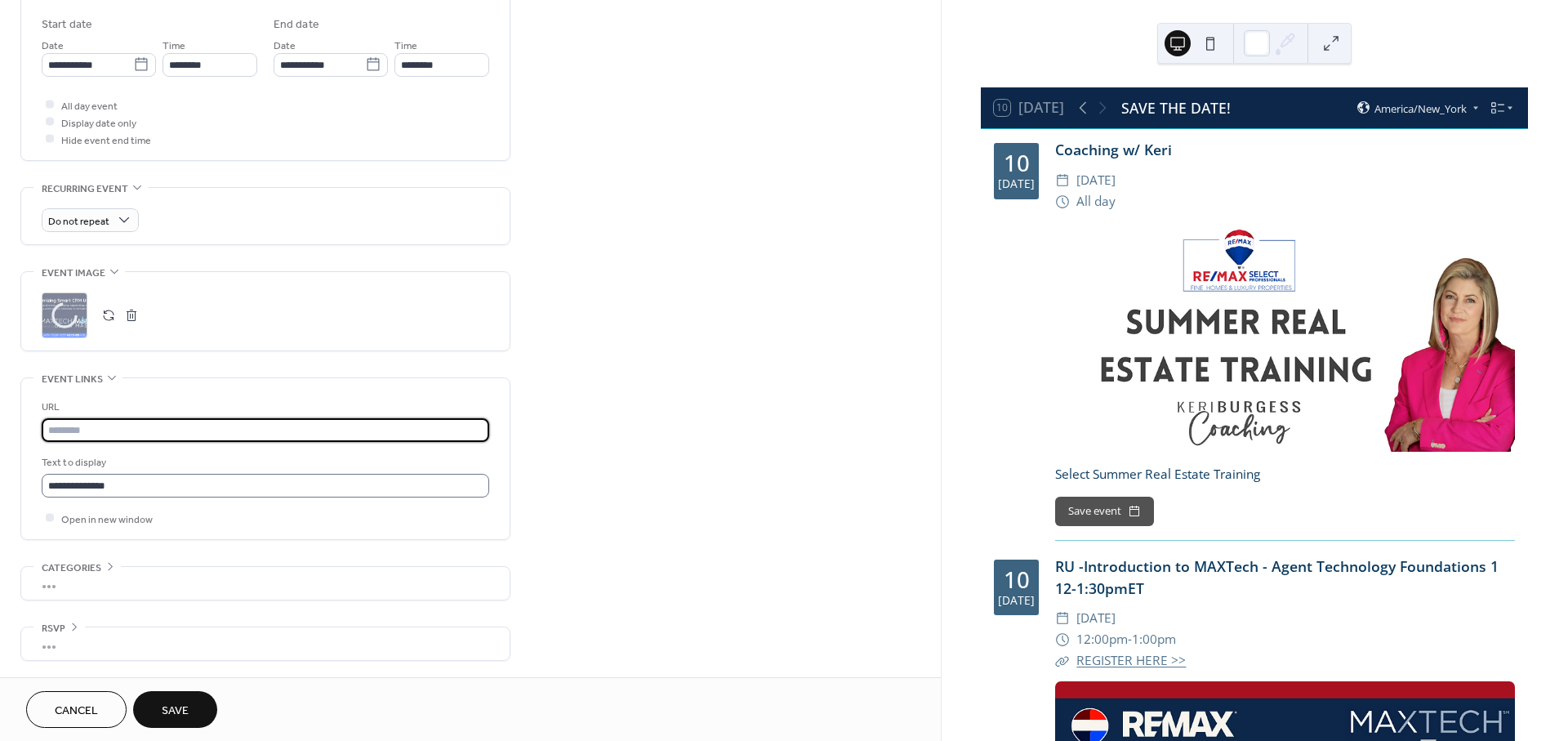 type 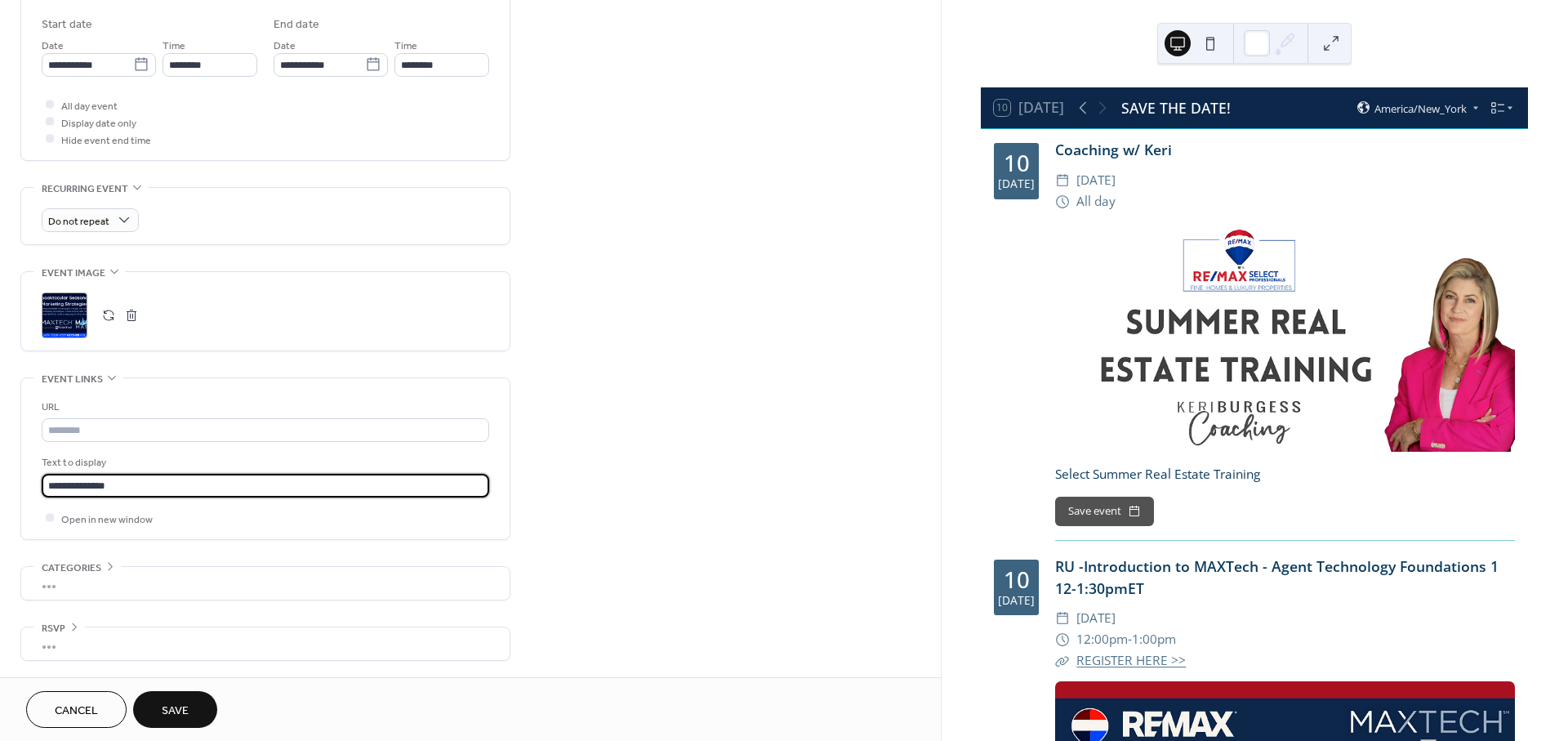 drag, startPoint x: 167, startPoint y: 479, endPoint x: 31, endPoint y: 466, distance: 136.6199 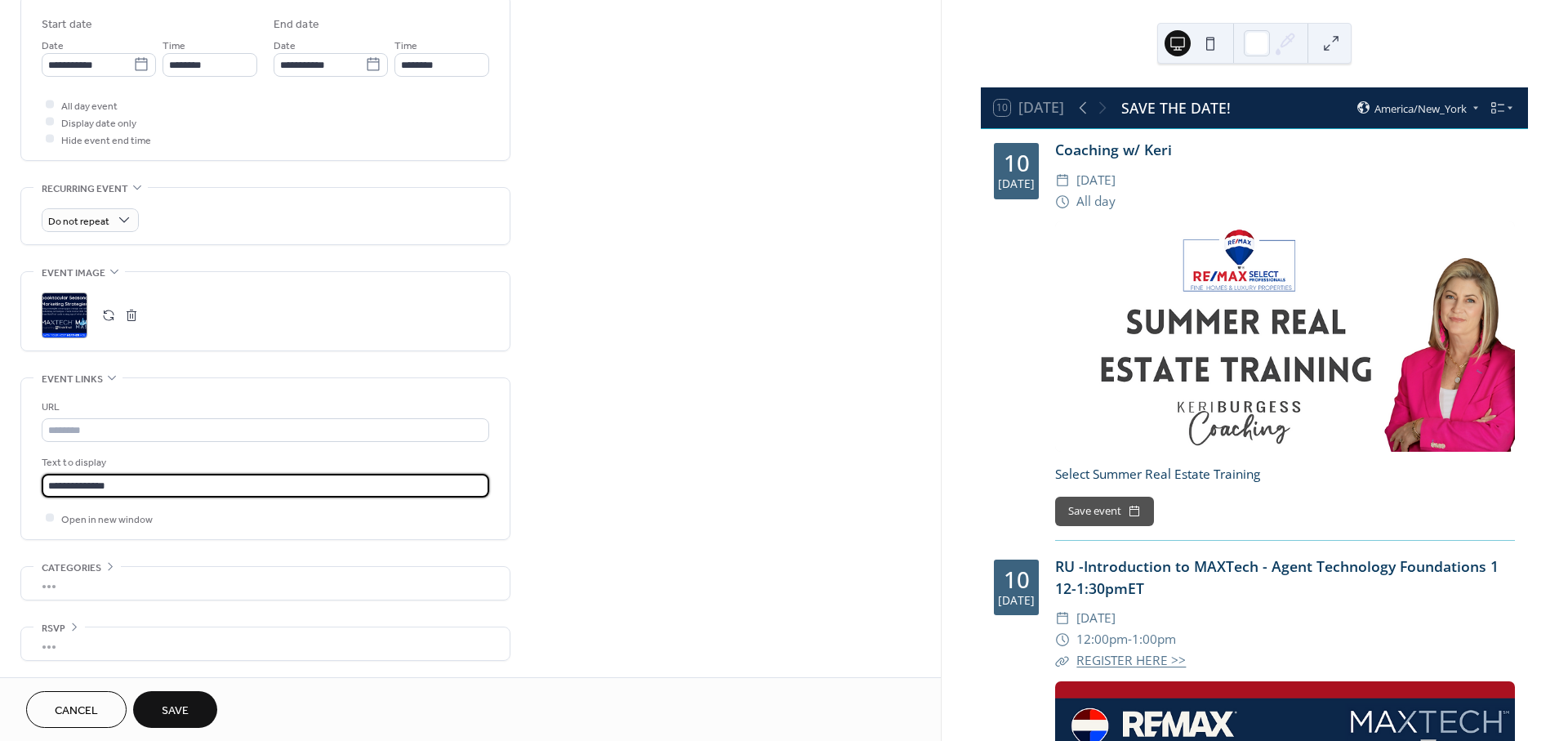 click on "**********" at bounding box center [265, 458] 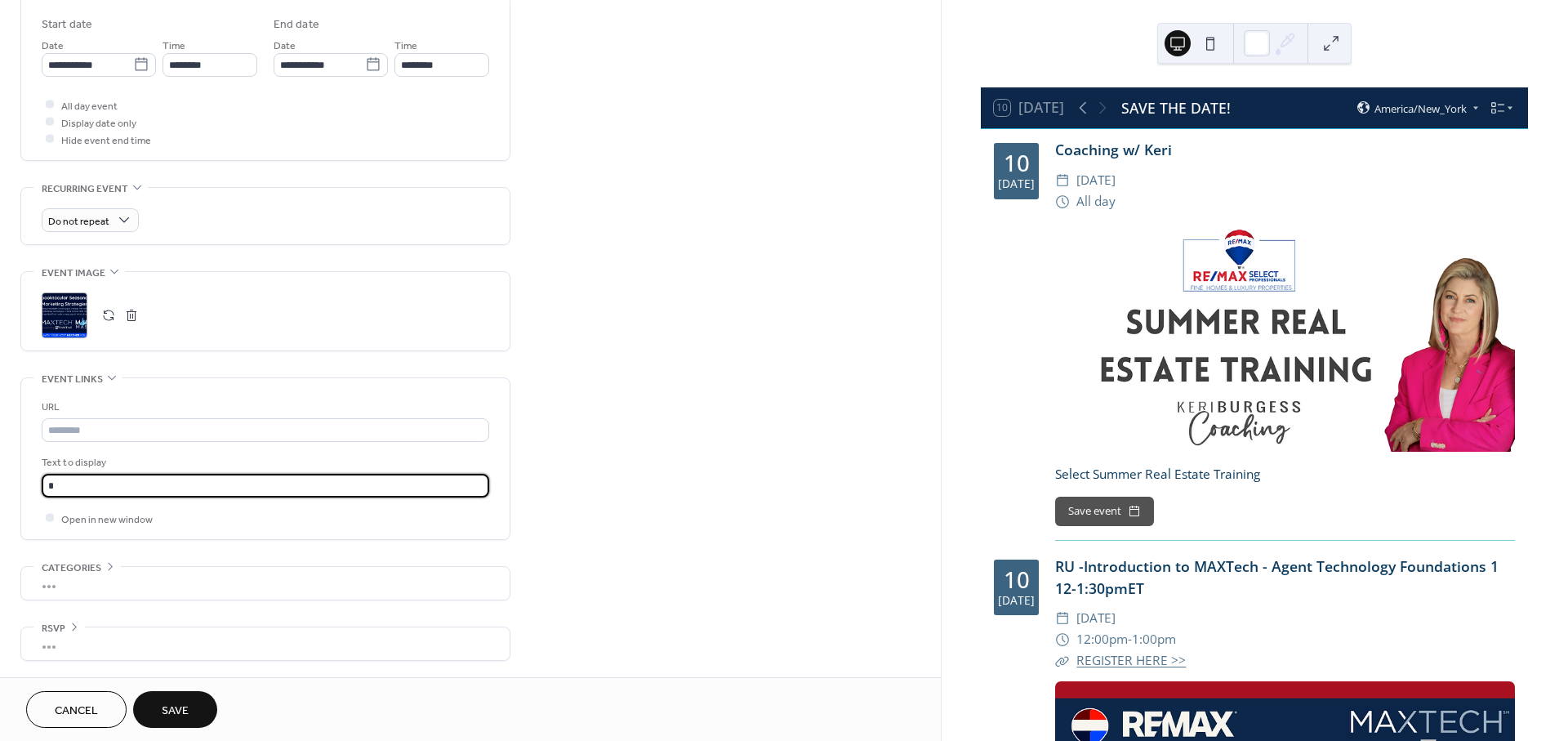 type on "**********" 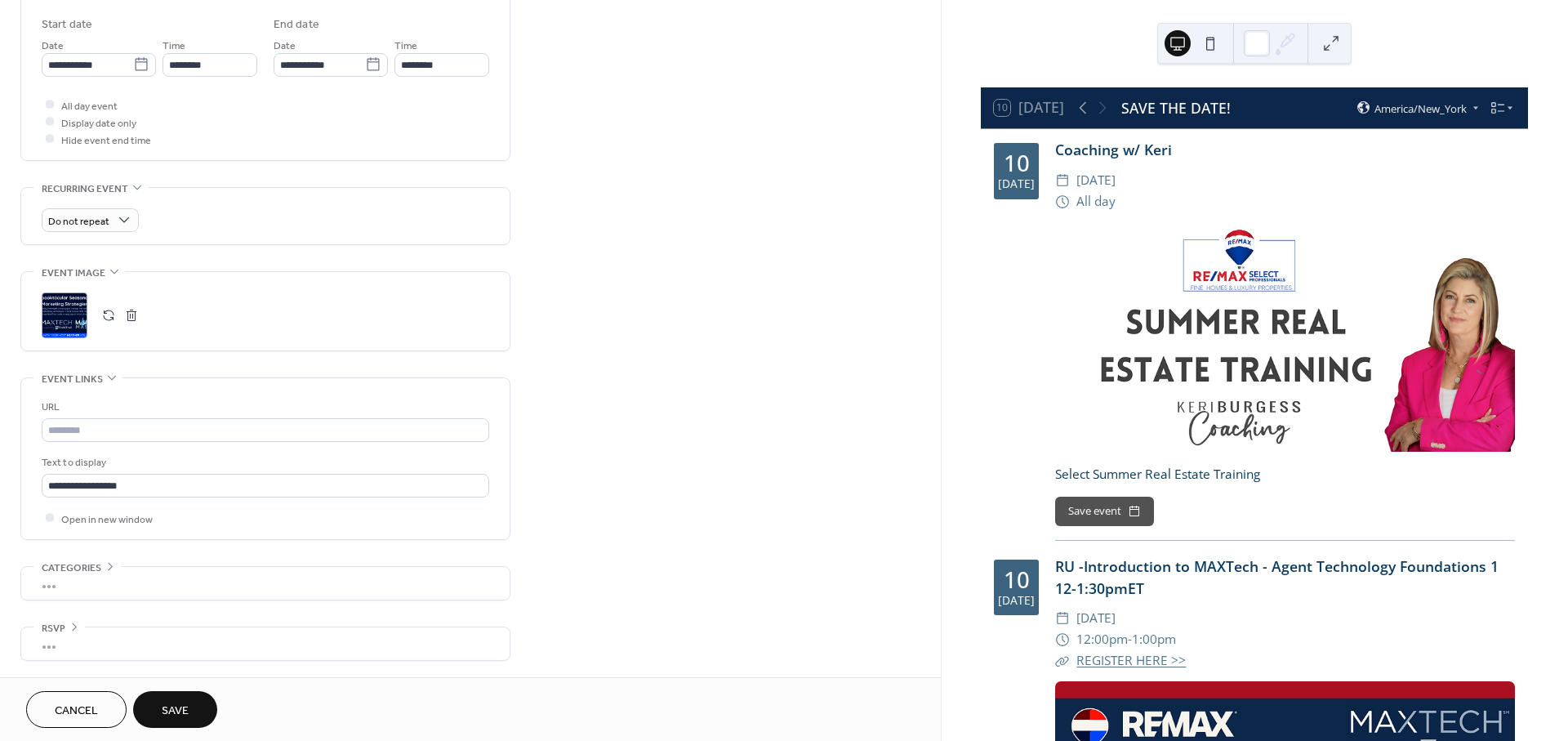 click on "Save" at bounding box center [175, 709] 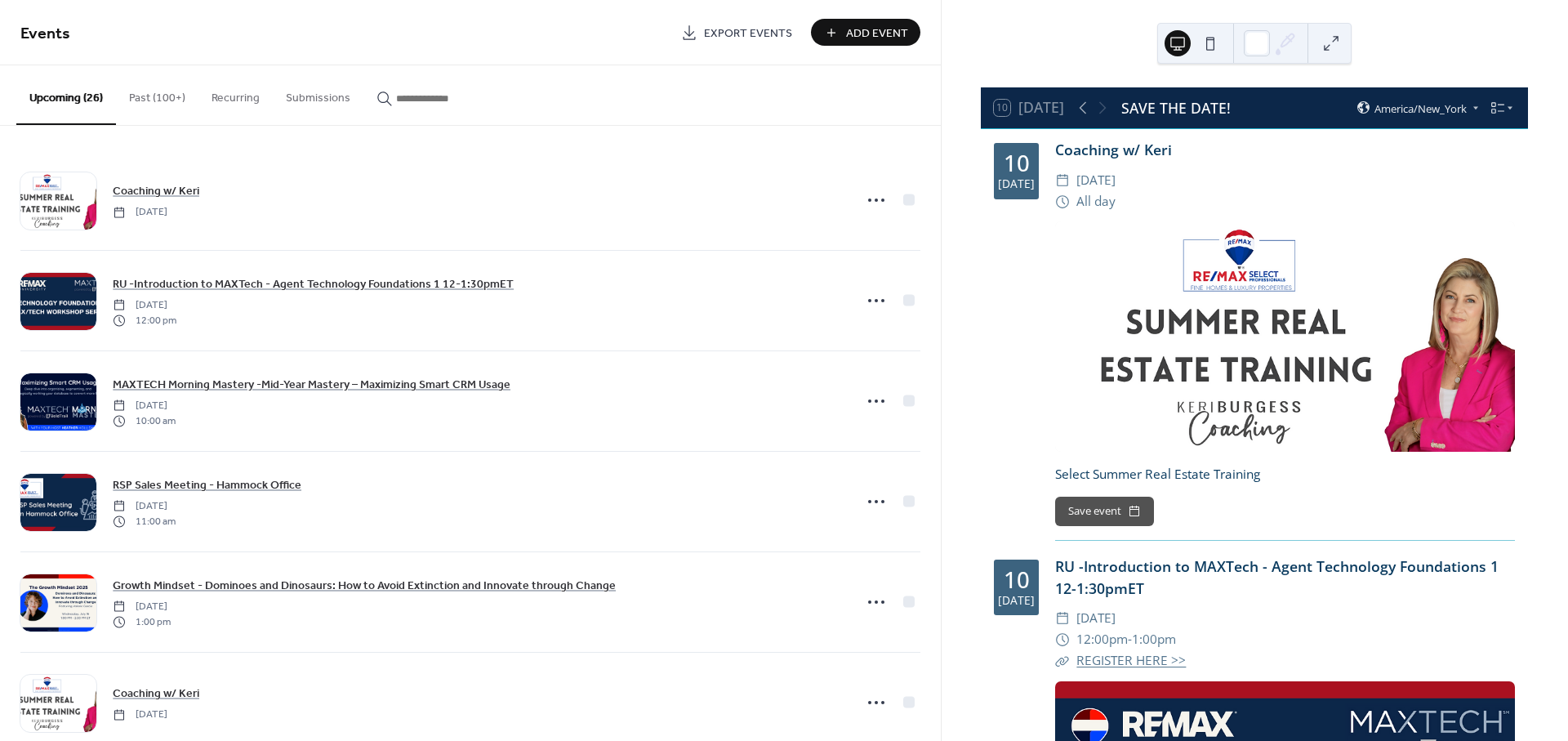 click on "Add Event" at bounding box center (877, 33) 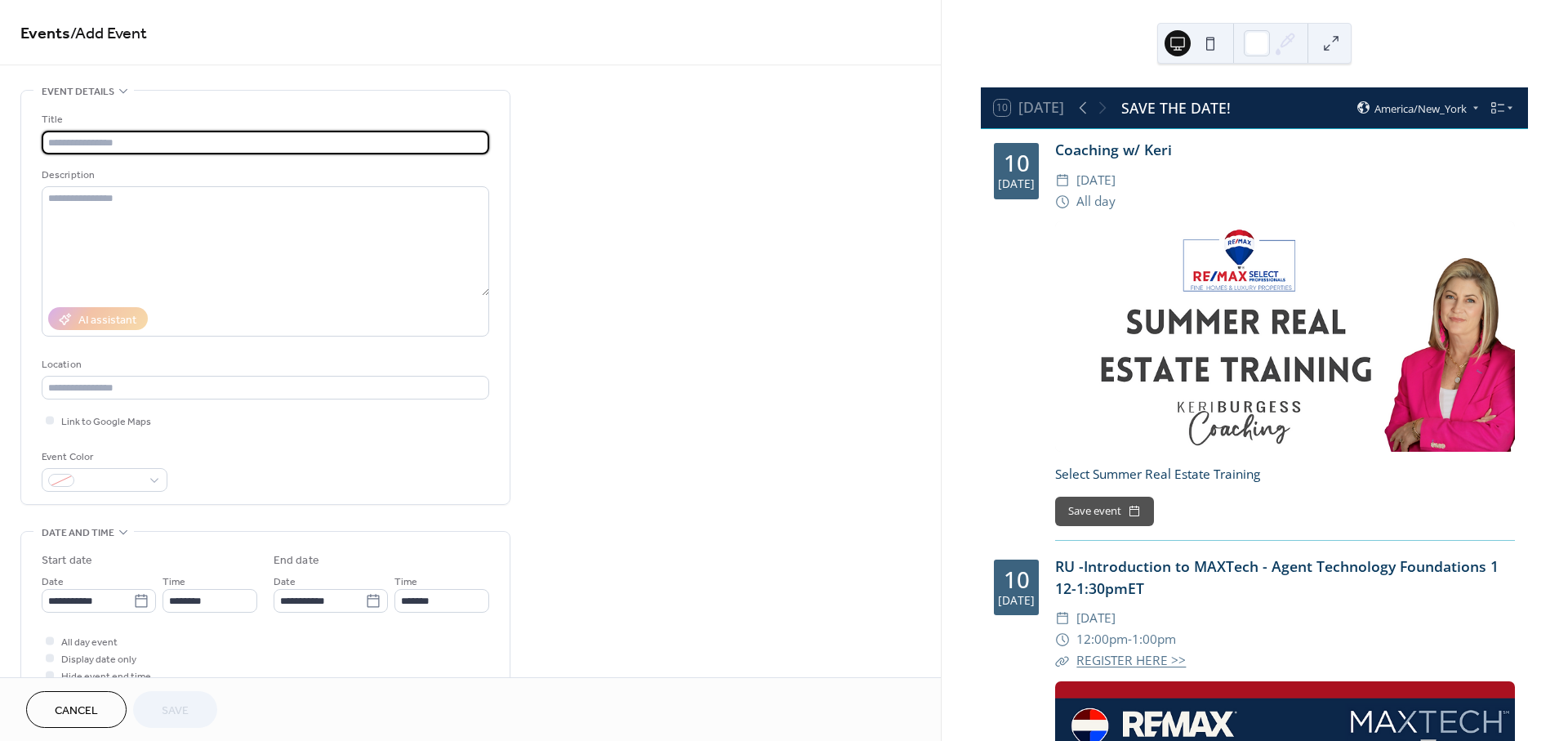 click at bounding box center [265, 142] 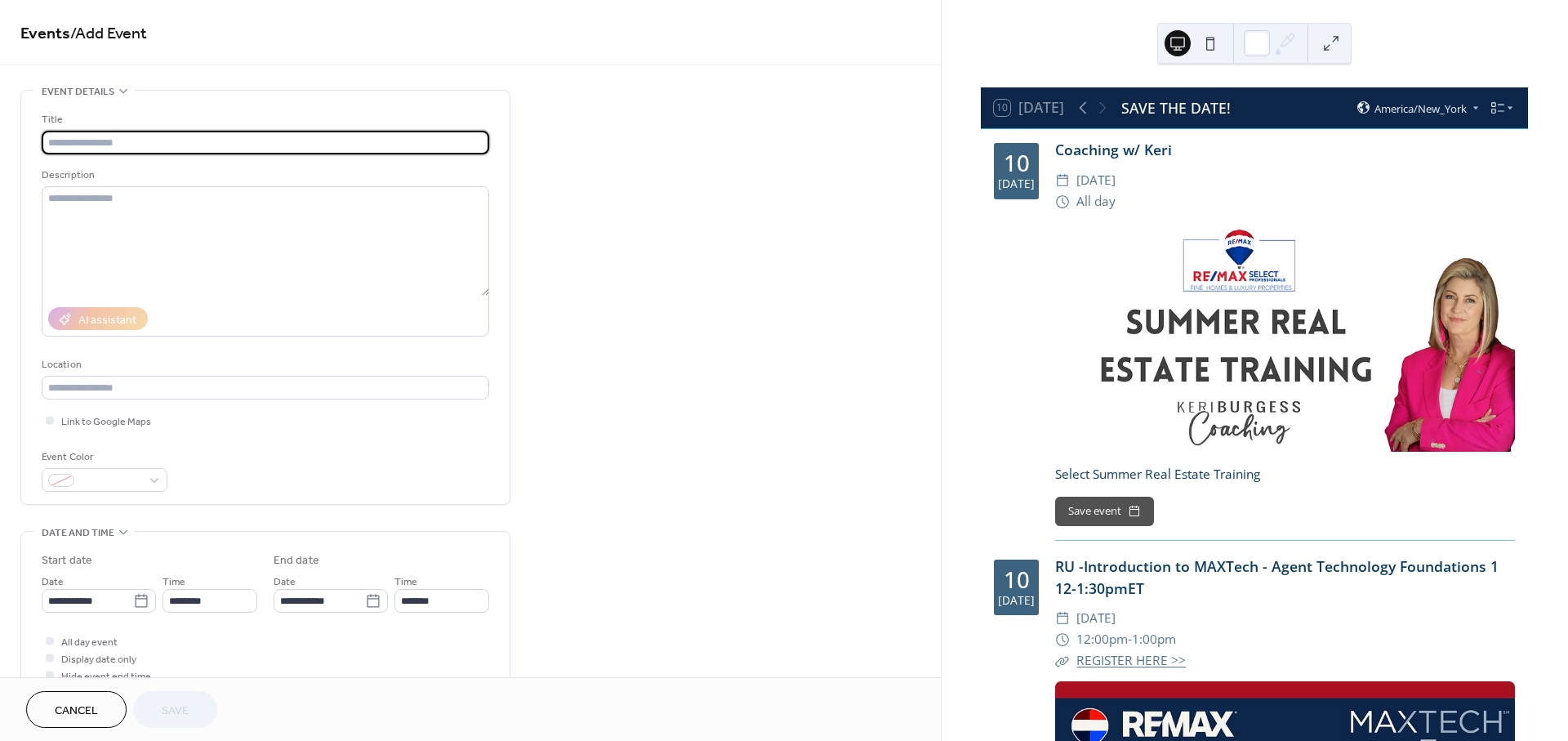 paste on "**********" 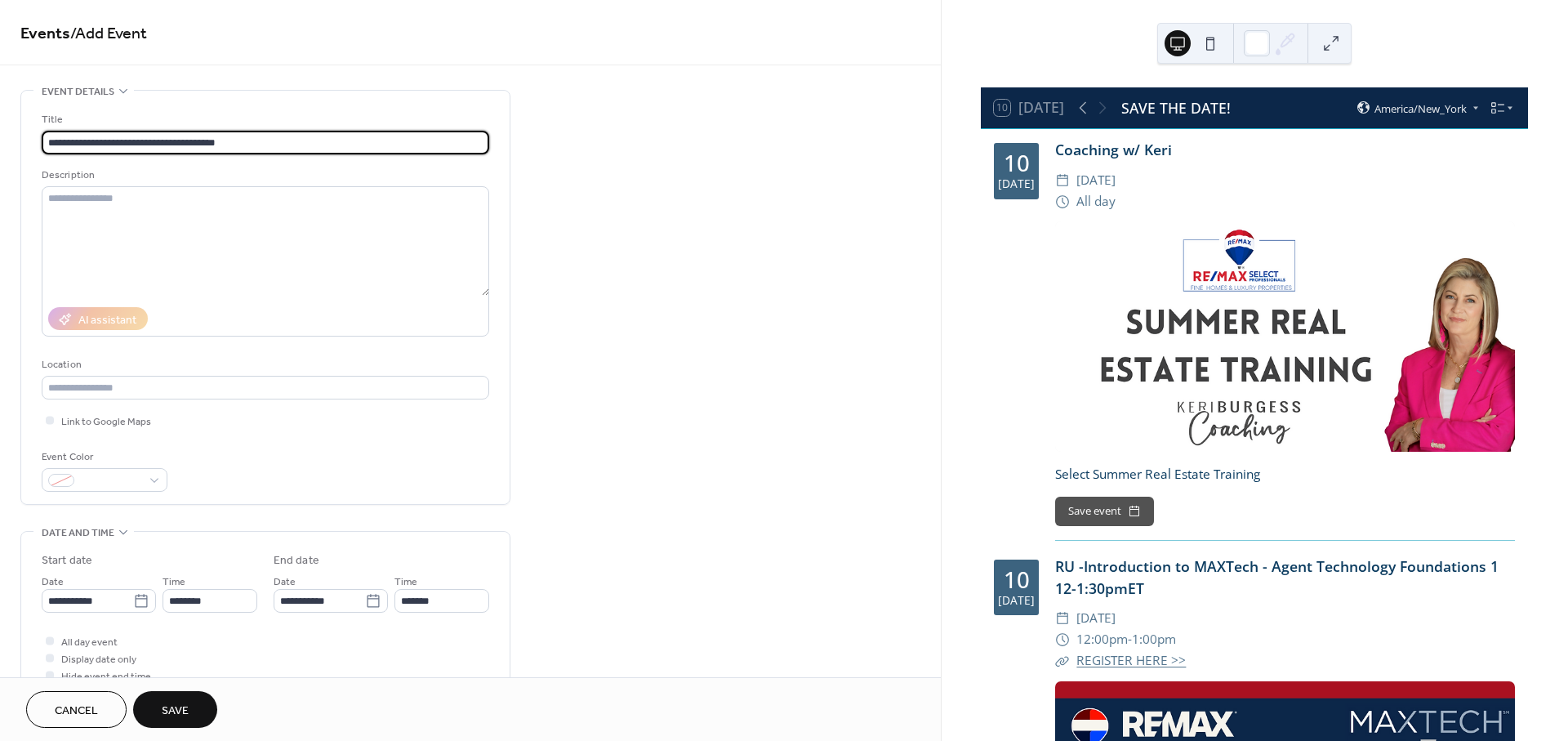 drag, startPoint x: 220, startPoint y: 141, endPoint x: 295, endPoint y: 141, distance: 75 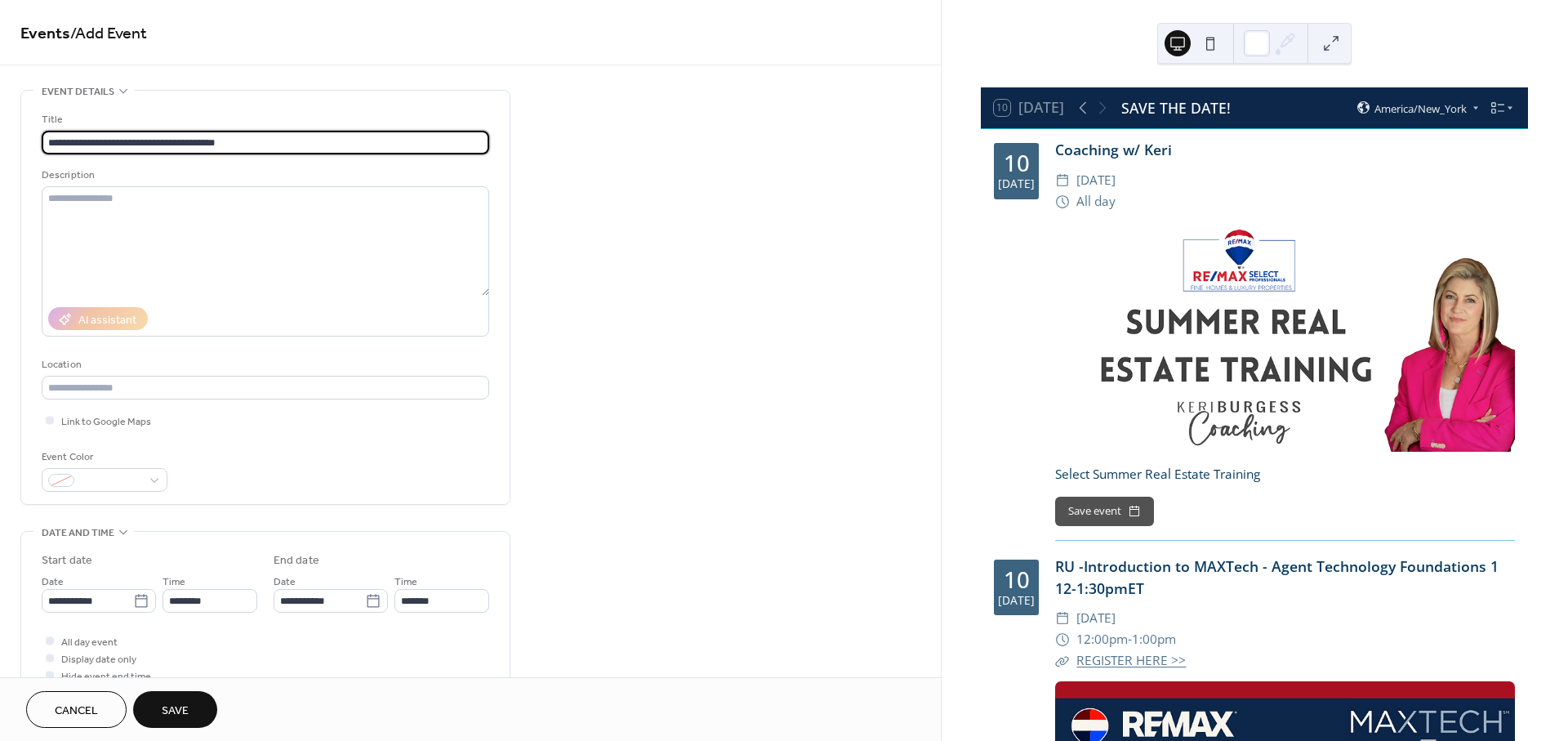 click on "**********" at bounding box center [265, 142] 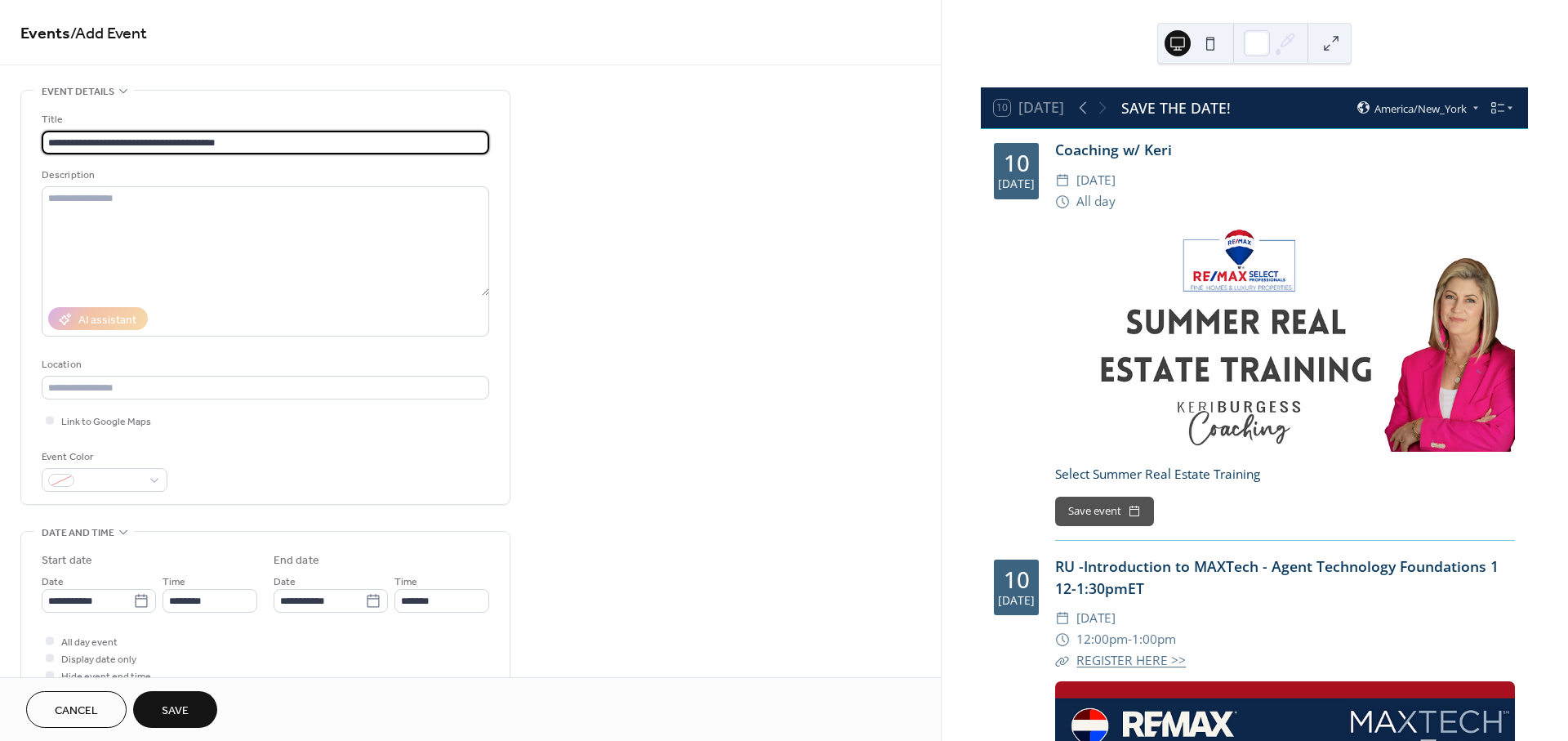 drag, startPoint x: 294, startPoint y: 140, endPoint x: 218, endPoint y: 141, distance: 76.00658 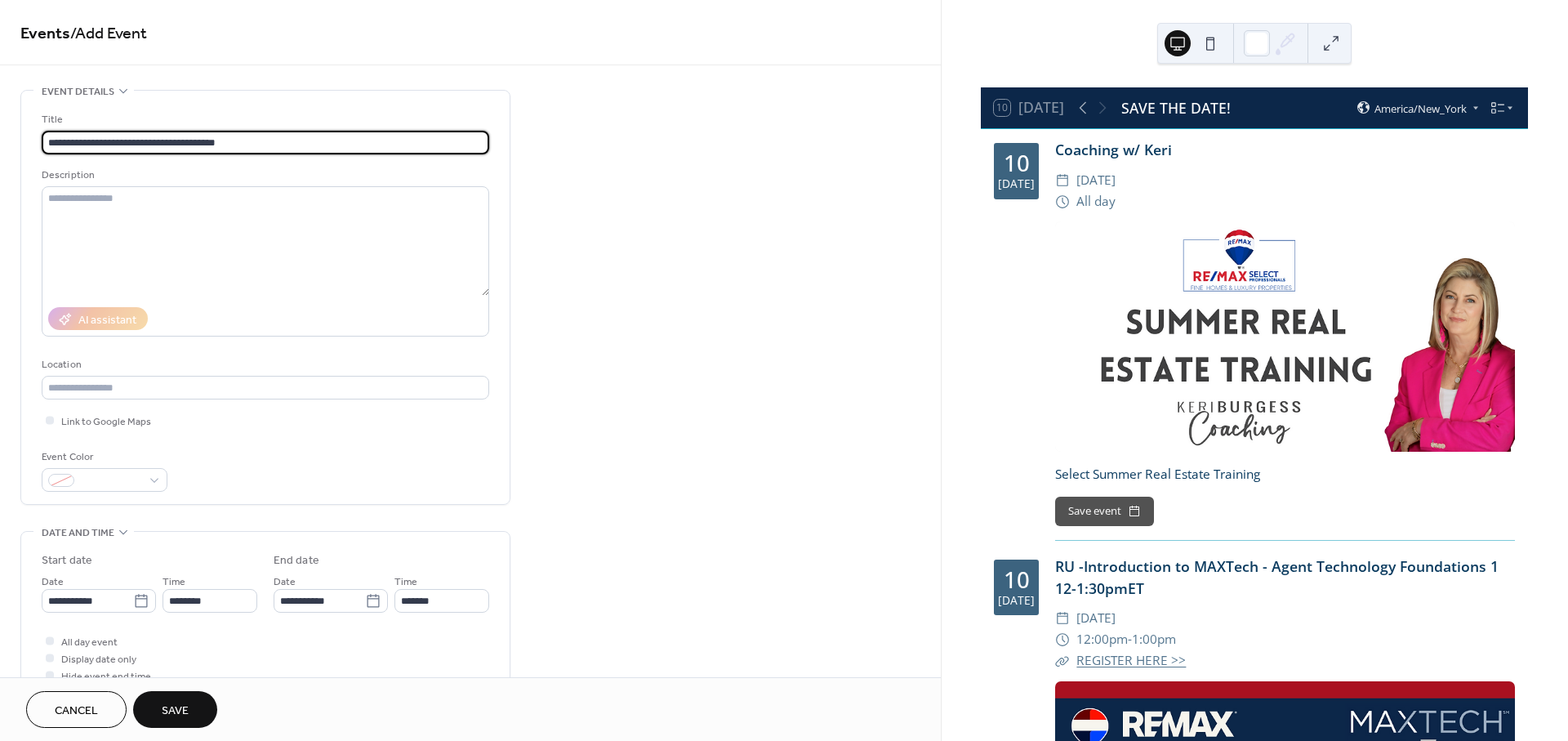 click on "**********" at bounding box center (265, 142) 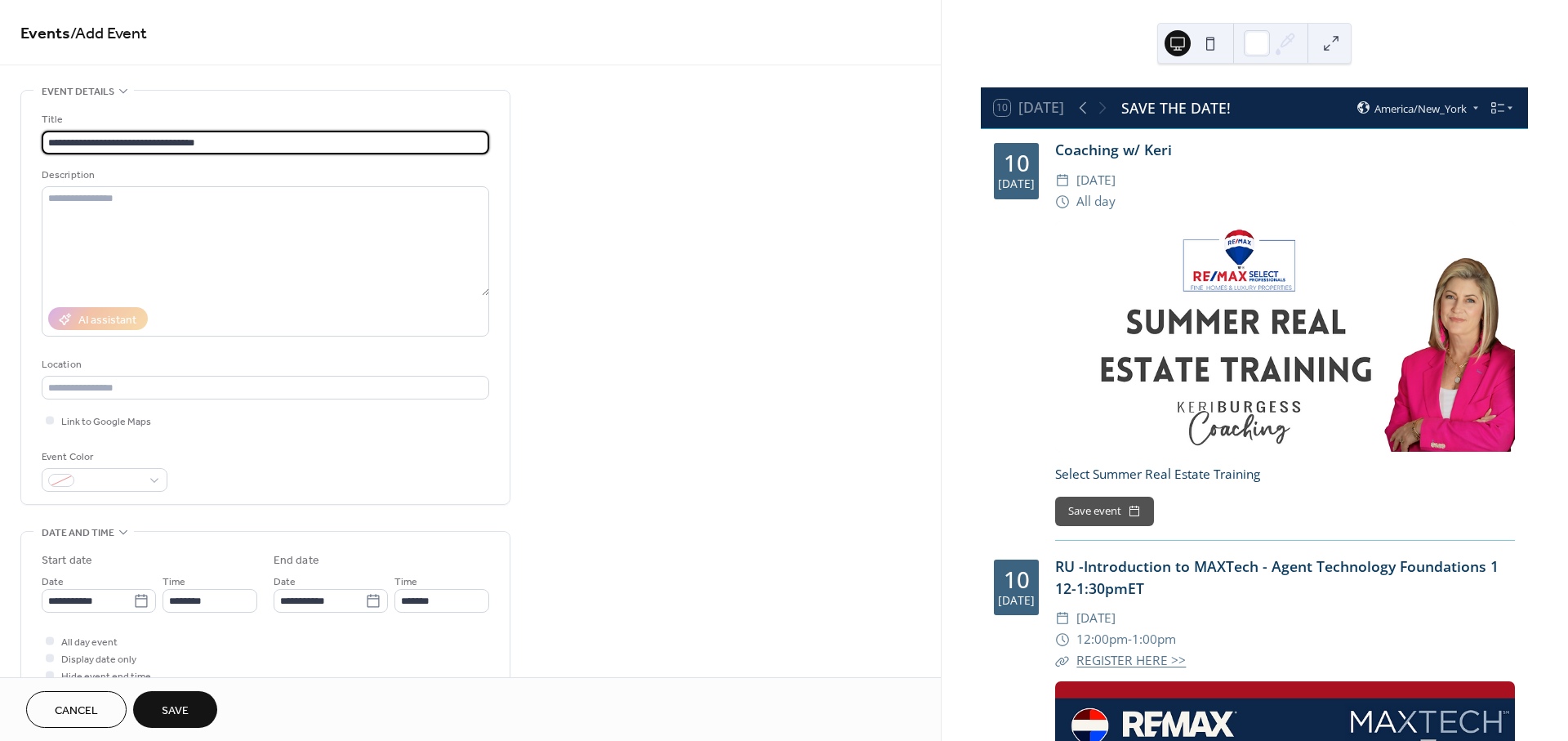 type on "**********" 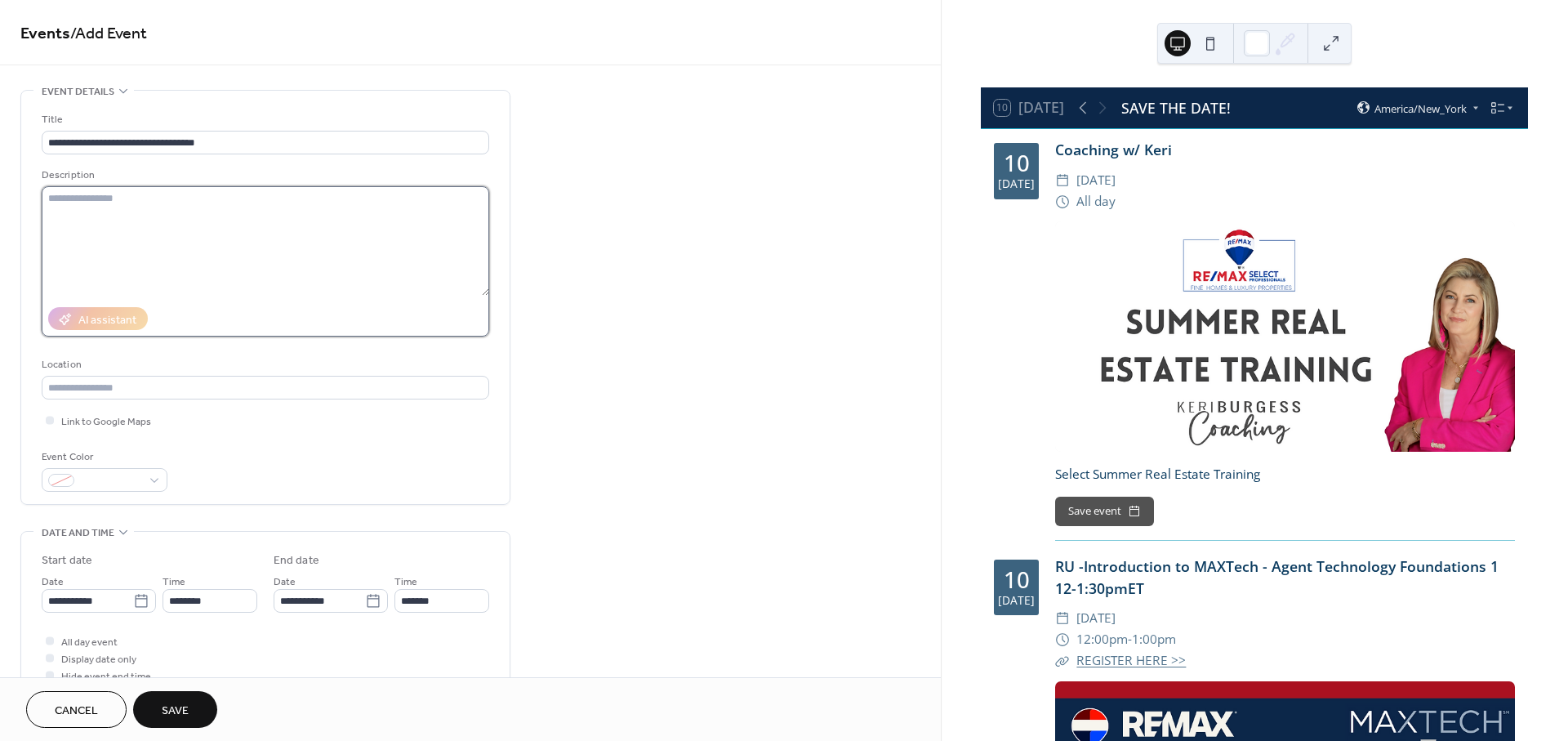 click at bounding box center (265, 241) 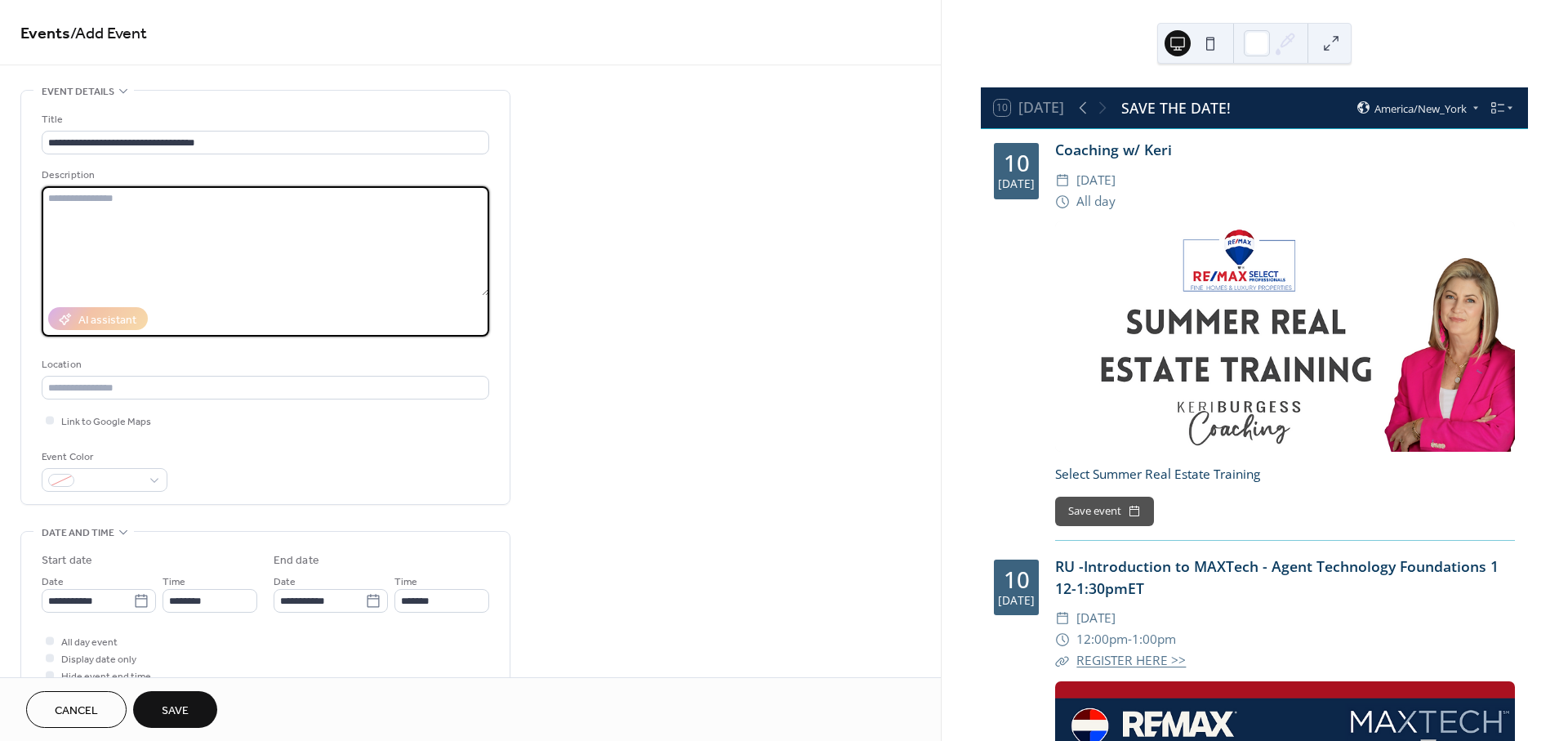 paste on "**********" 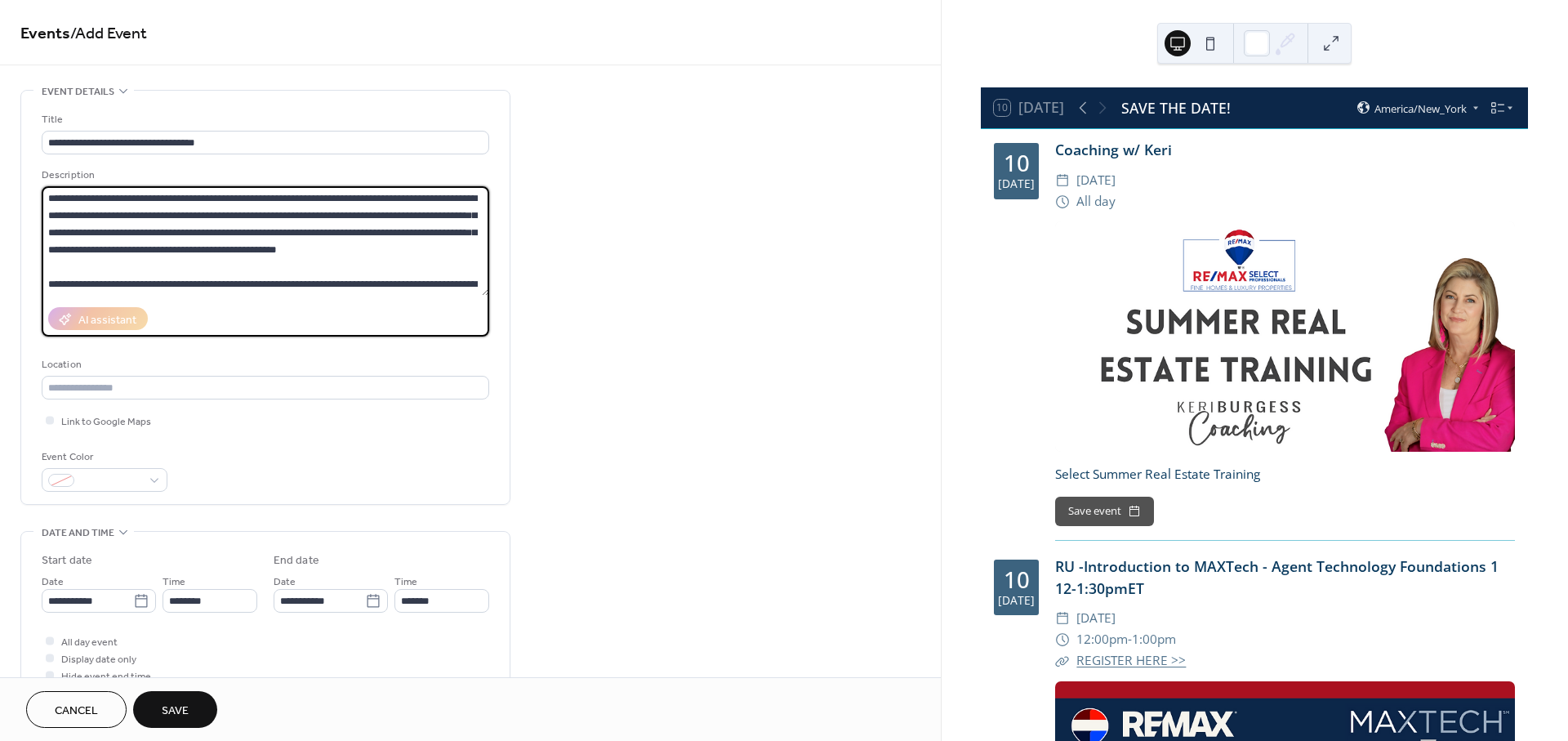 scroll, scrollTop: 66, scrollLeft: 0, axis: vertical 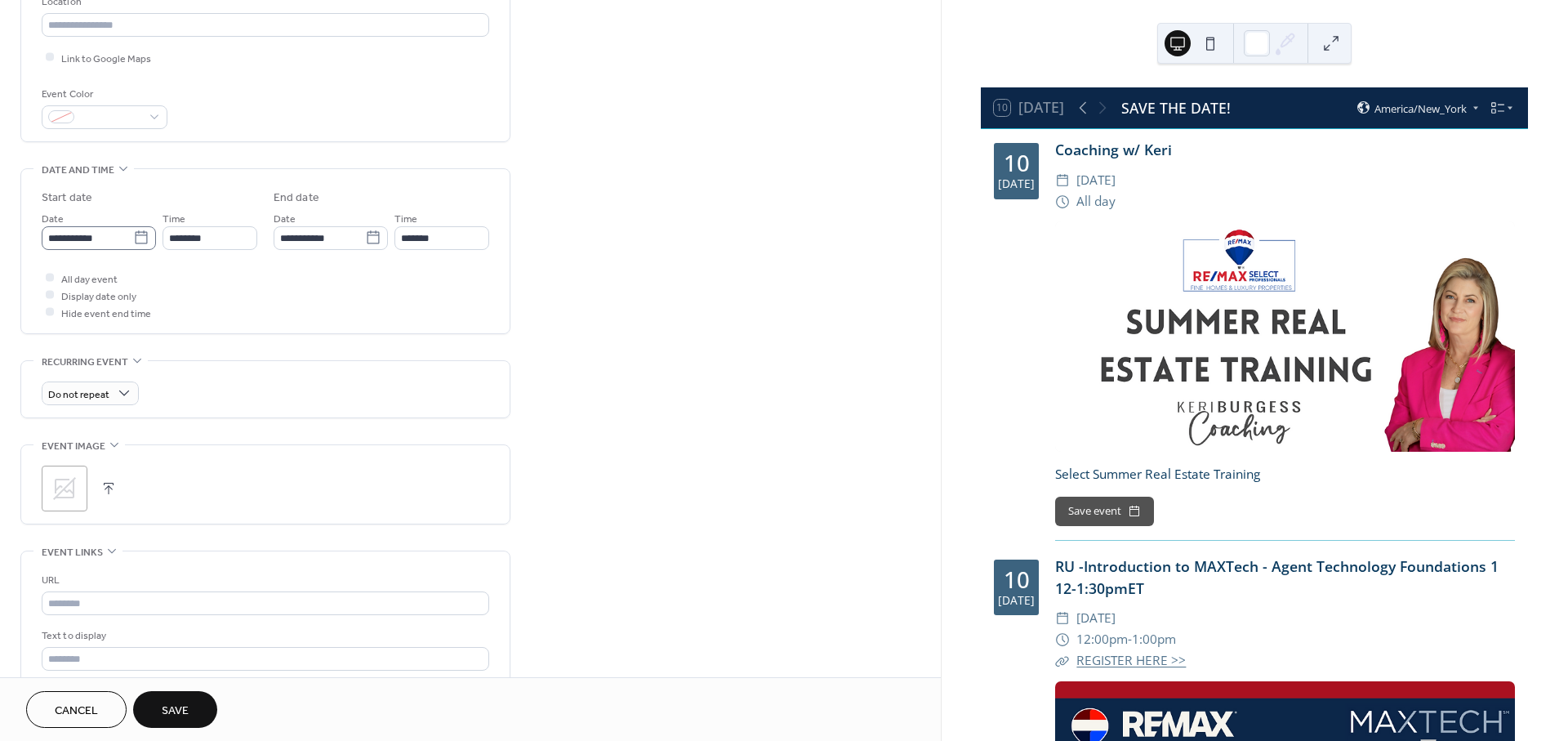 type on "**********" 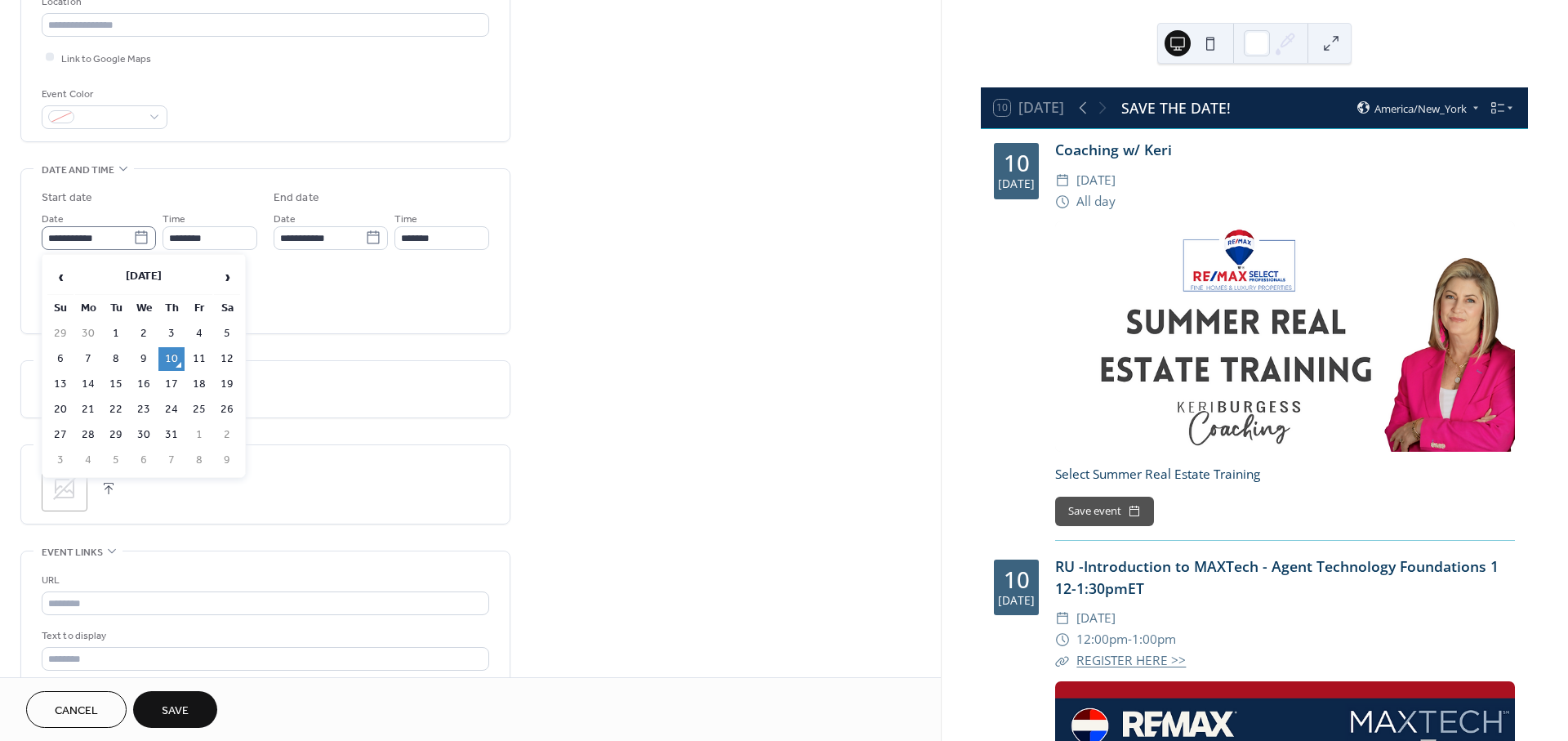 click 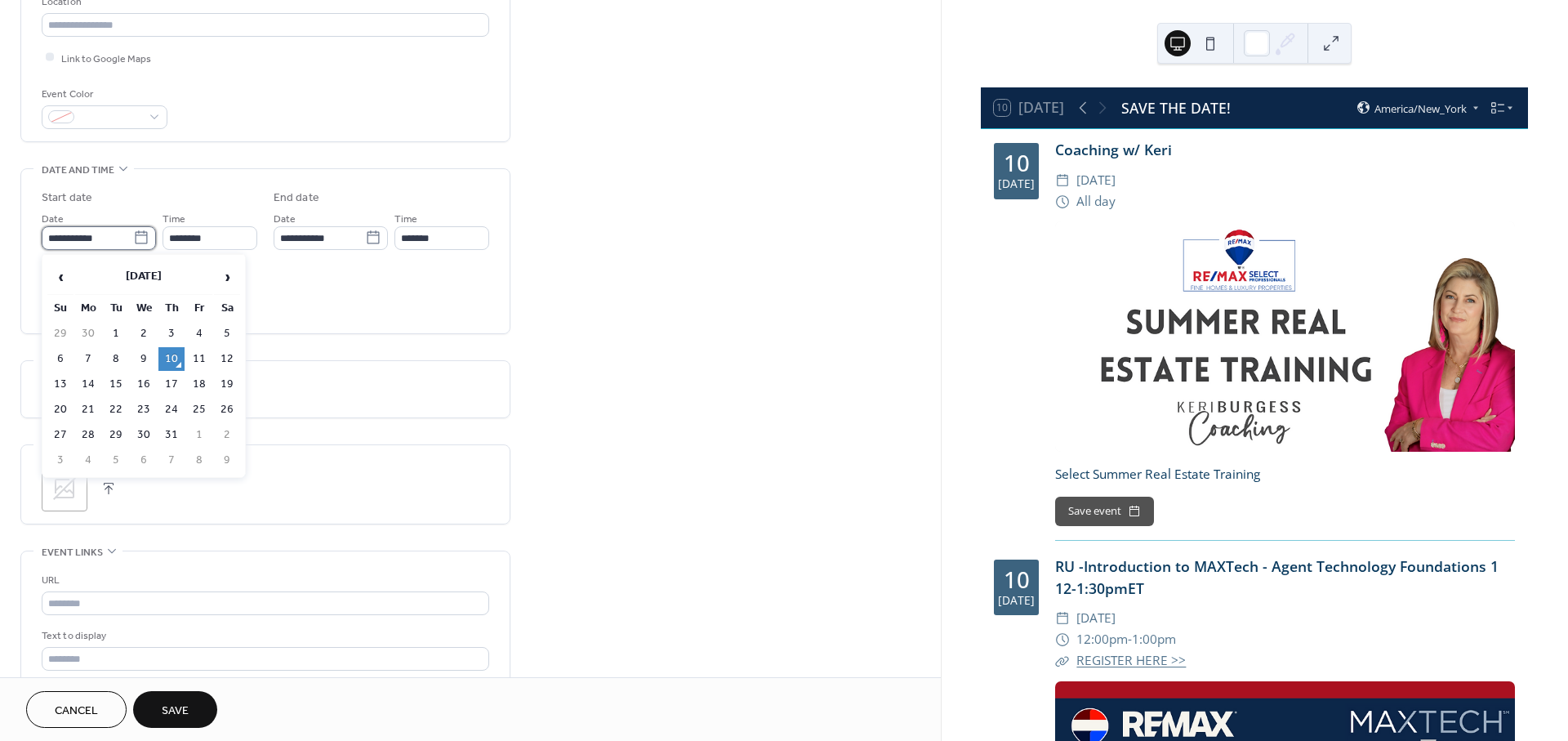 click on "**********" at bounding box center (87, 238) 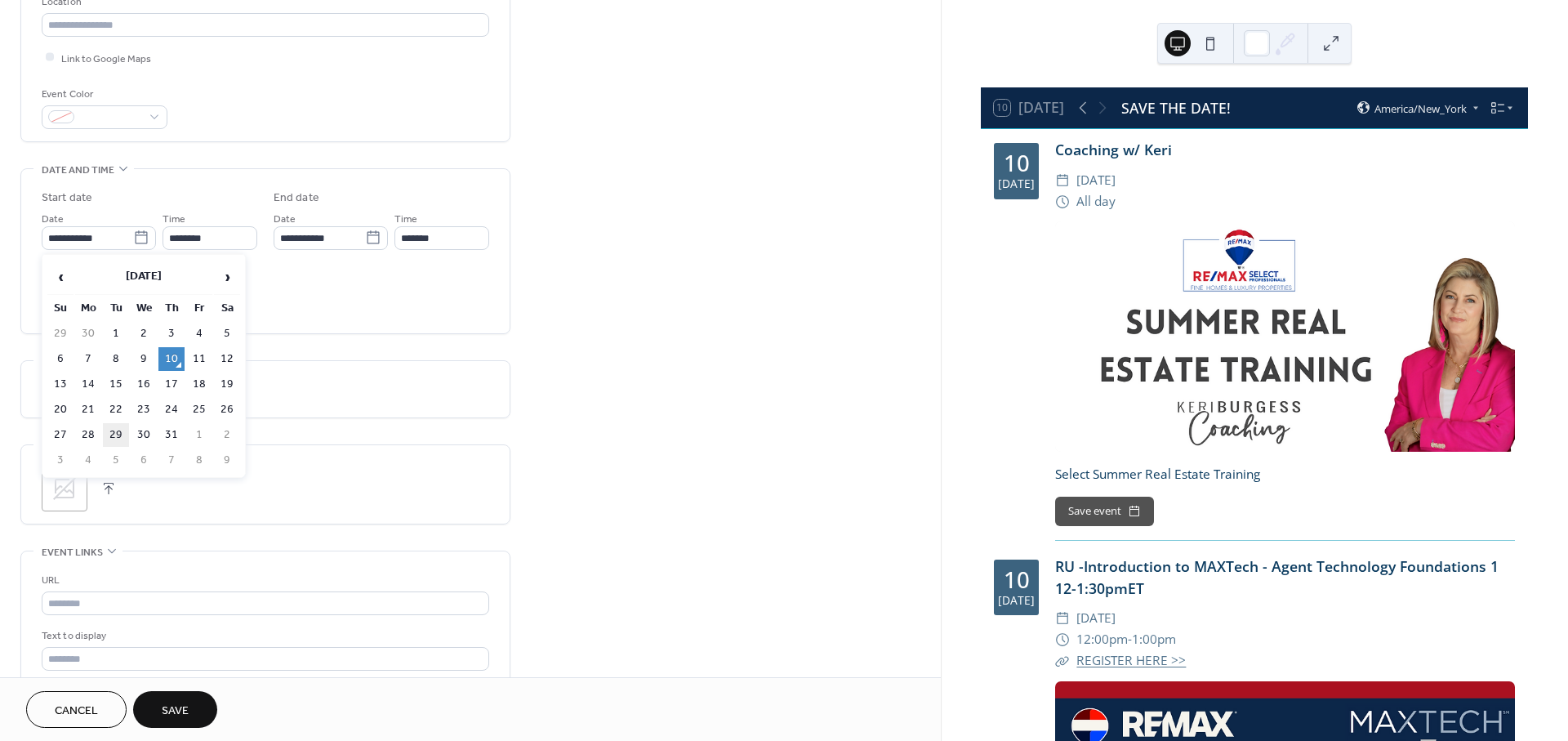 click on "29" at bounding box center (116, 435) 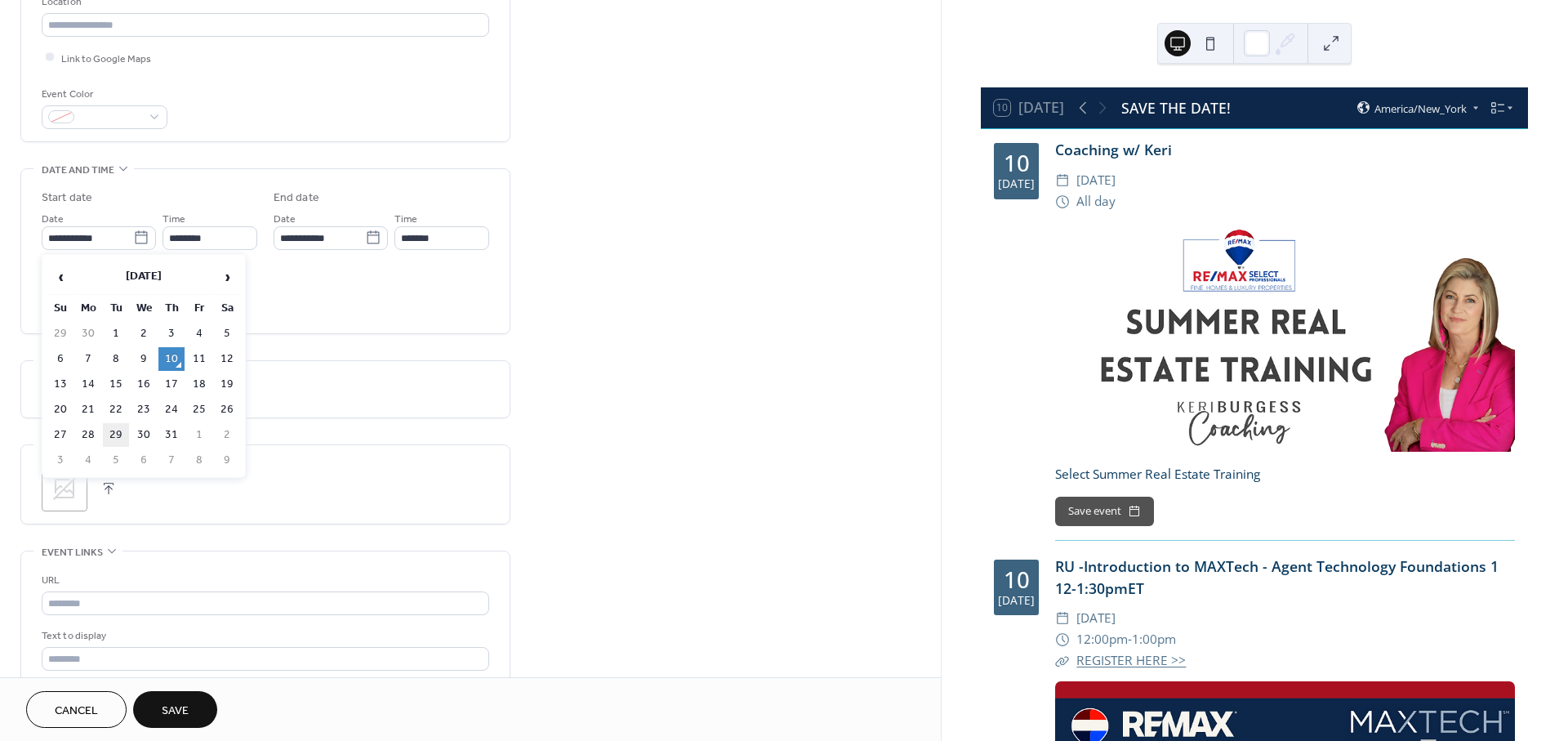 type on "**********" 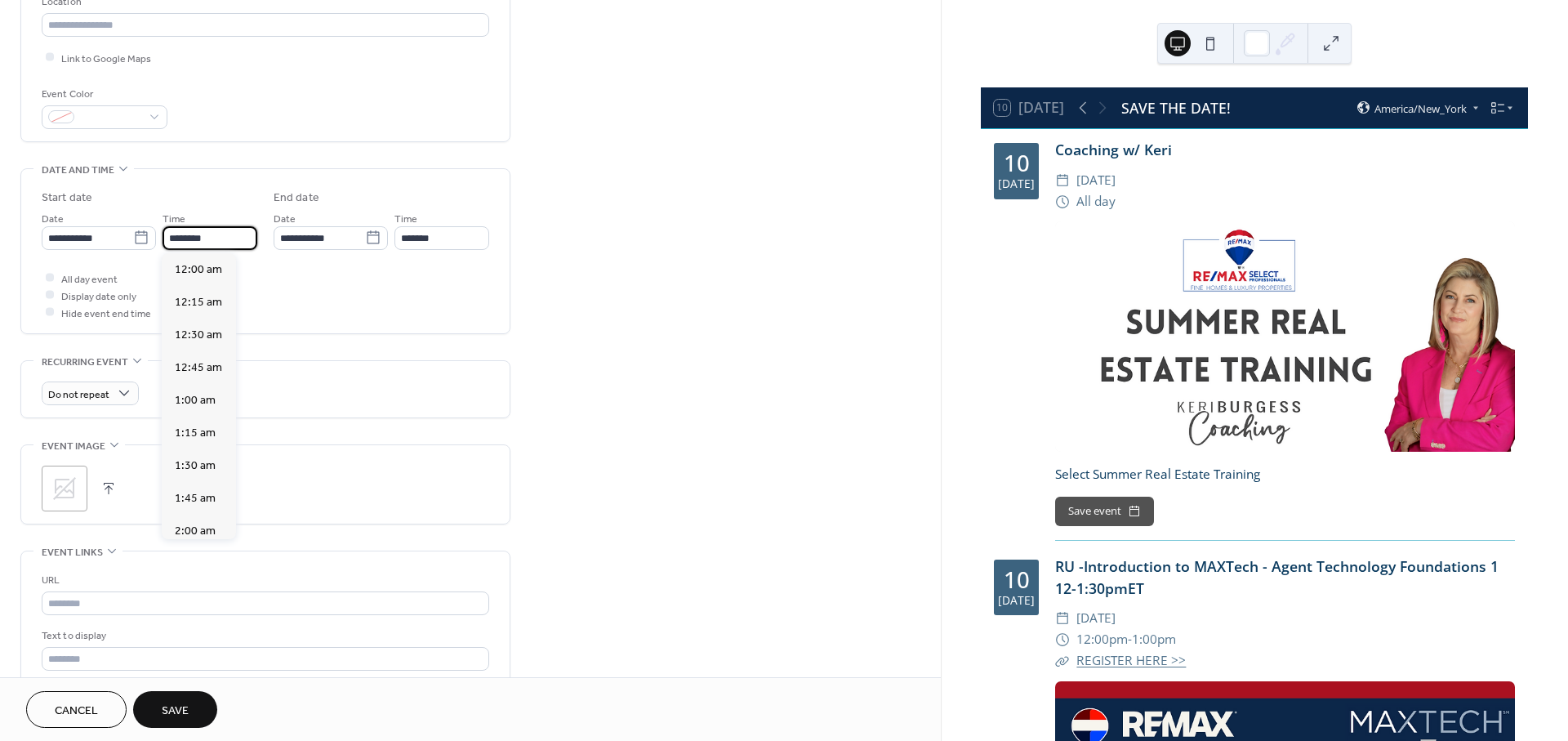 scroll, scrollTop: 1581, scrollLeft: 0, axis: vertical 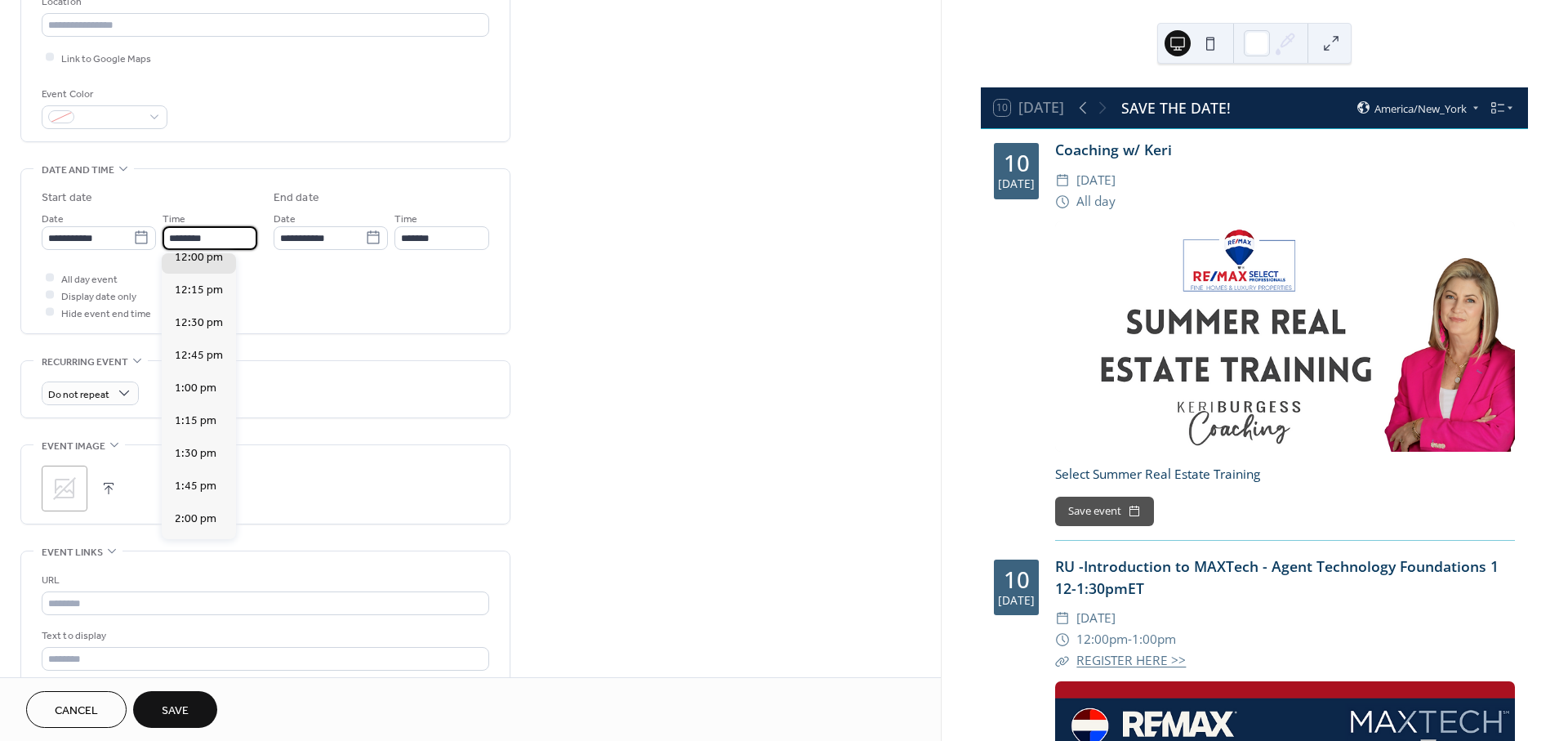 click on "********" at bounding box center [210, 238] 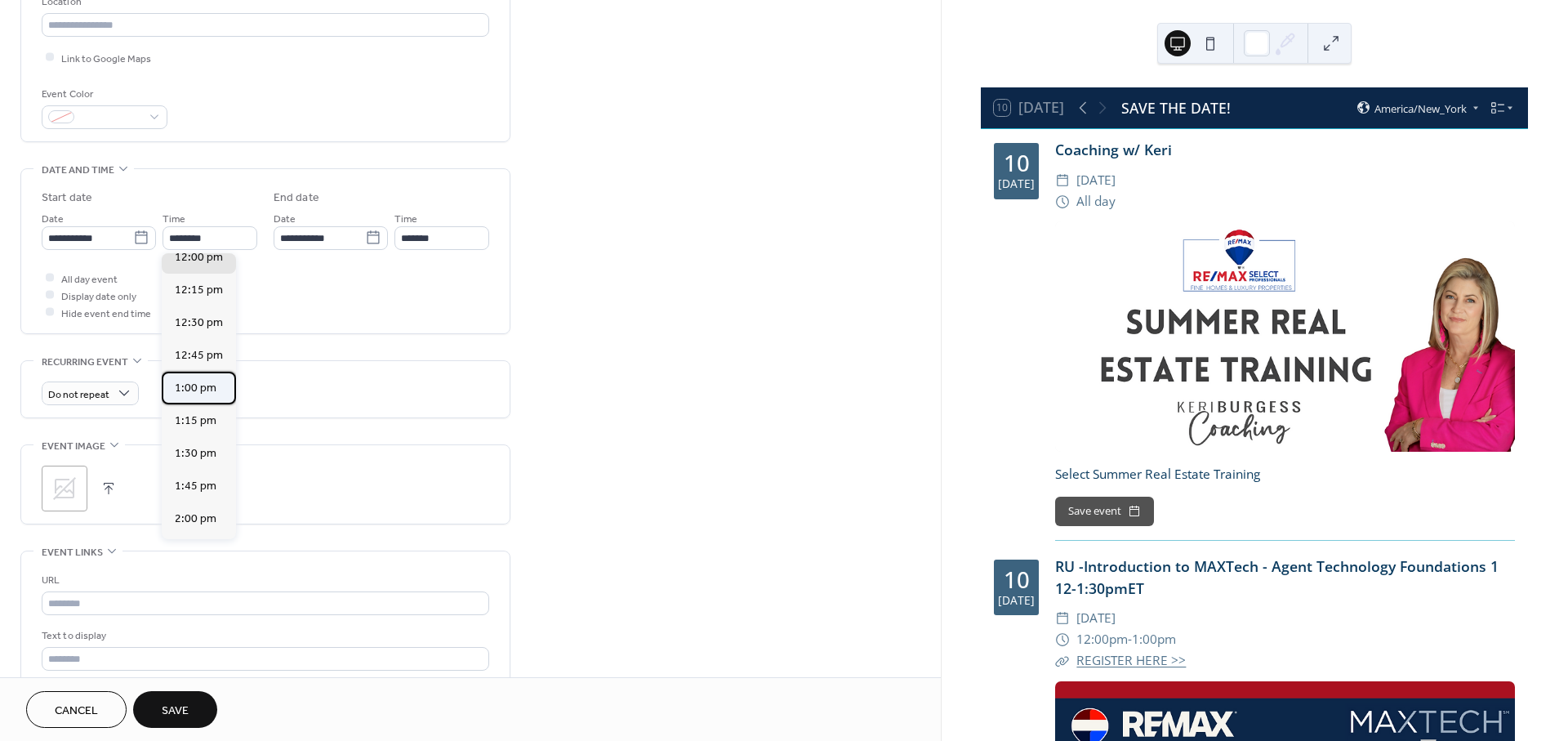 click on "1:00 pm" at bounding box center (198, 388) 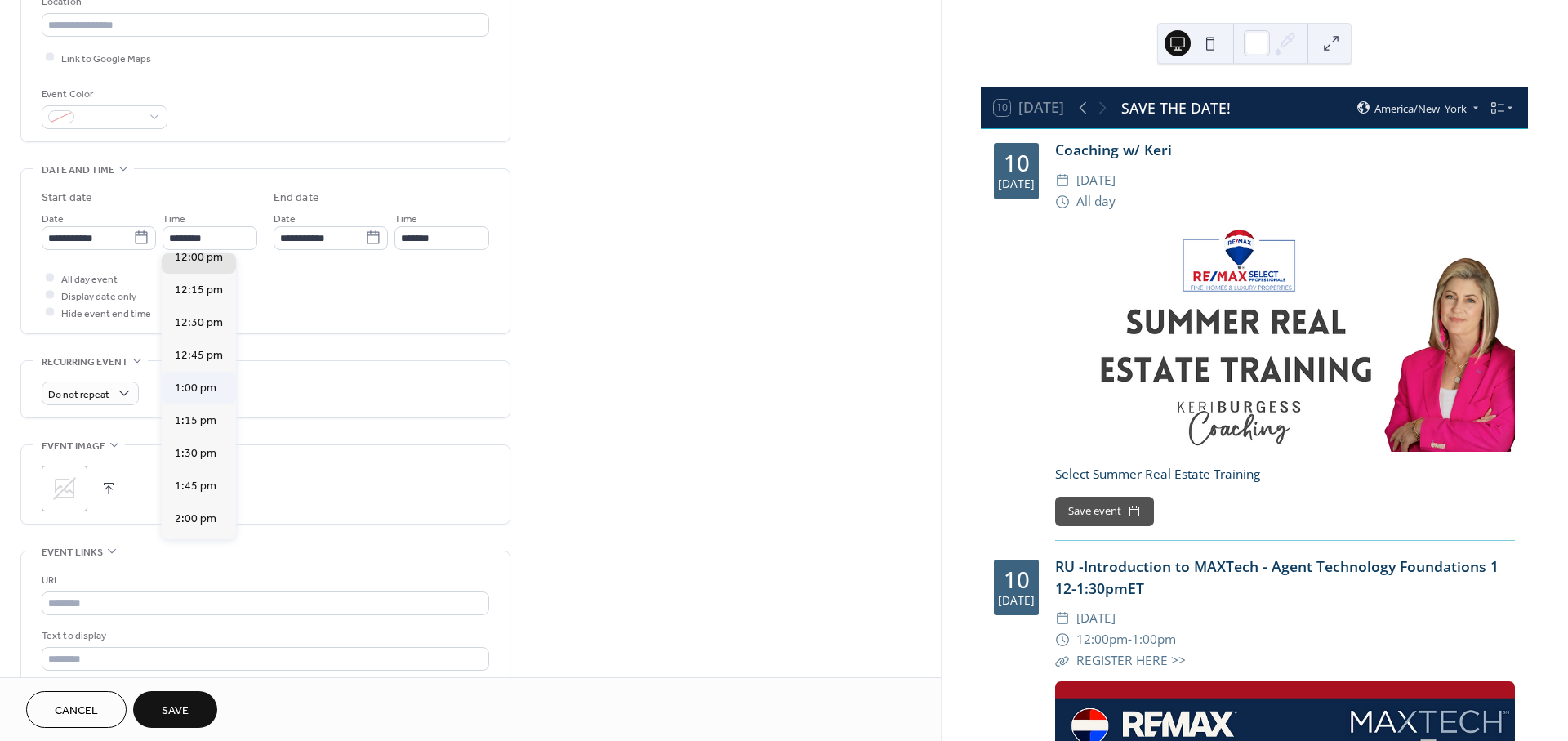 type on "*******" 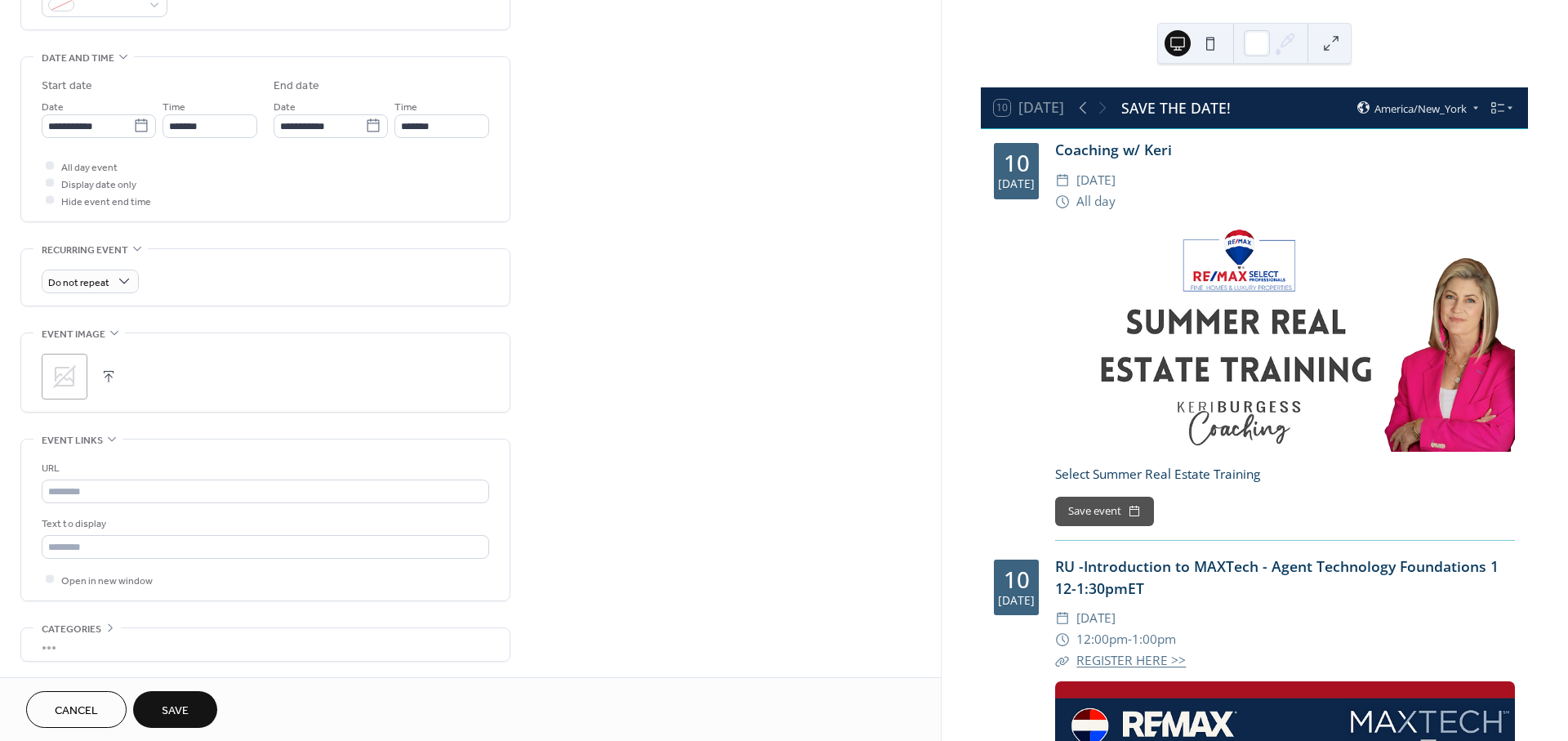 scroll, scrollTop: 540, scrollLeft: 0, axis: vertical 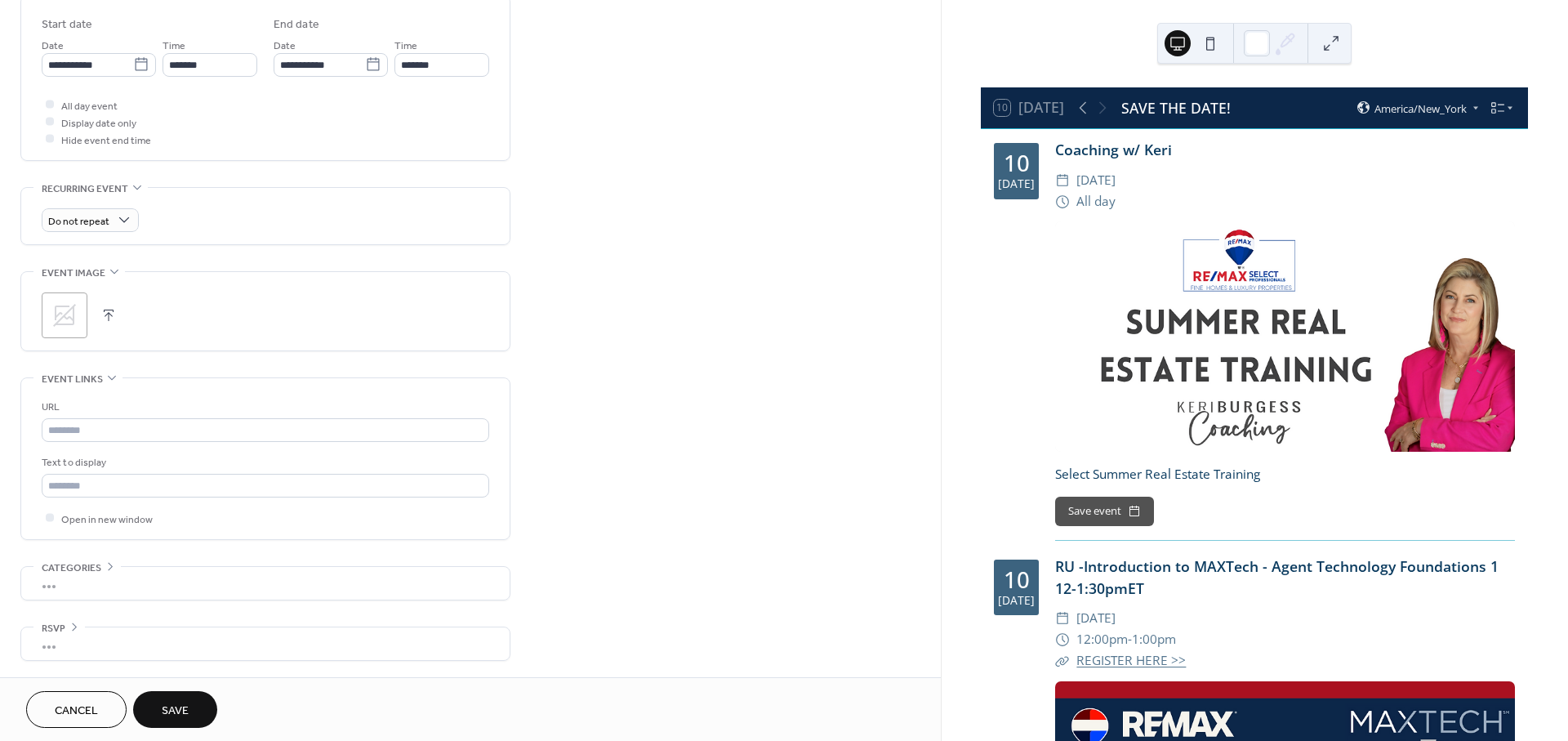 click at bounding box center [109, 315] 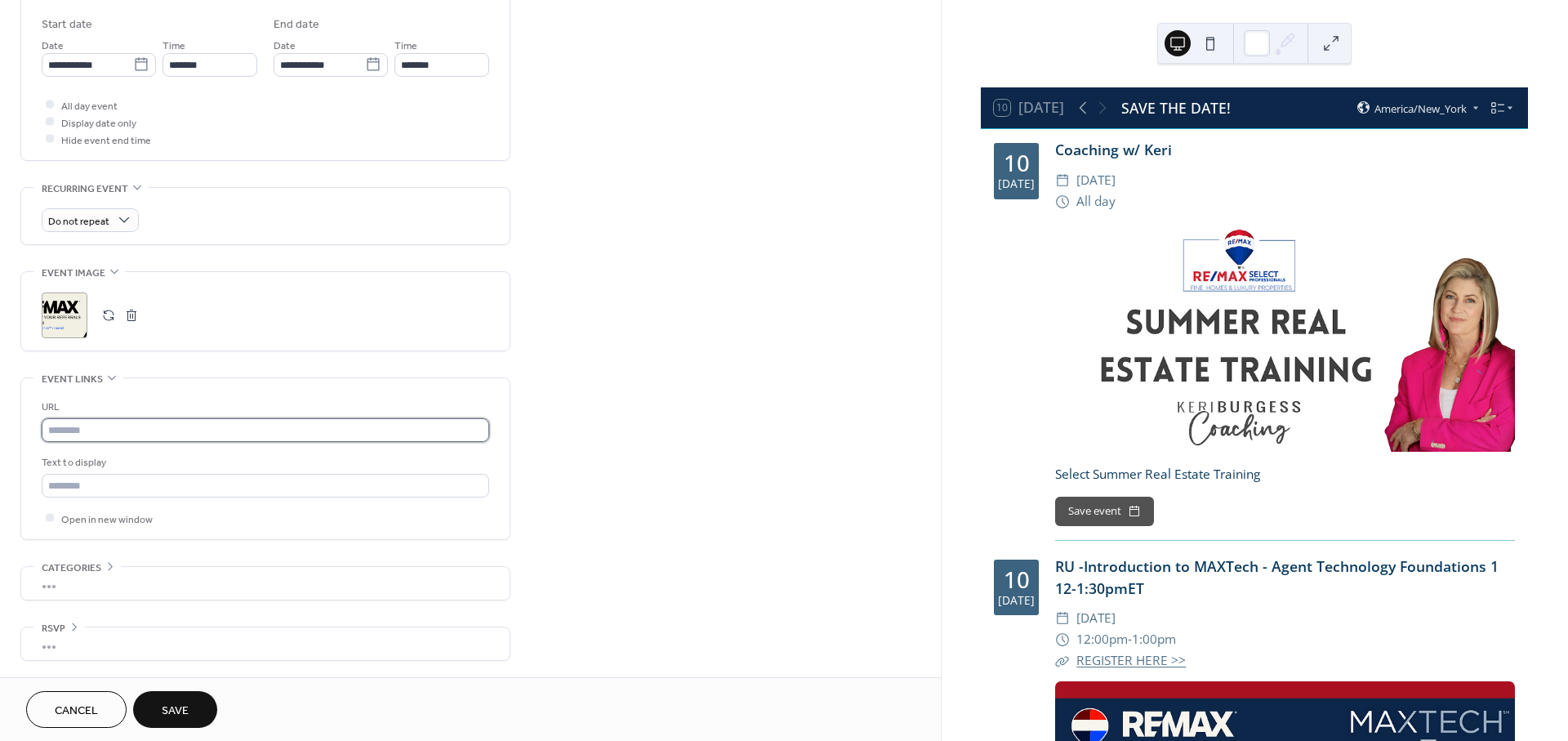 click at bounding box center [265, 430] 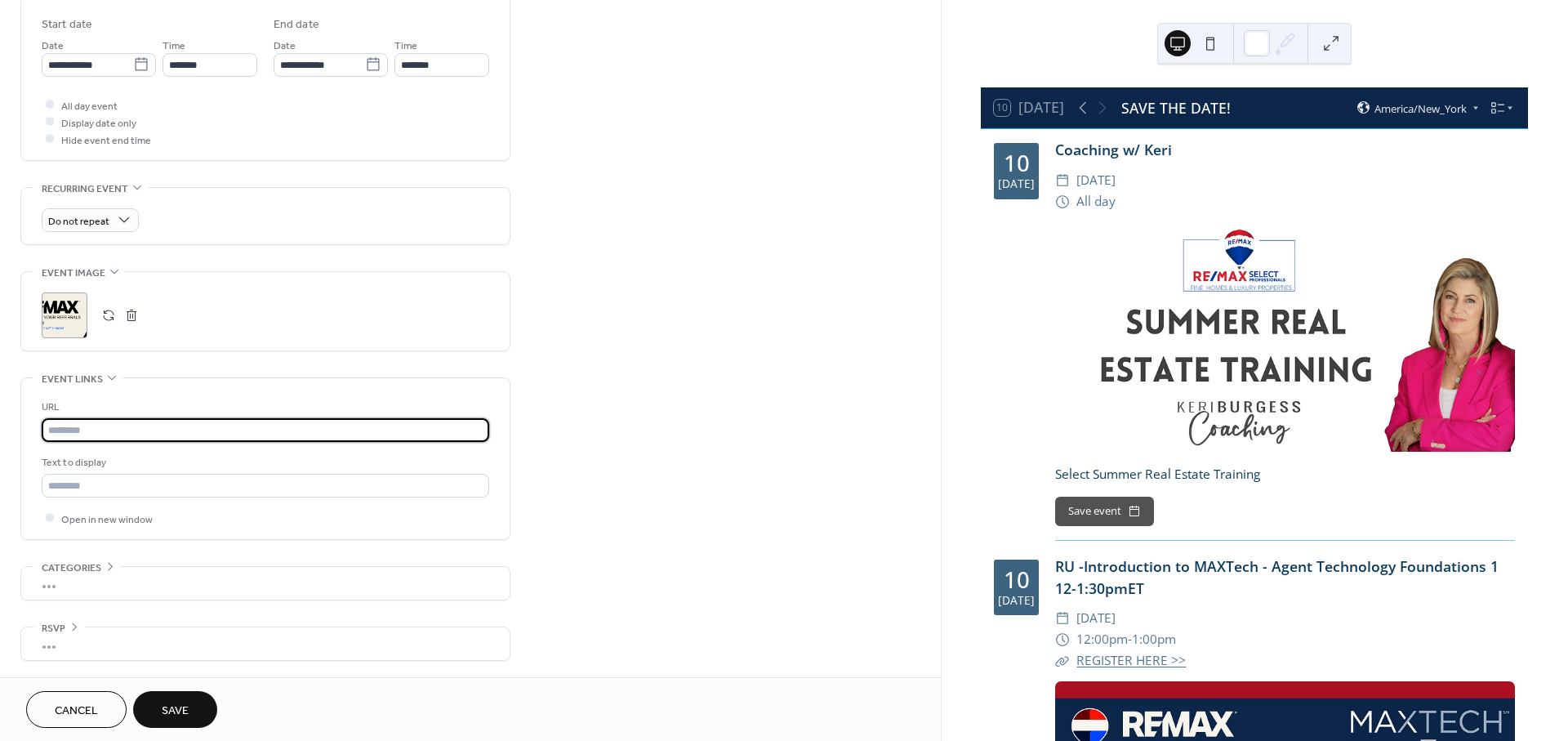 paste on "**********" 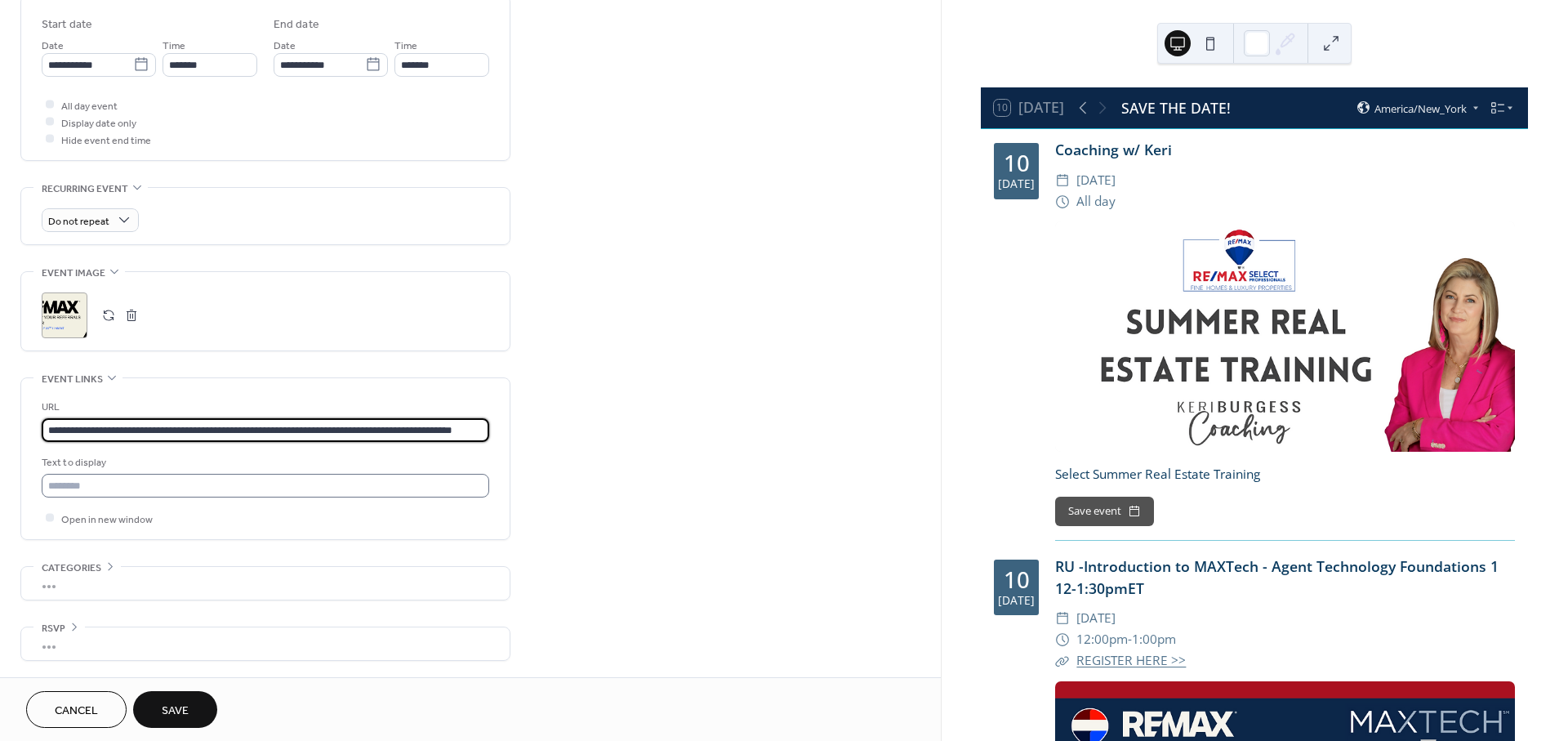 scroll, scrollTop: 0, scrollLeft: 57, axis: horizontal 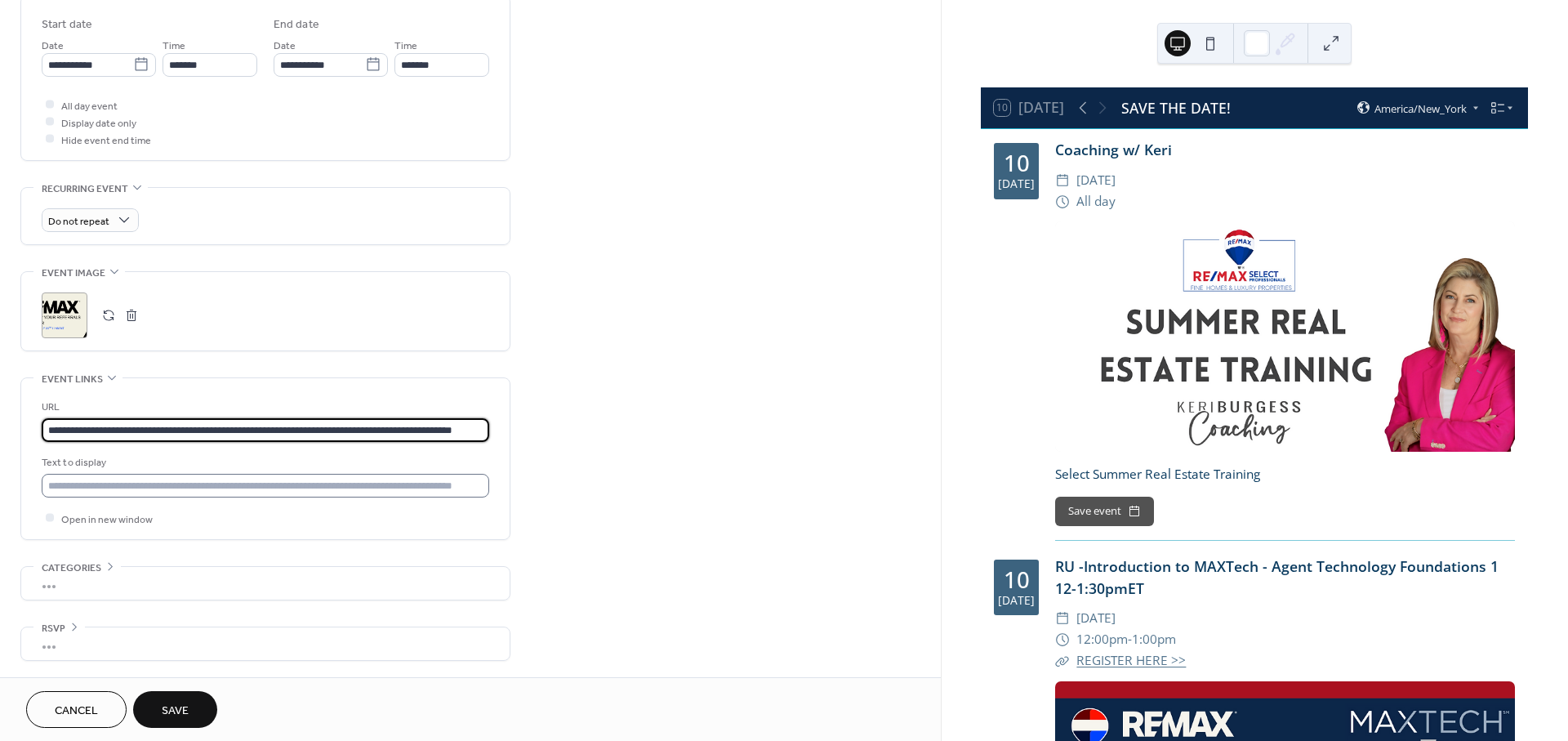 type on "**********" 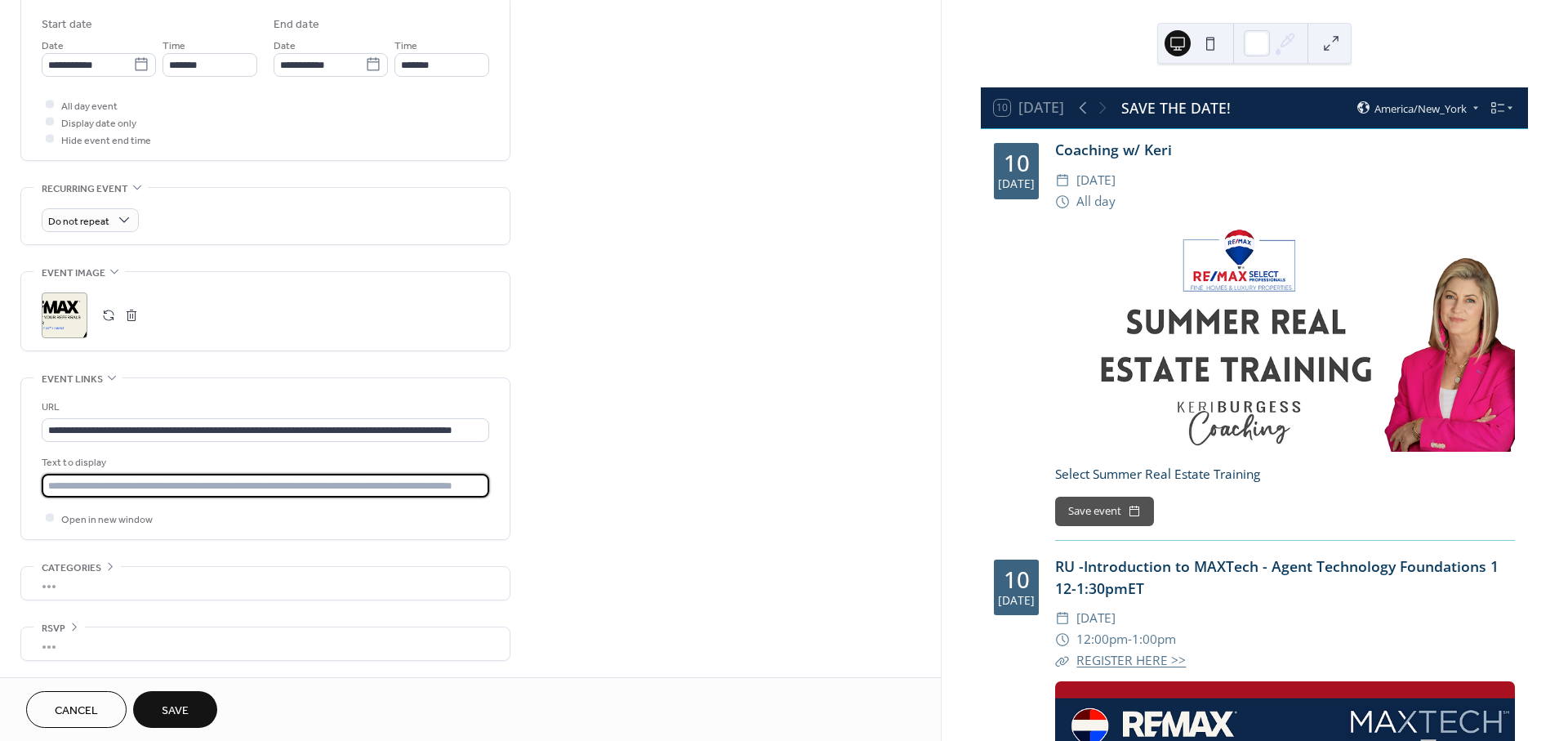 scroll, scrollTop: 0, scrollLeft: 0, axis: both 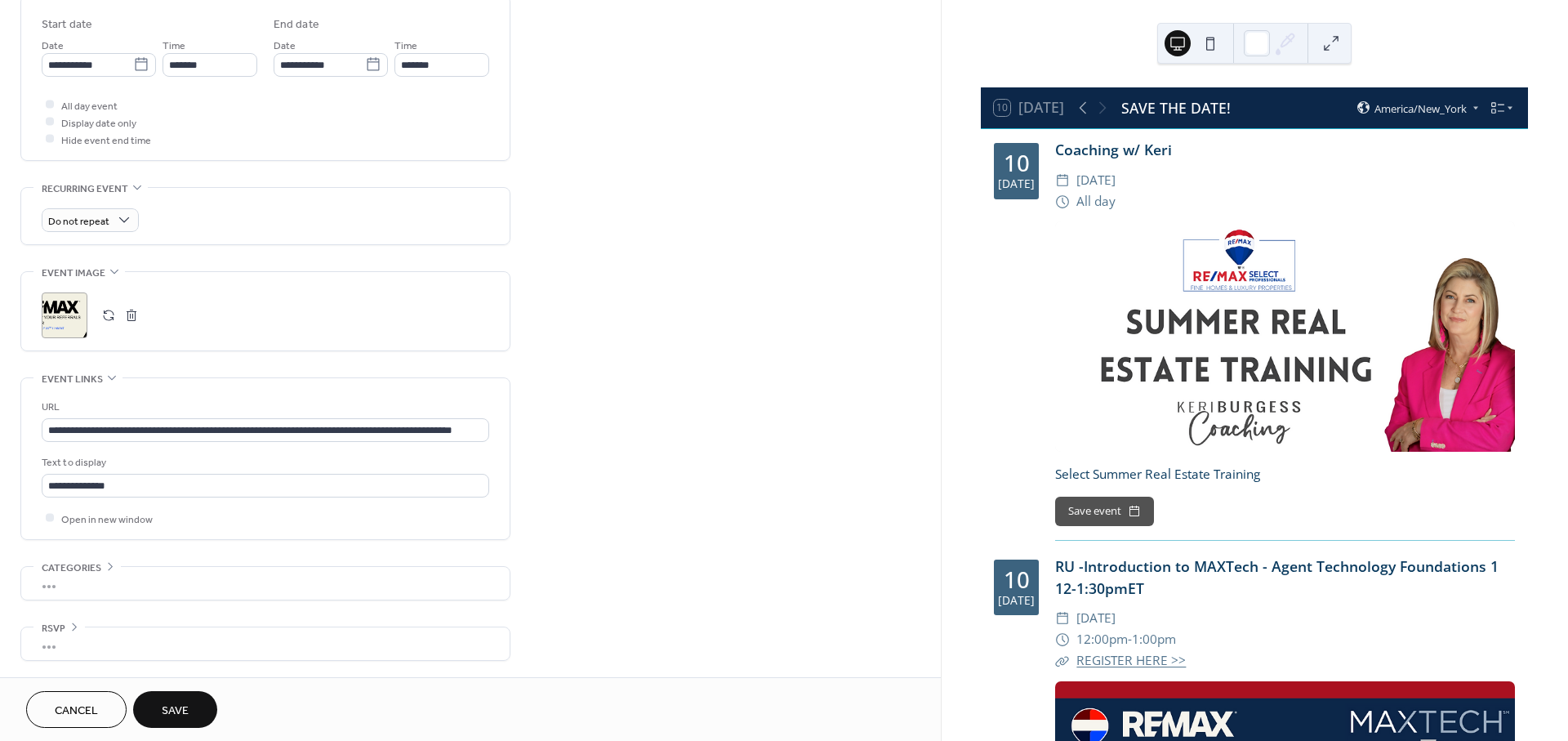 click on "Save" at bounding box center [175, 711] 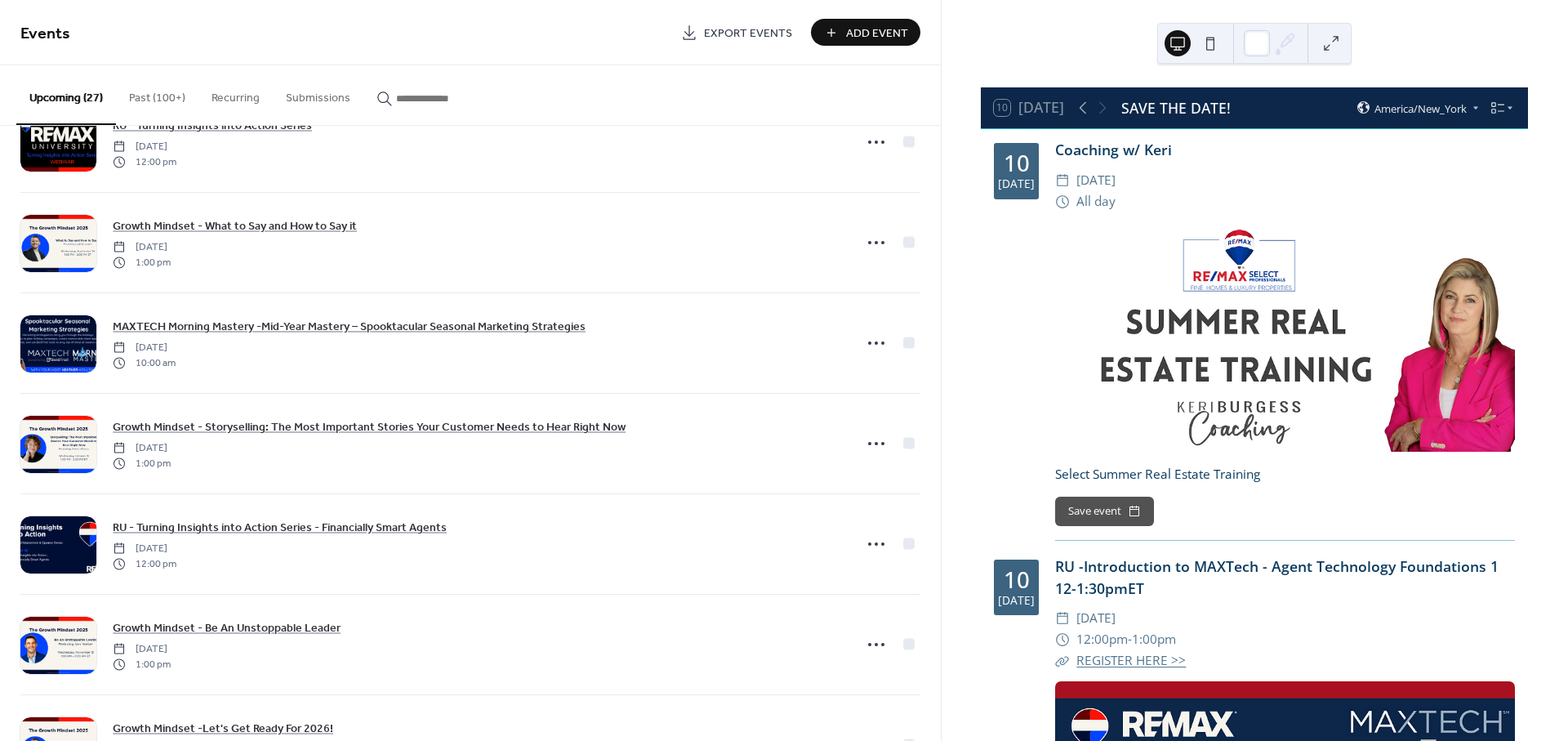 scroll, scrollTop: 2146, scrollLeft: 0, axis: vertical 